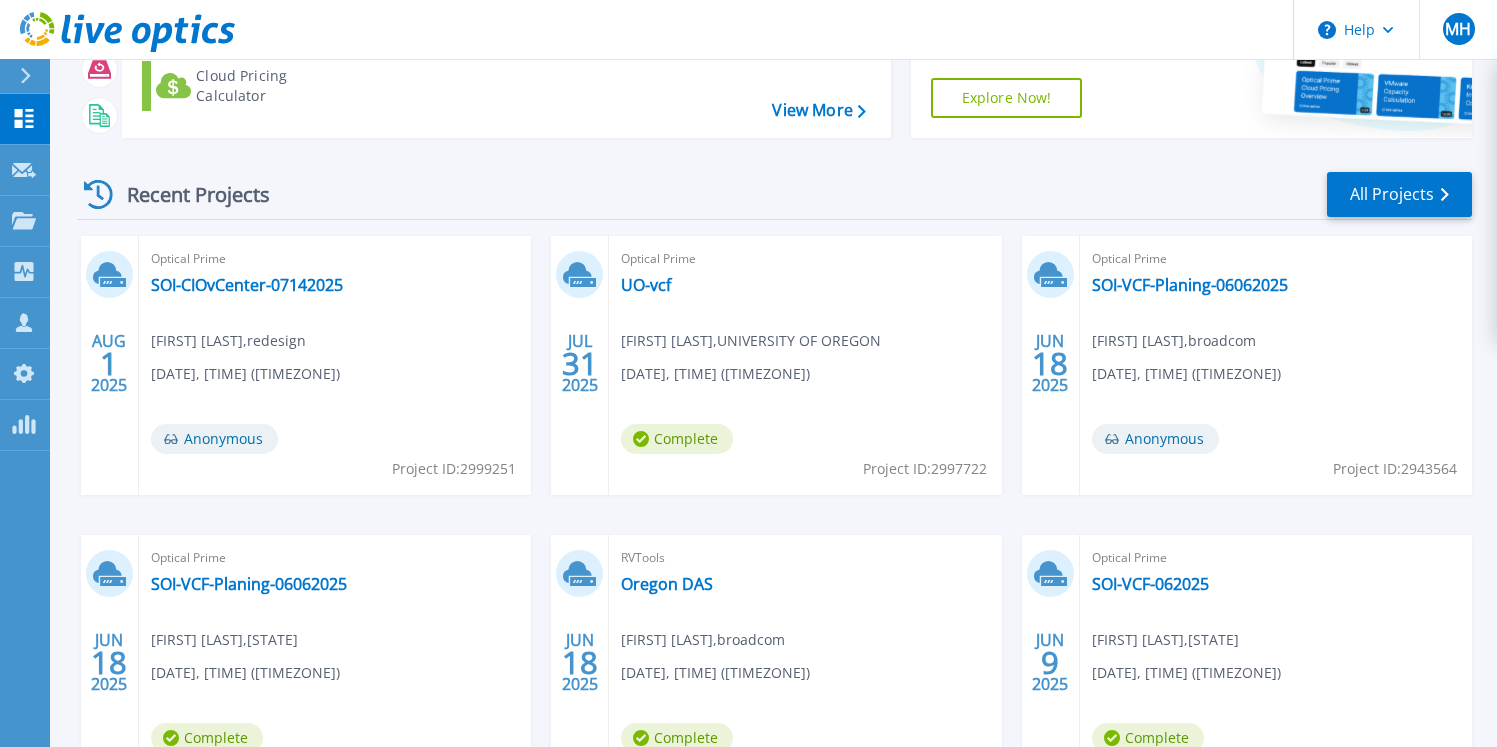 scroll, scrollTop: 255, scrollLeft: 0, axis: vertical 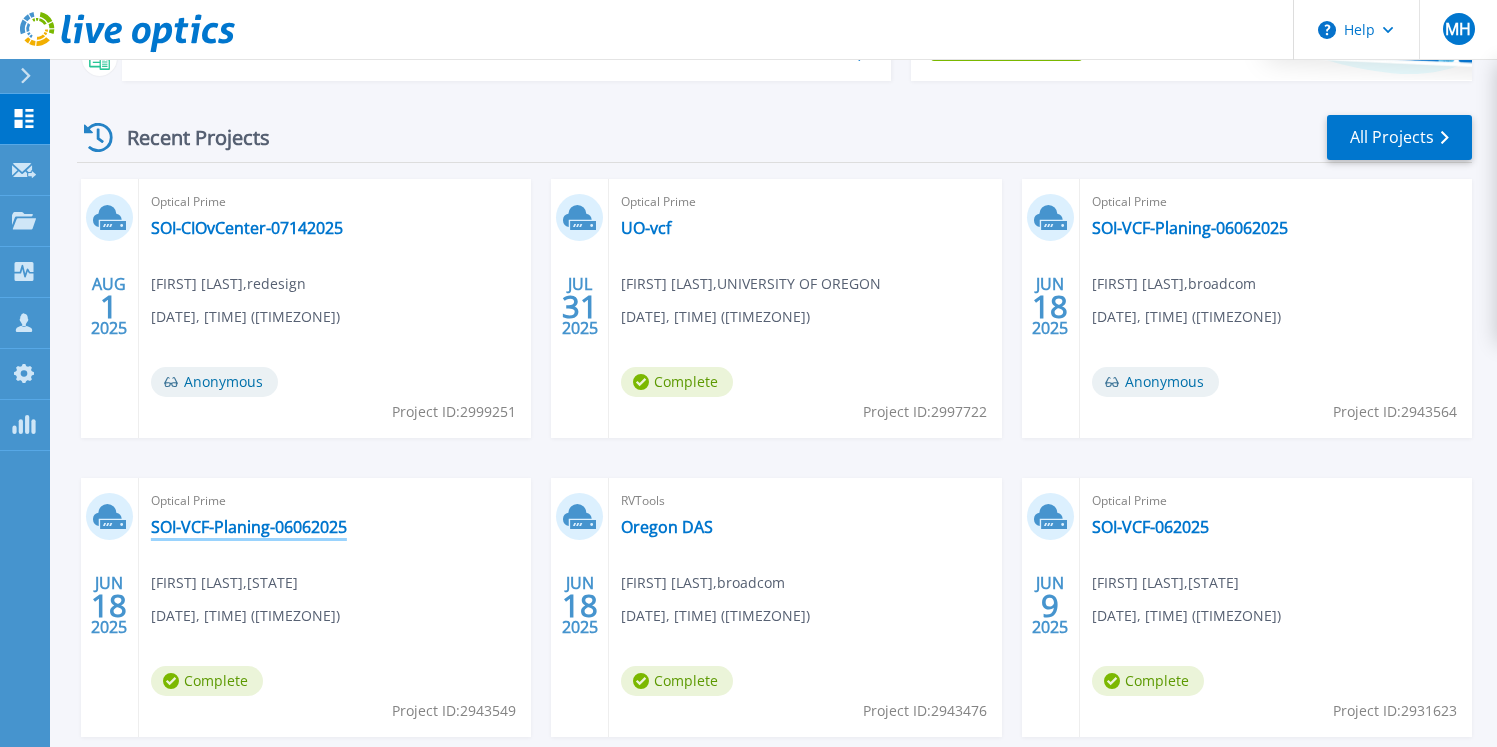 click on "SOI-VCF-Planing-06062025" at bounding box center [249, 527] 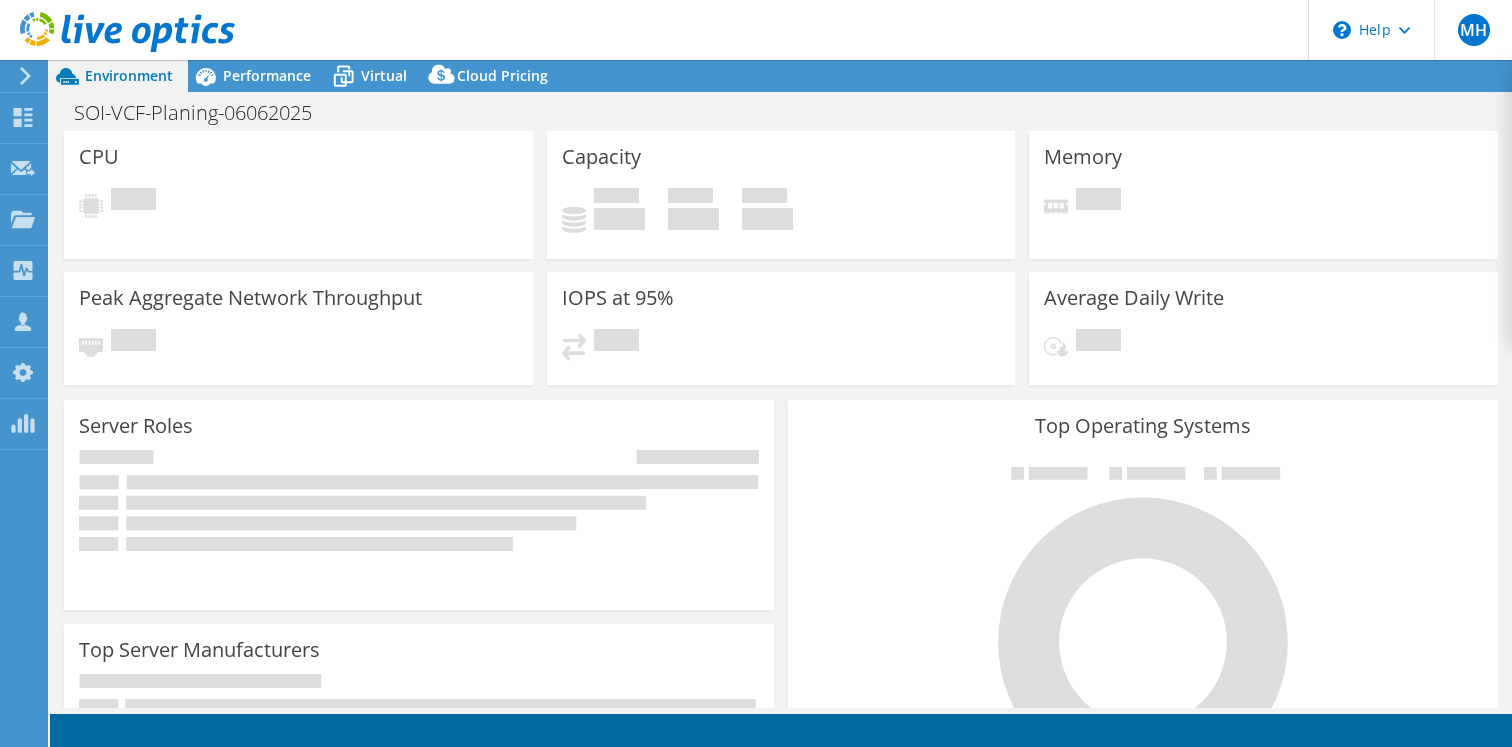 scroll, scrollTop: 0, scrollLeft: 0, axis: both 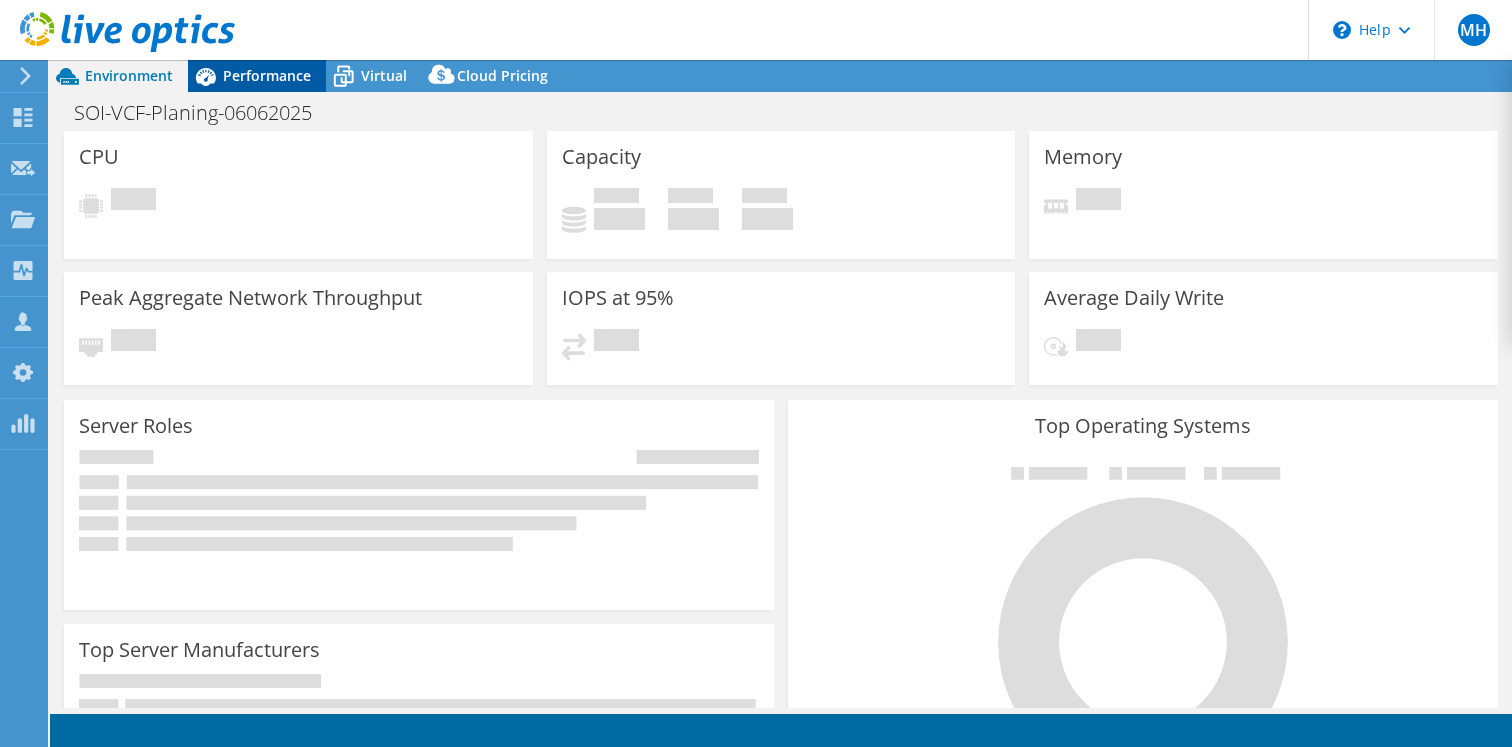 select on "USD" 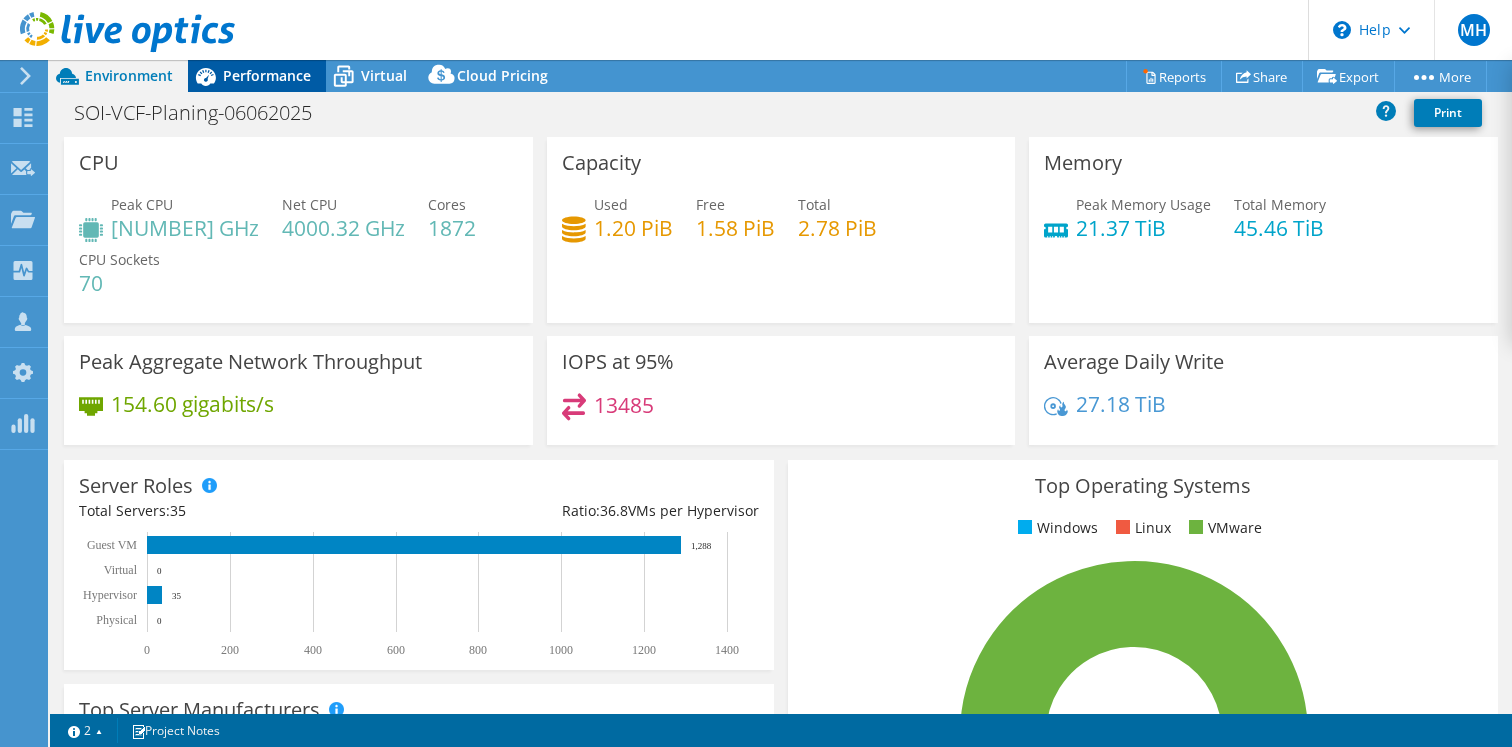 click on "Performance" at bounding box center [267, 75] 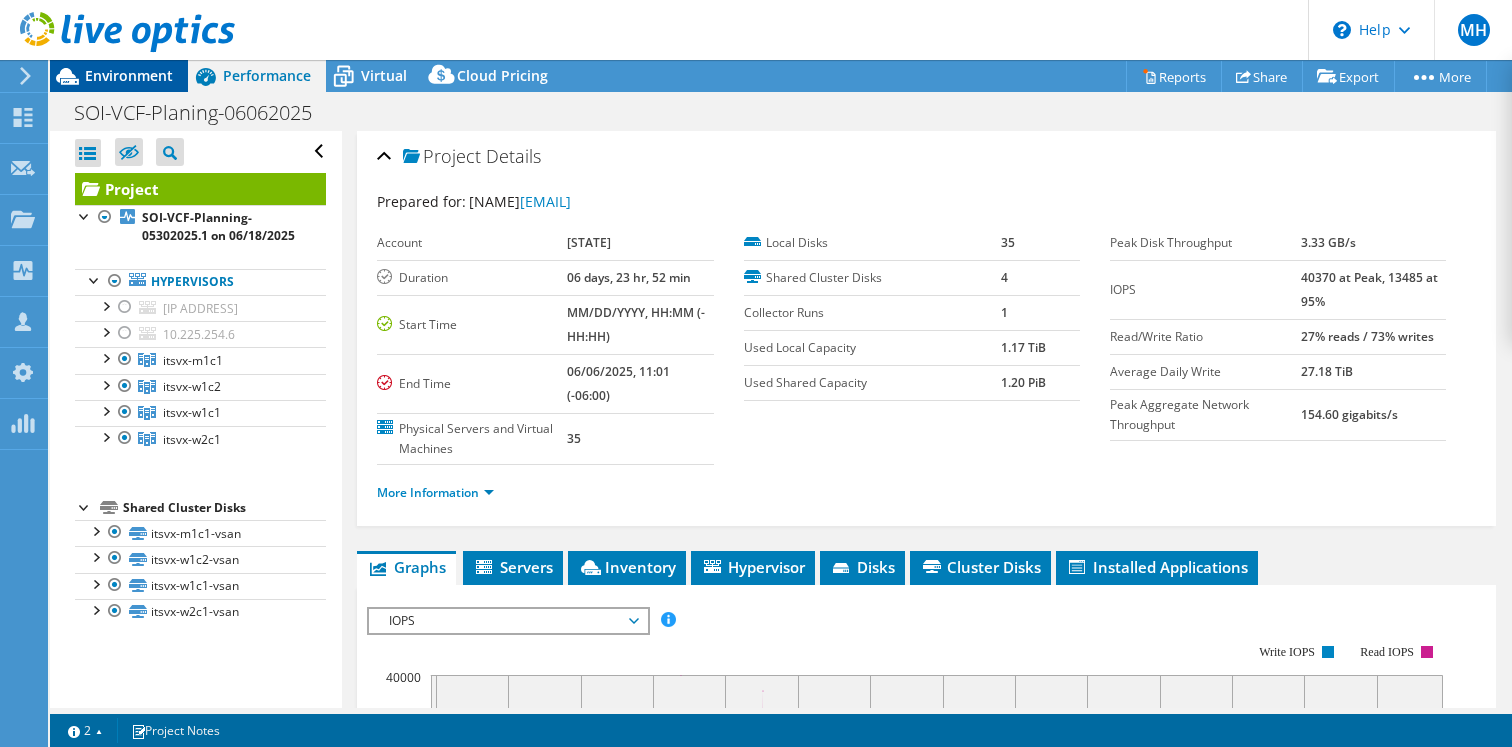click on "Environment" at bounding box center (129, 75) 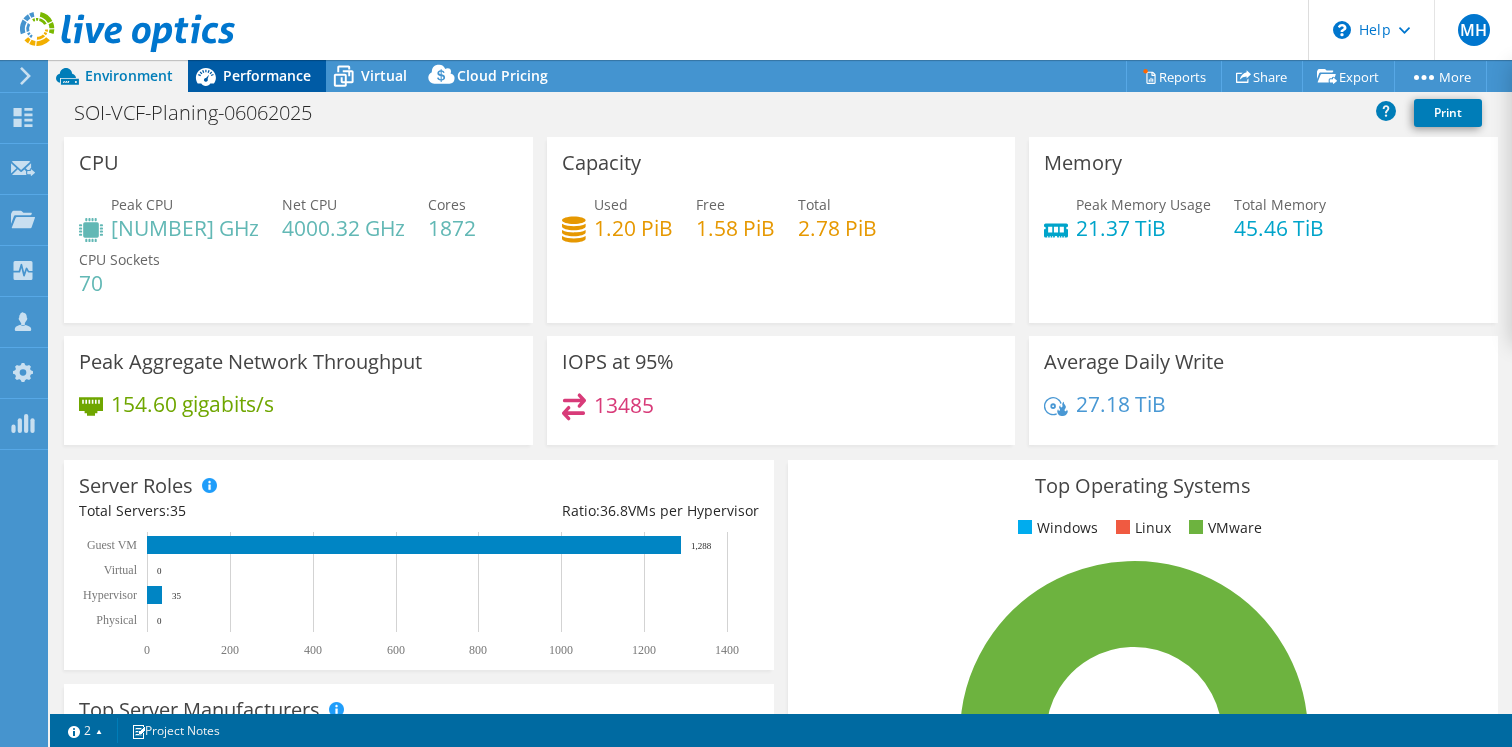 click on "Performance" at bounding box center [267, 75] 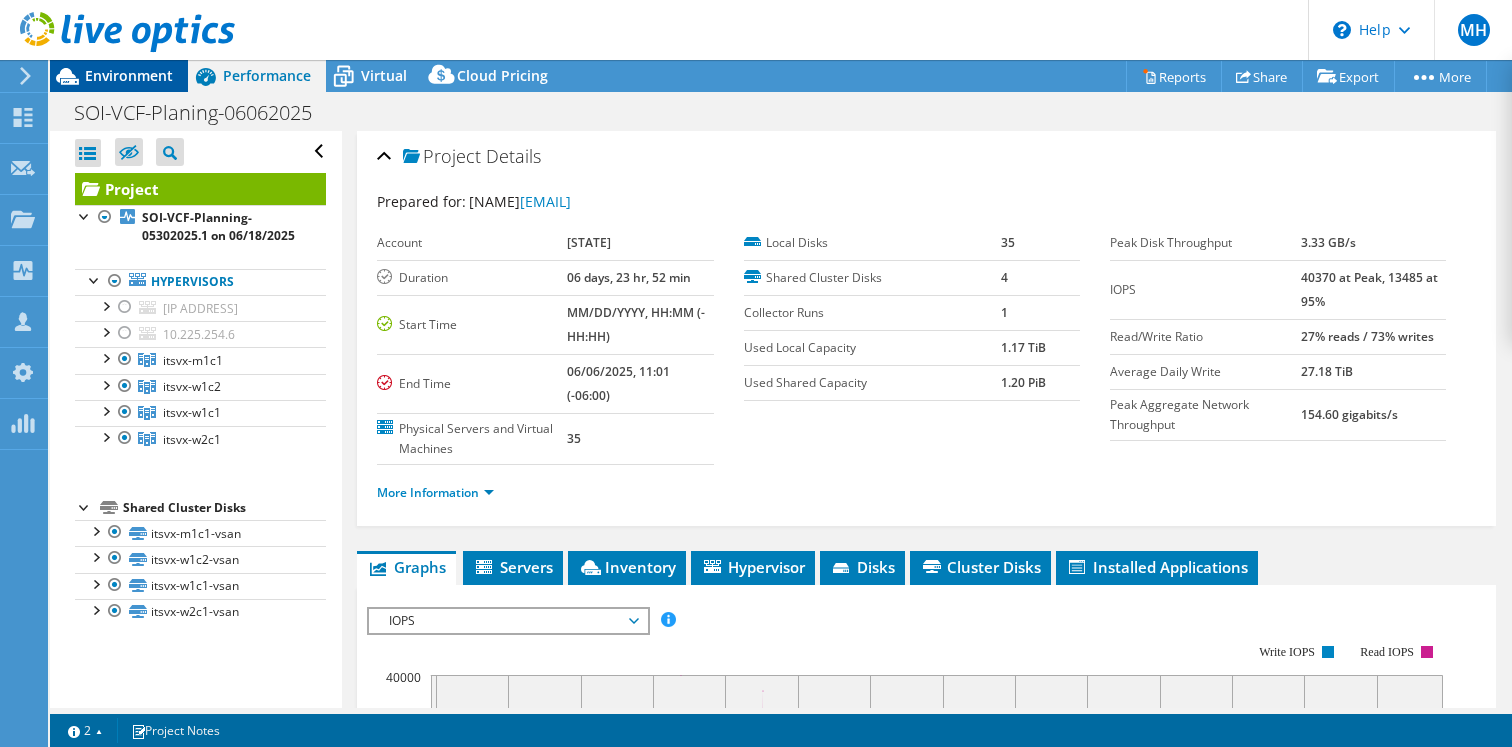 click on "Environment" at bounding box center [129, 75] 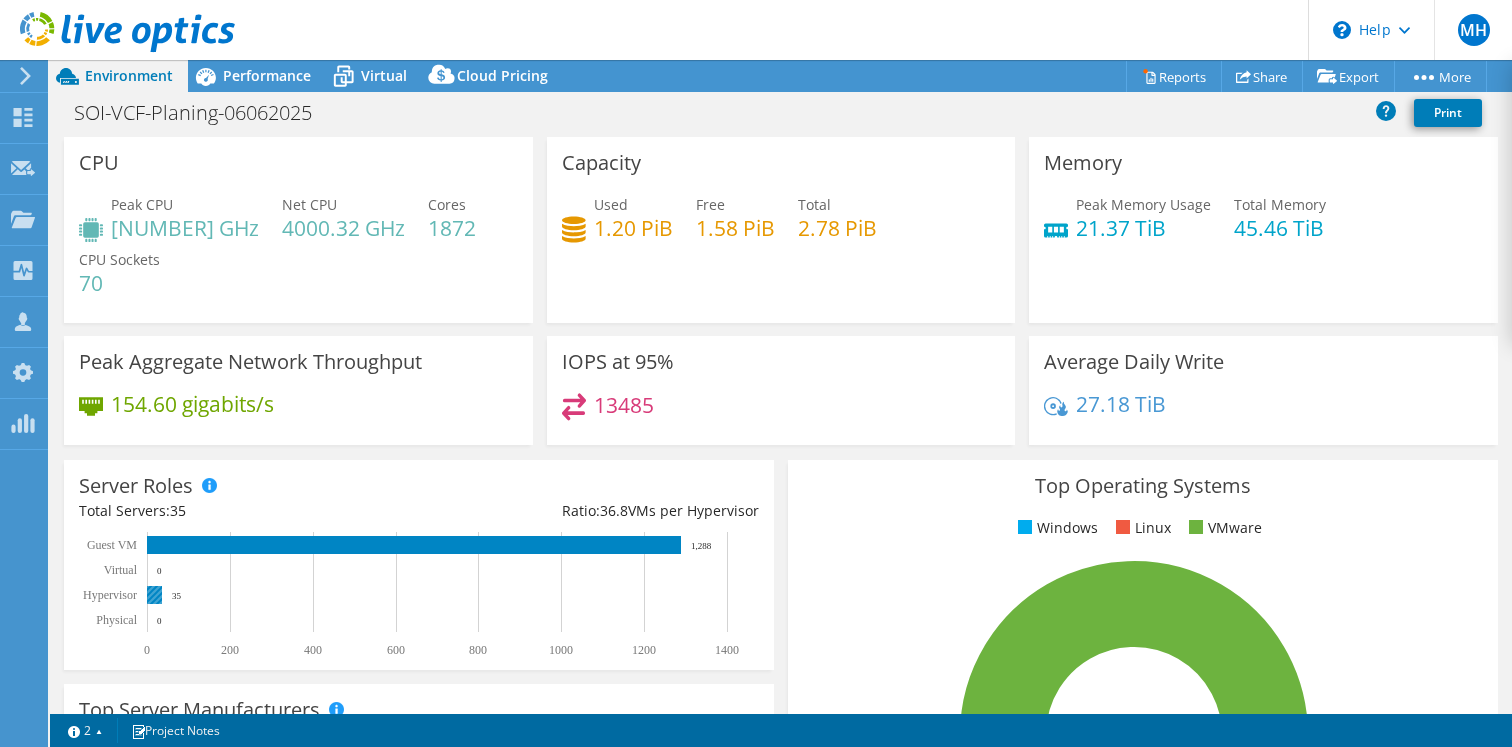 drag, startPoint x: 185, startPoint y: 595, endPoint x: 170, endPoint y: 594, distance: 15.033297 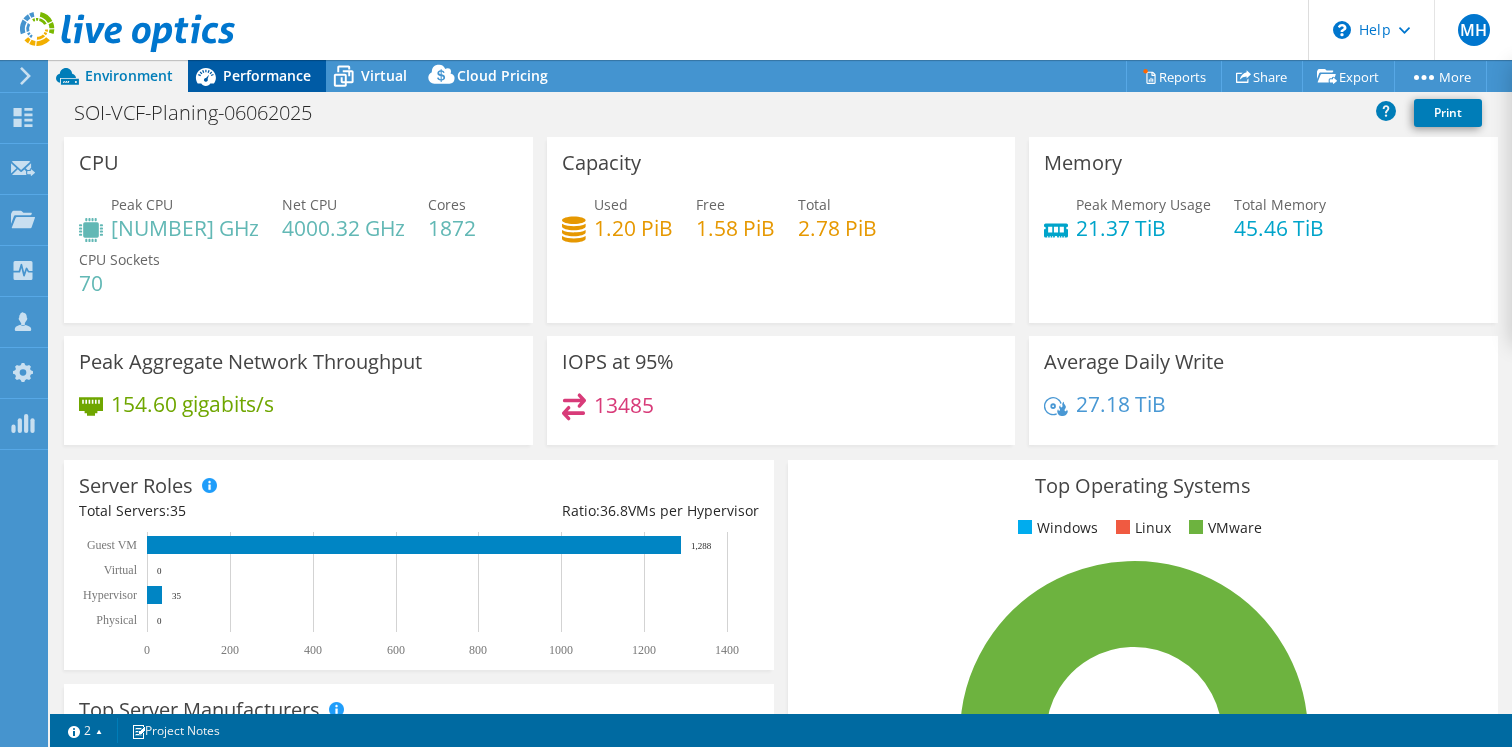 click on "Performance" at bounding box center [267, 75] 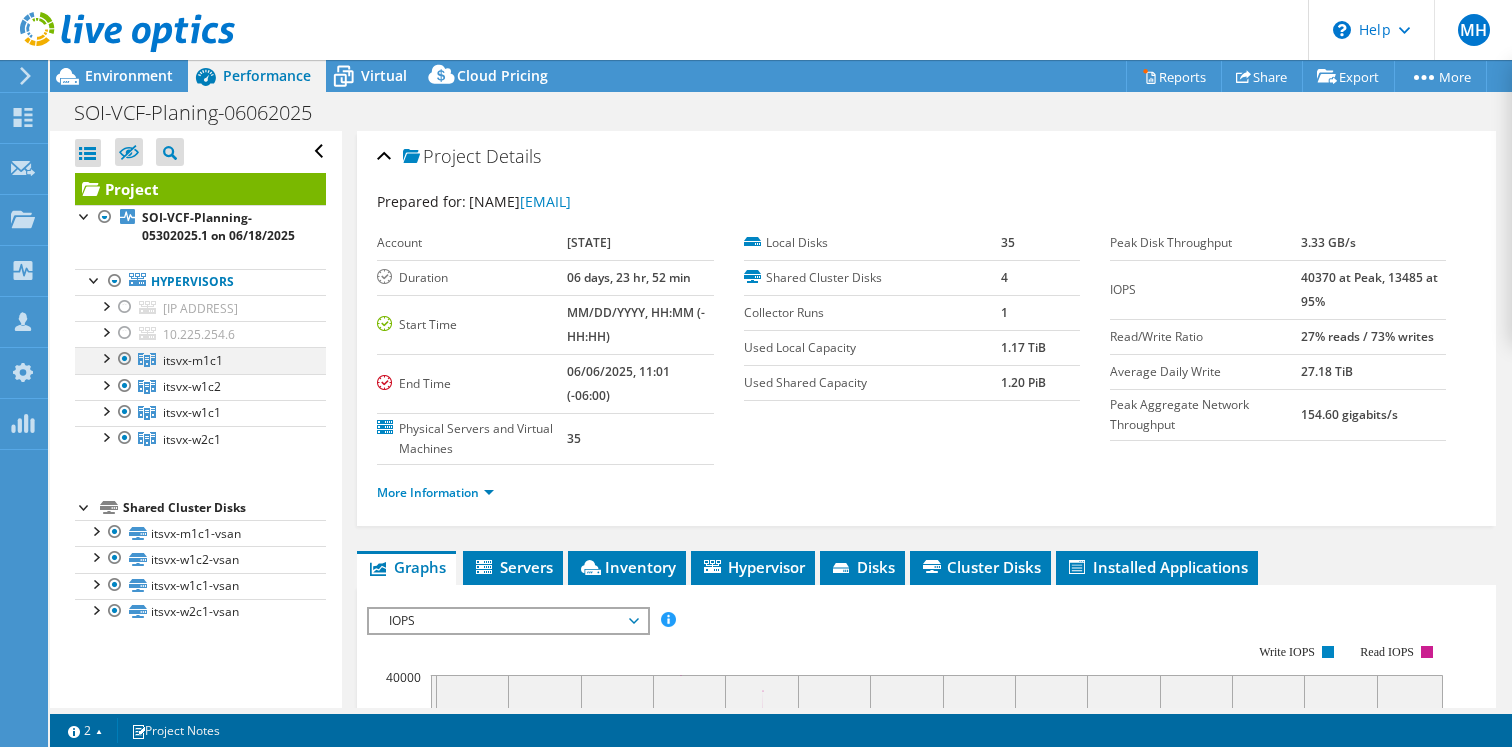 click at bounding box center (105, 357) 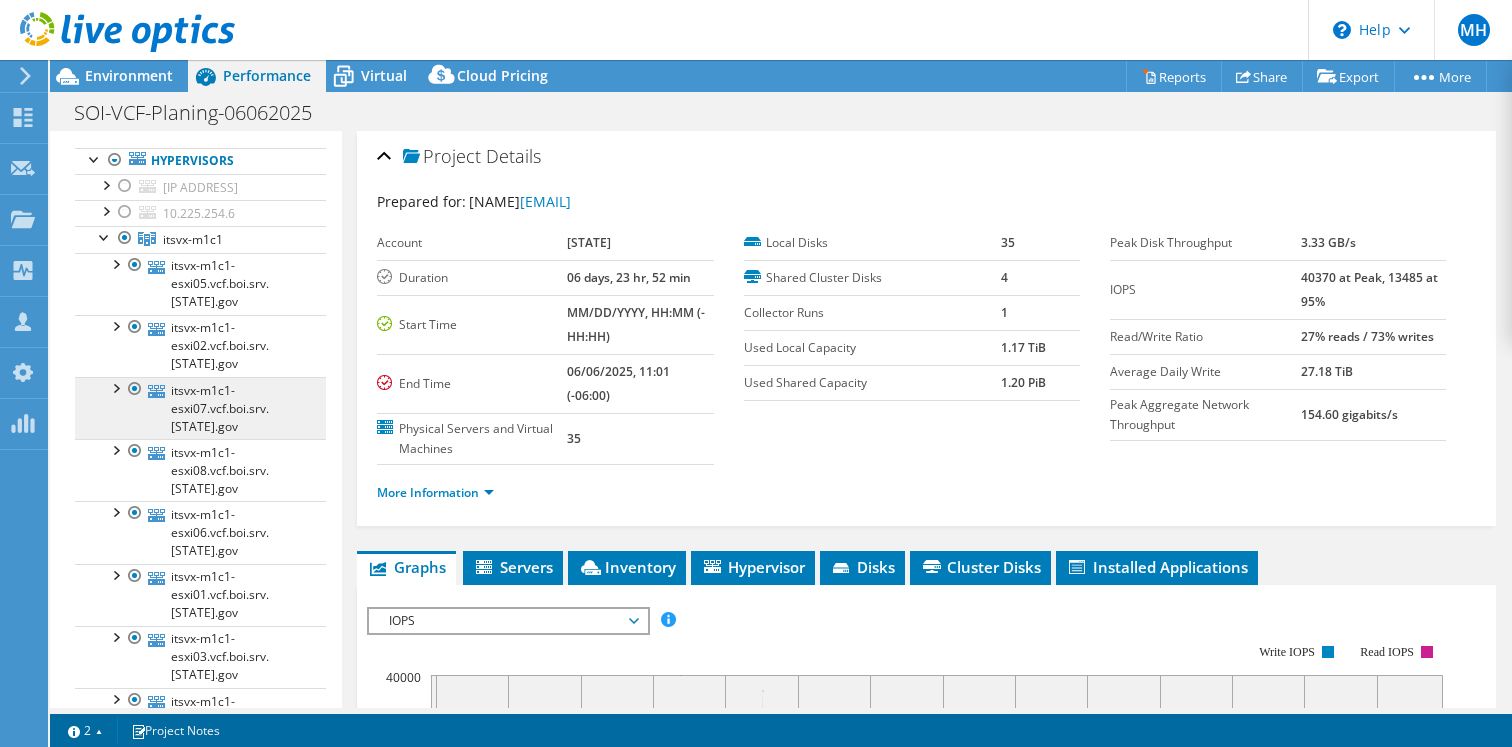 scroll, scrollTop: 127, scrollLeft: 0, axis: vertical 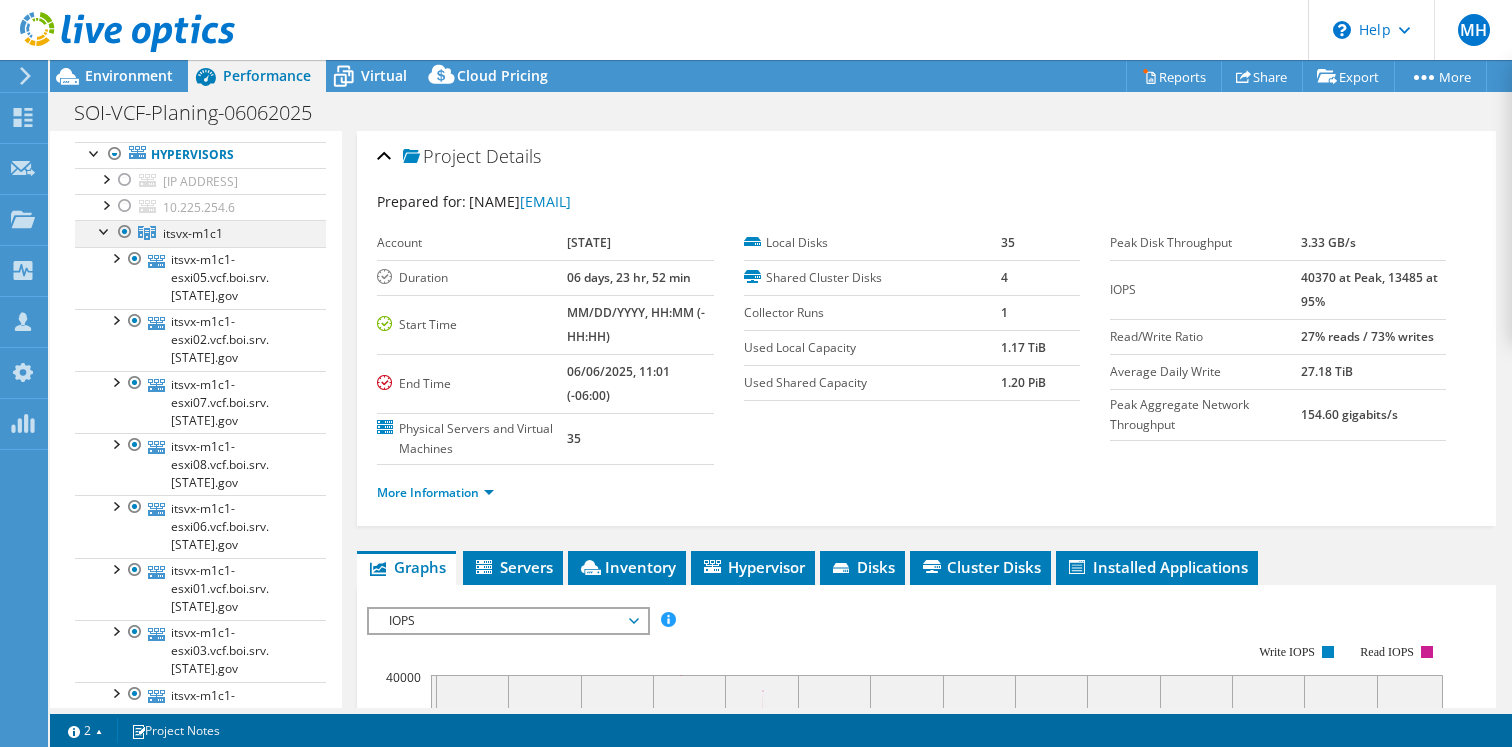 click at bounding box center (105, 230) 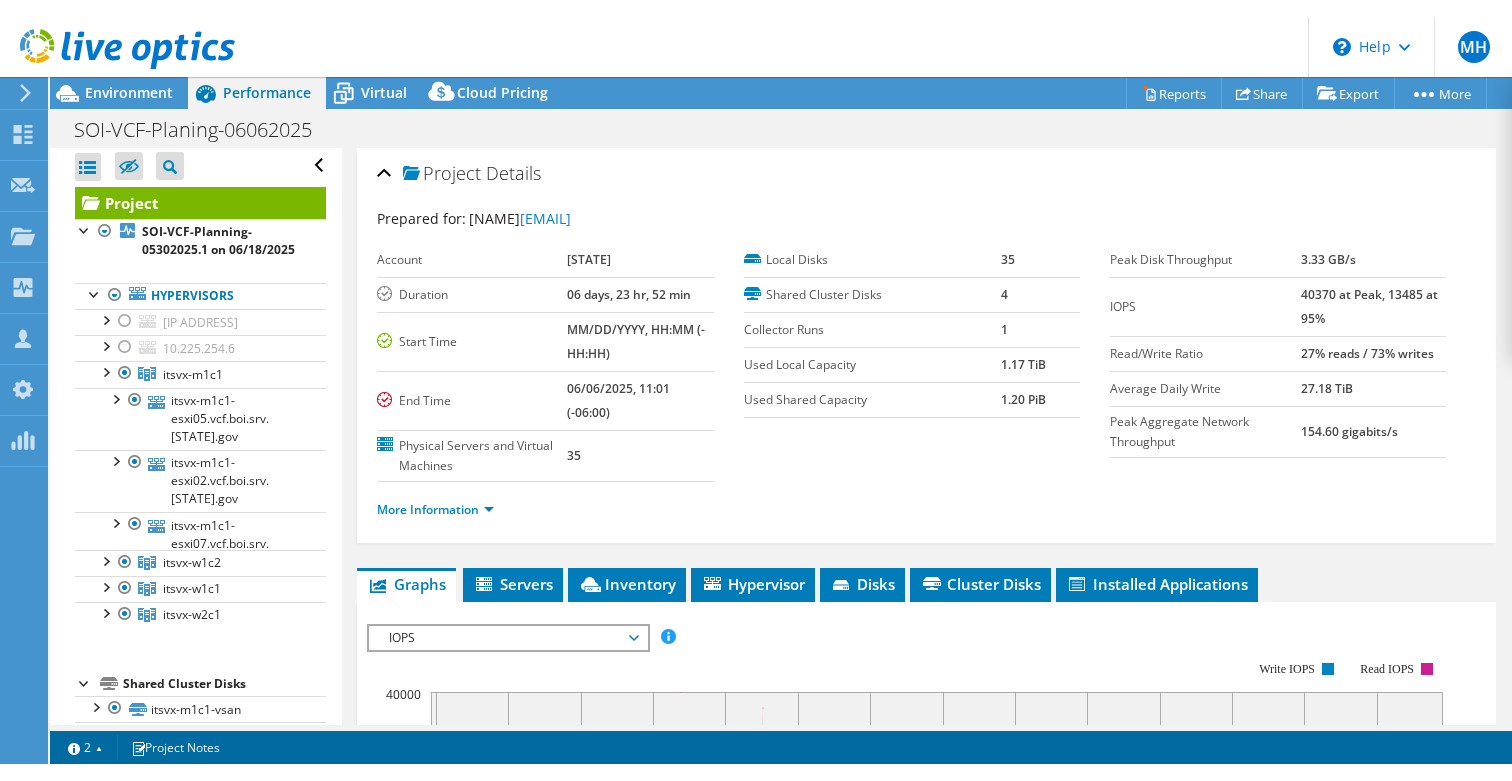 scroll, scrollTop: 0, scrollLeft: 0, axis: both 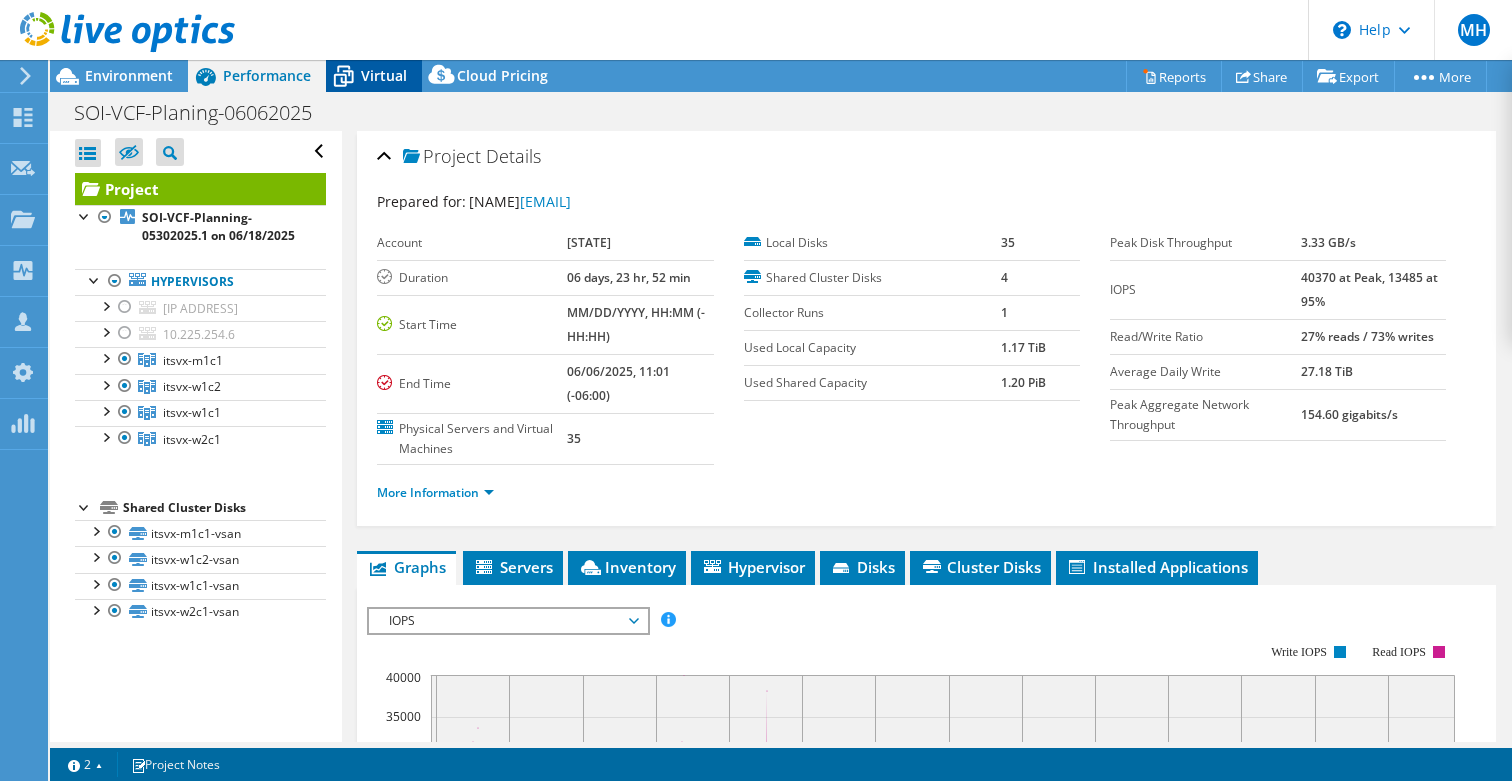 click on "Virtual" at bounding box center (384, 75) 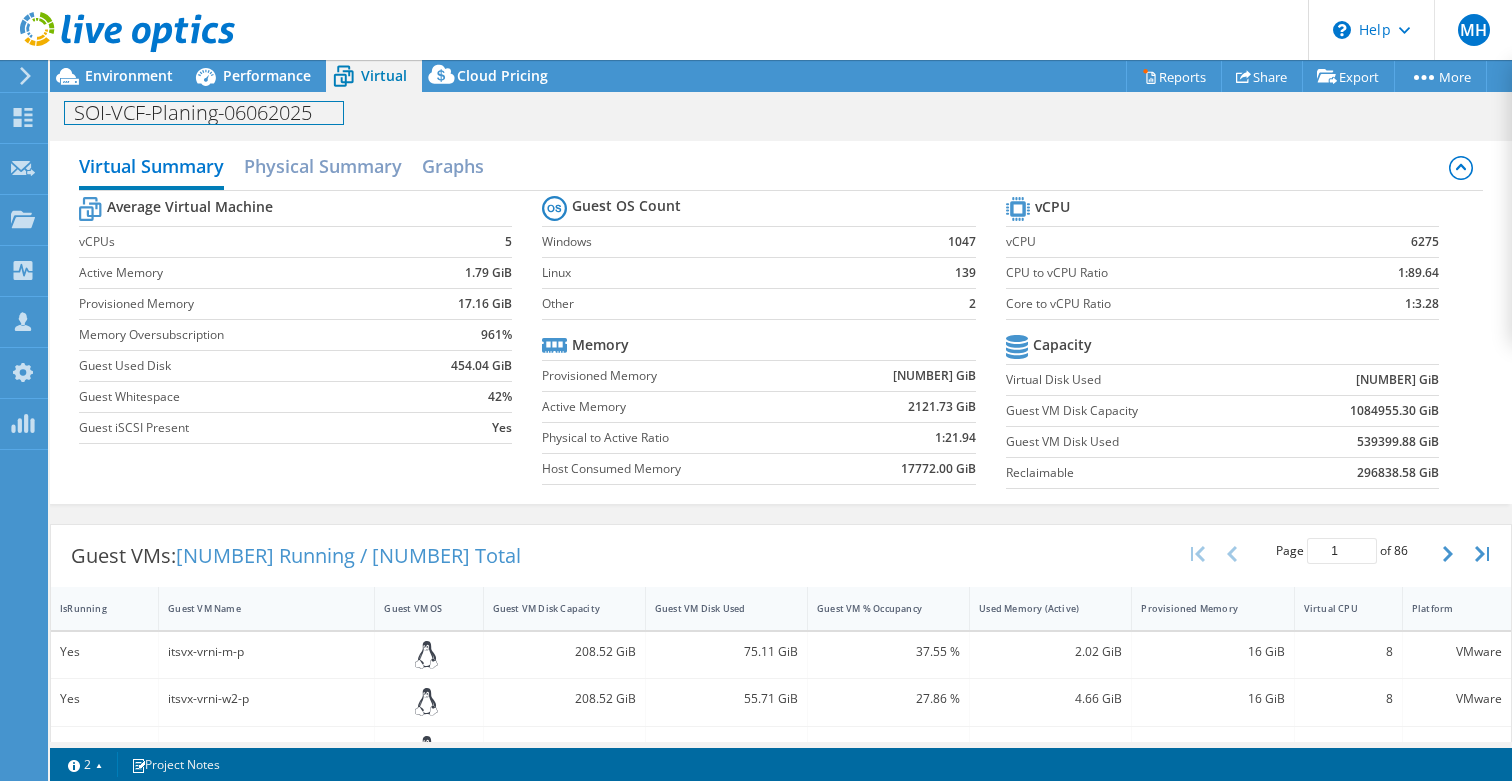 click on "SOI-VCF-Planing-06062025
Print" at bounding box center [781, 111] 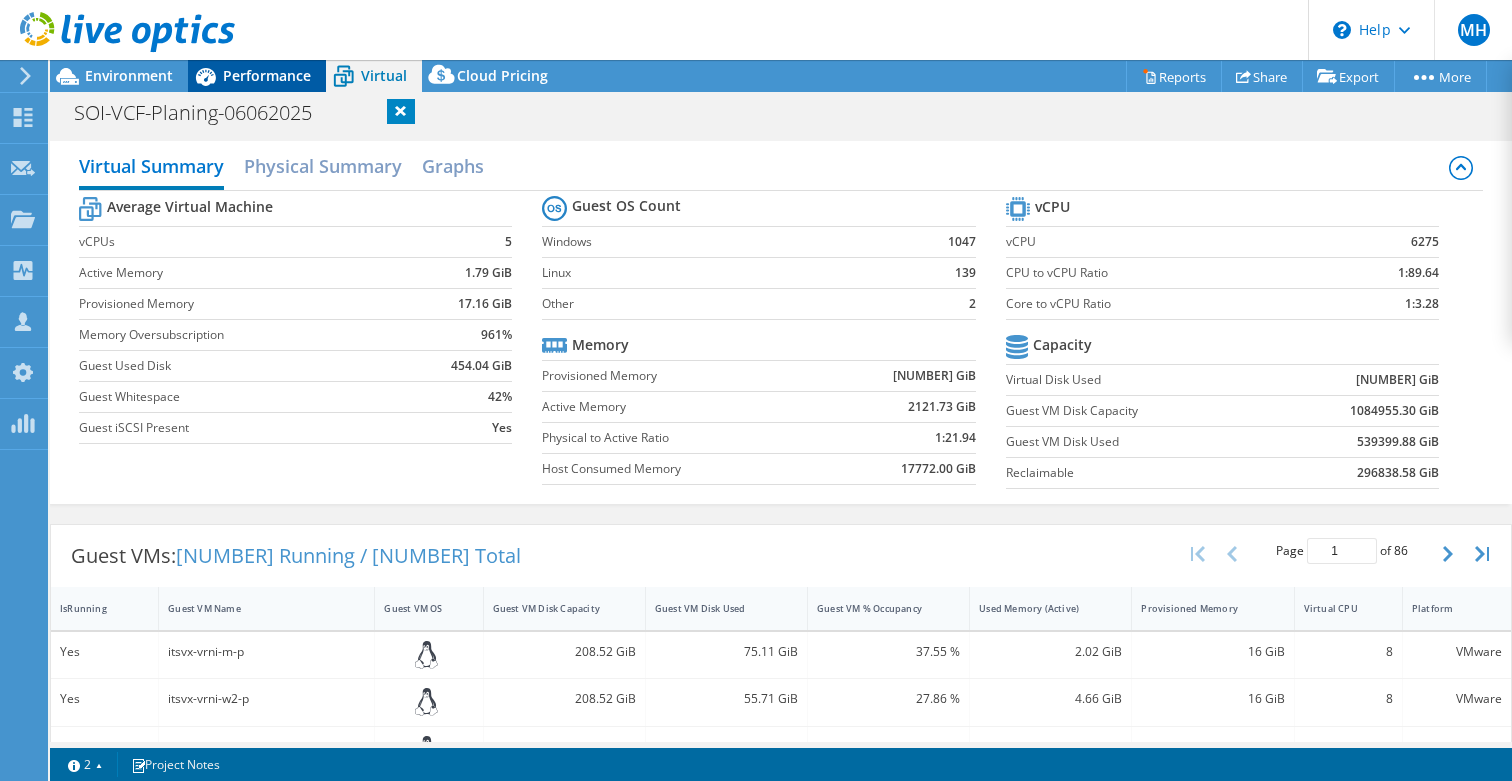 click on "Performance" at bounding box center (267, 75) 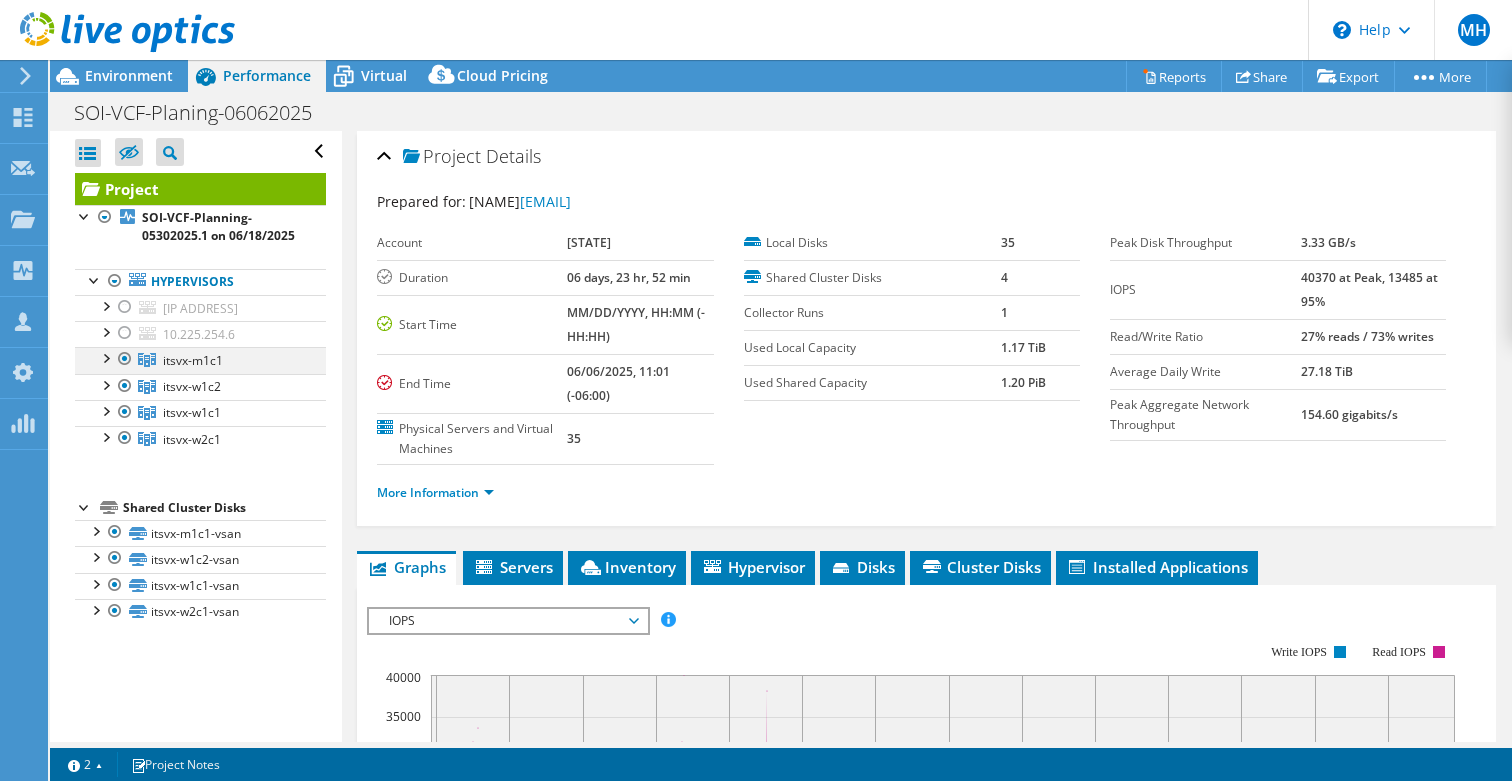 click at bounding box center [125, 359] 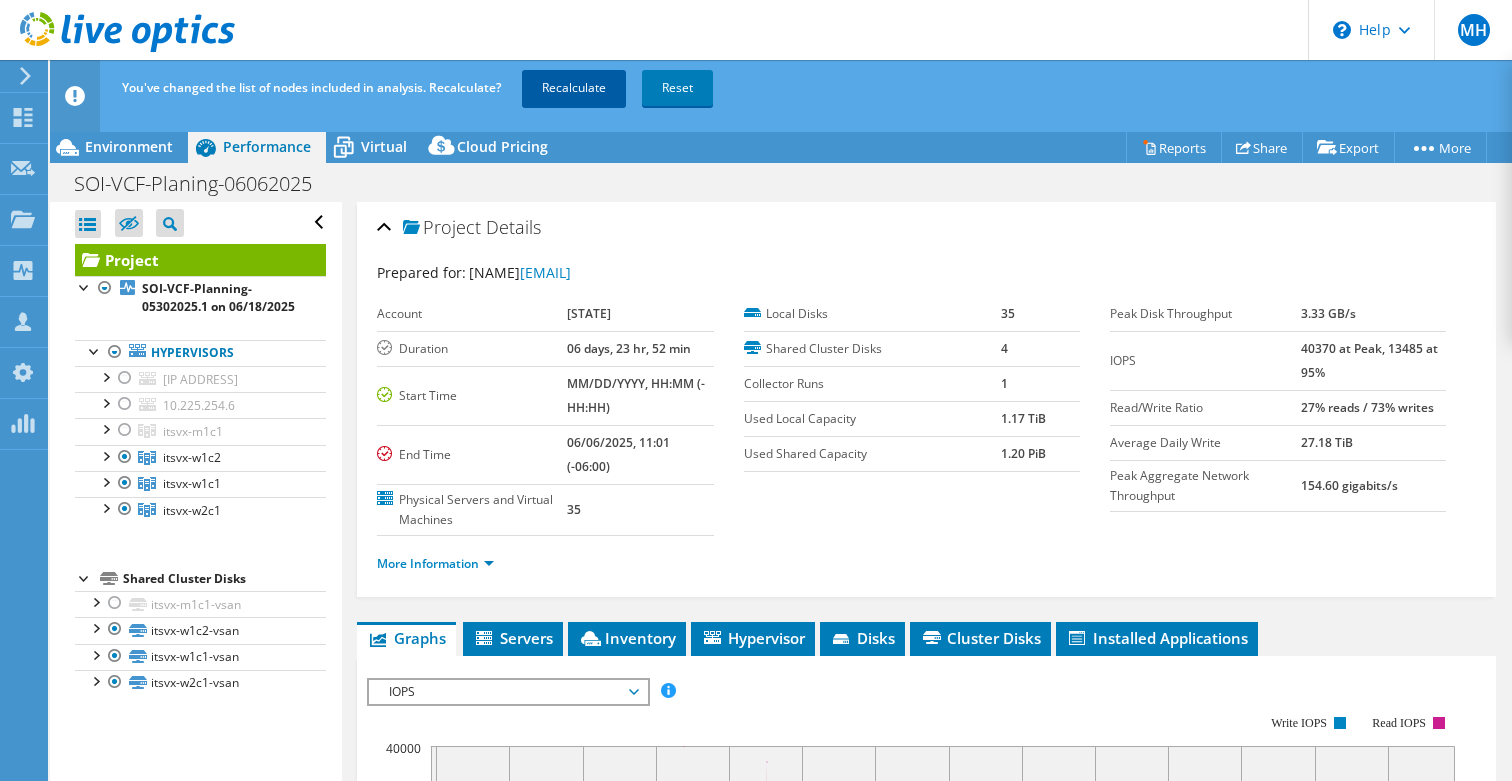 click on "Recalculate" at bounding box center [574, 88] 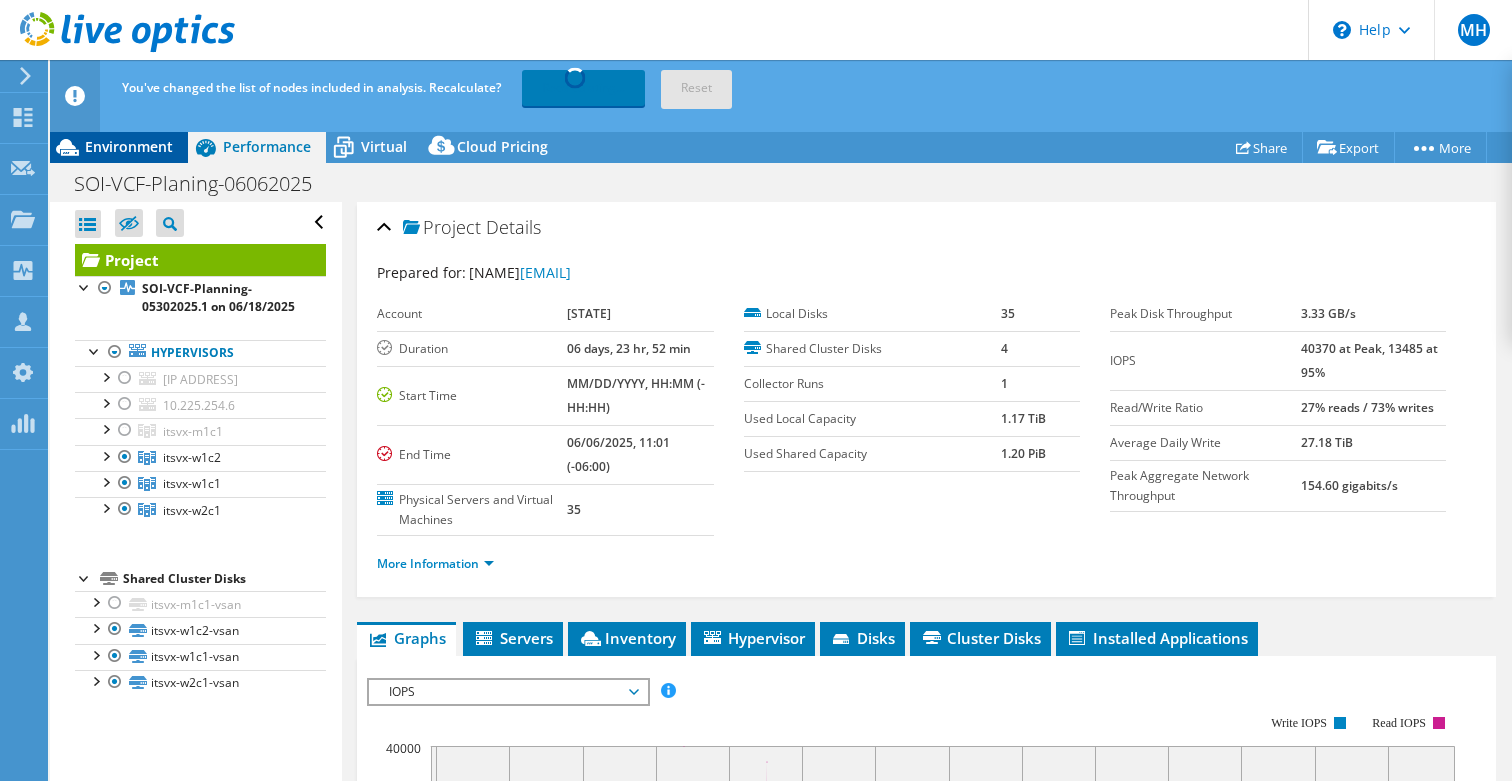 click on "Environment" at bounding box center (129, 146) 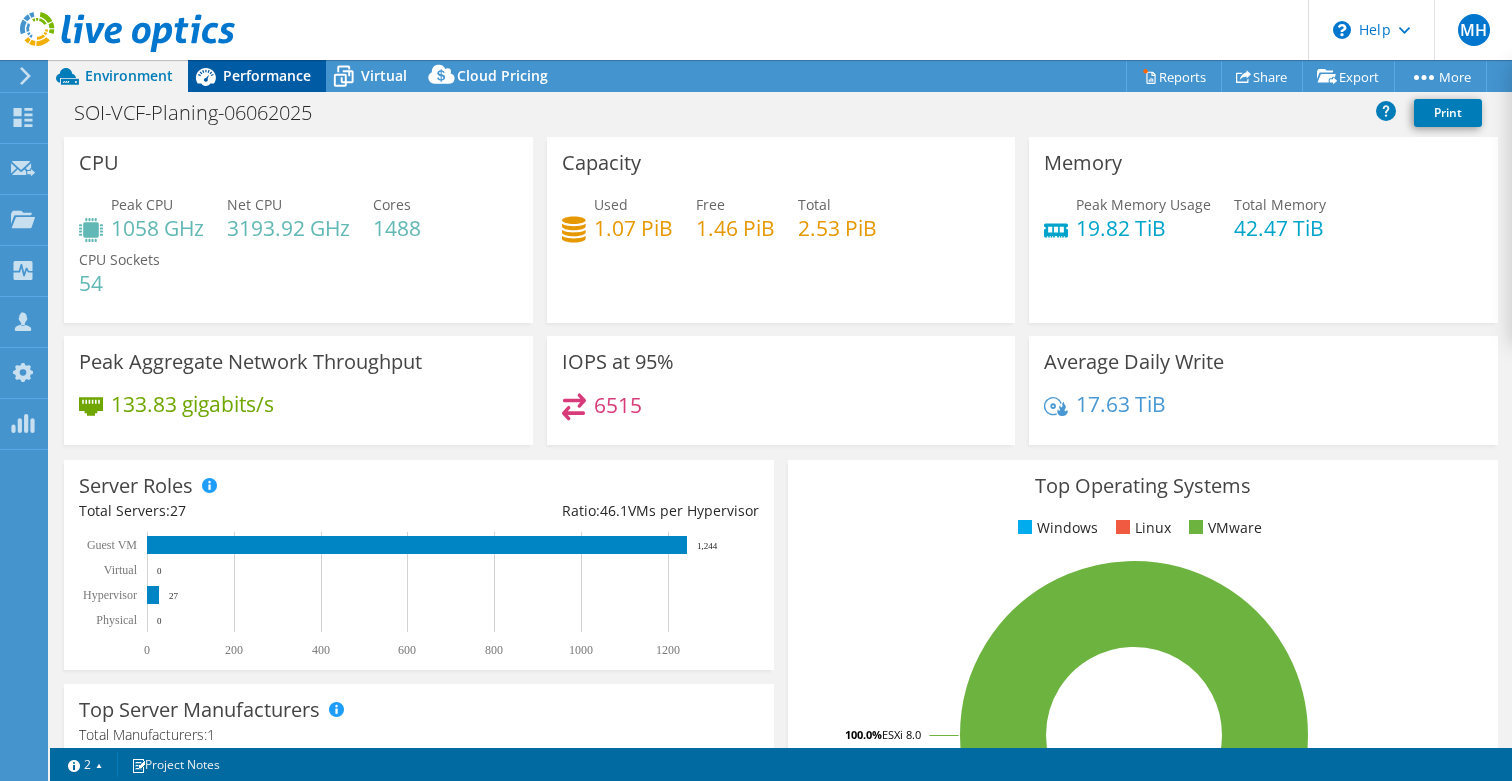 click on "Performance" at bounding box center (267, 75) 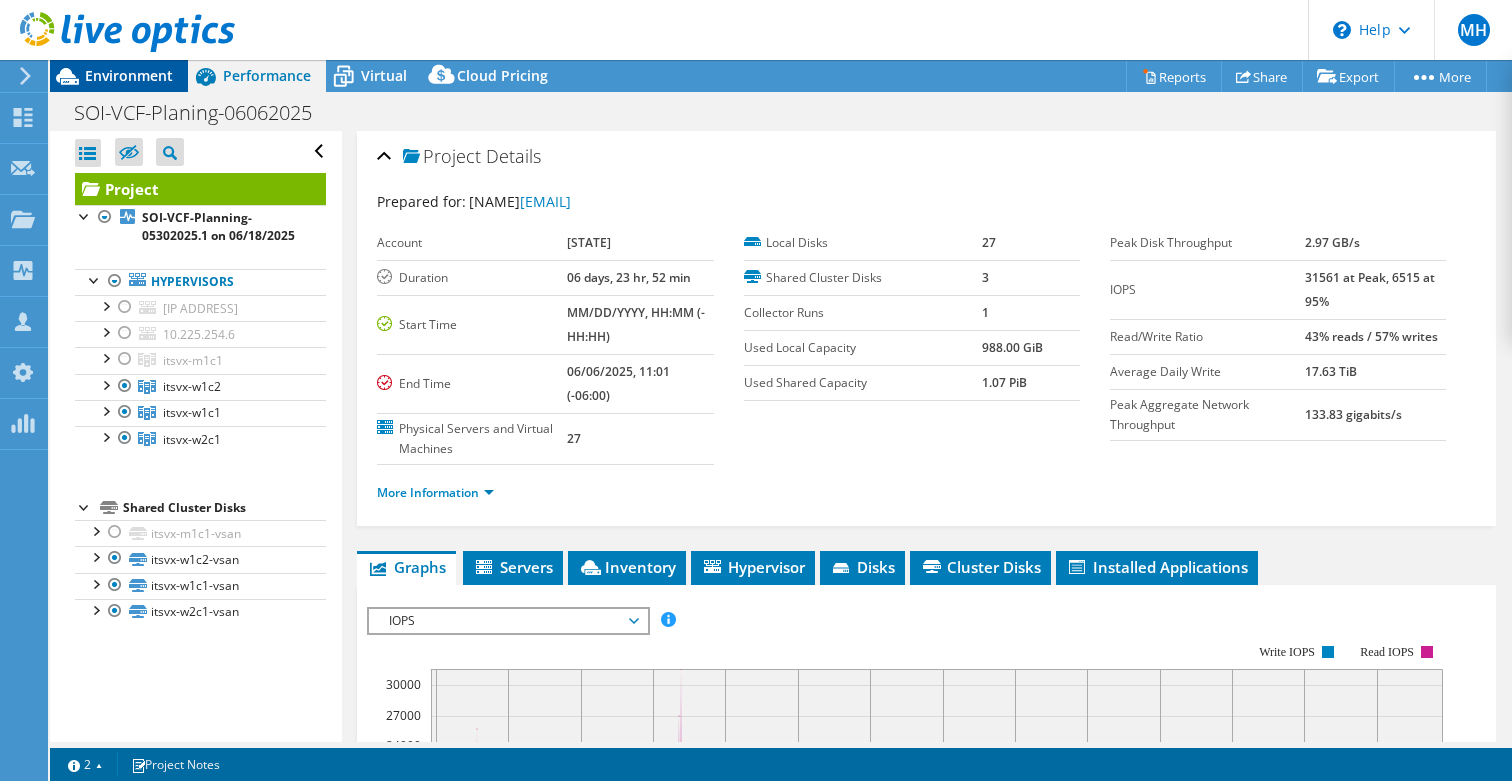 click on "Environment" at bounding box center (129, 75) 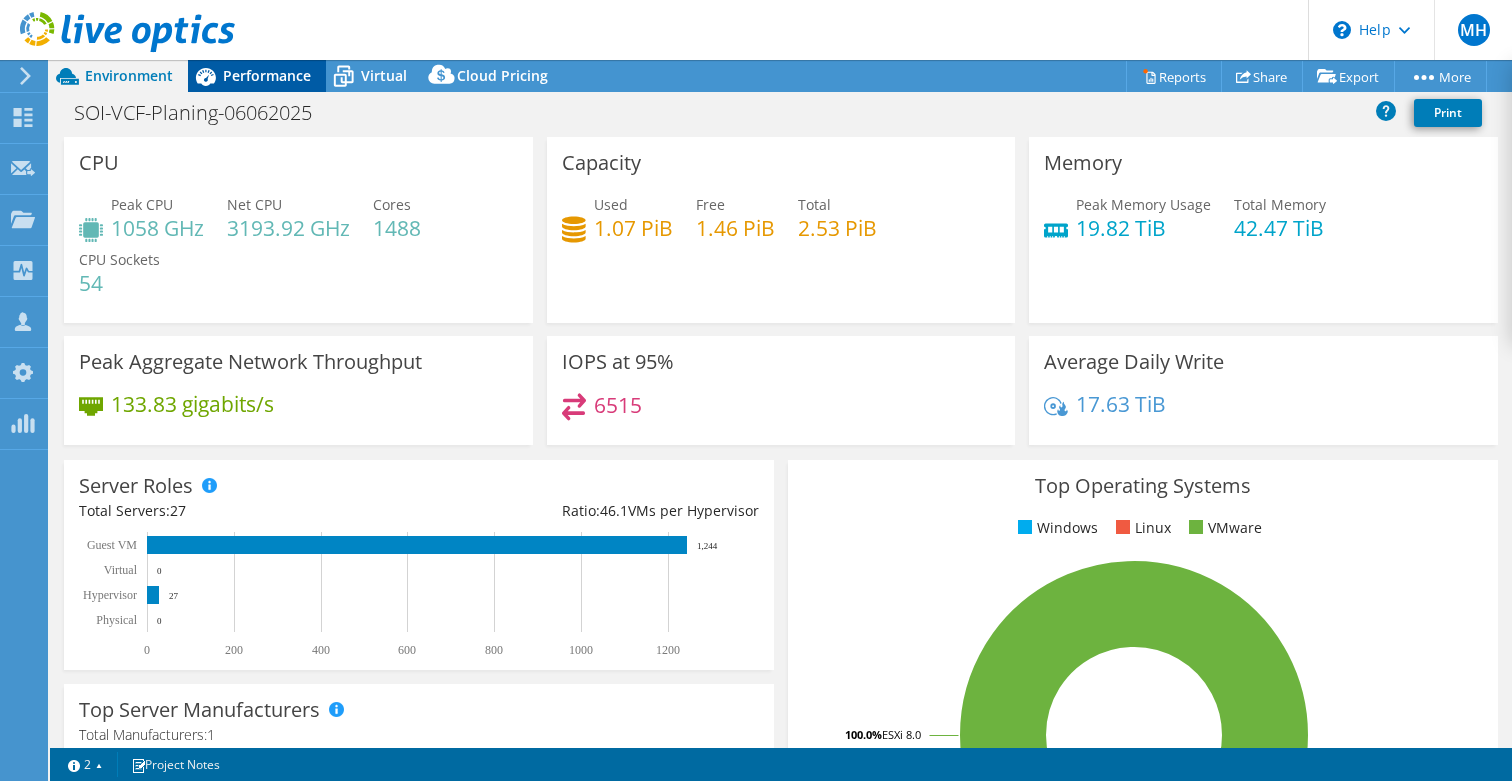 click on "Performance" at bounding box center (267, 75) 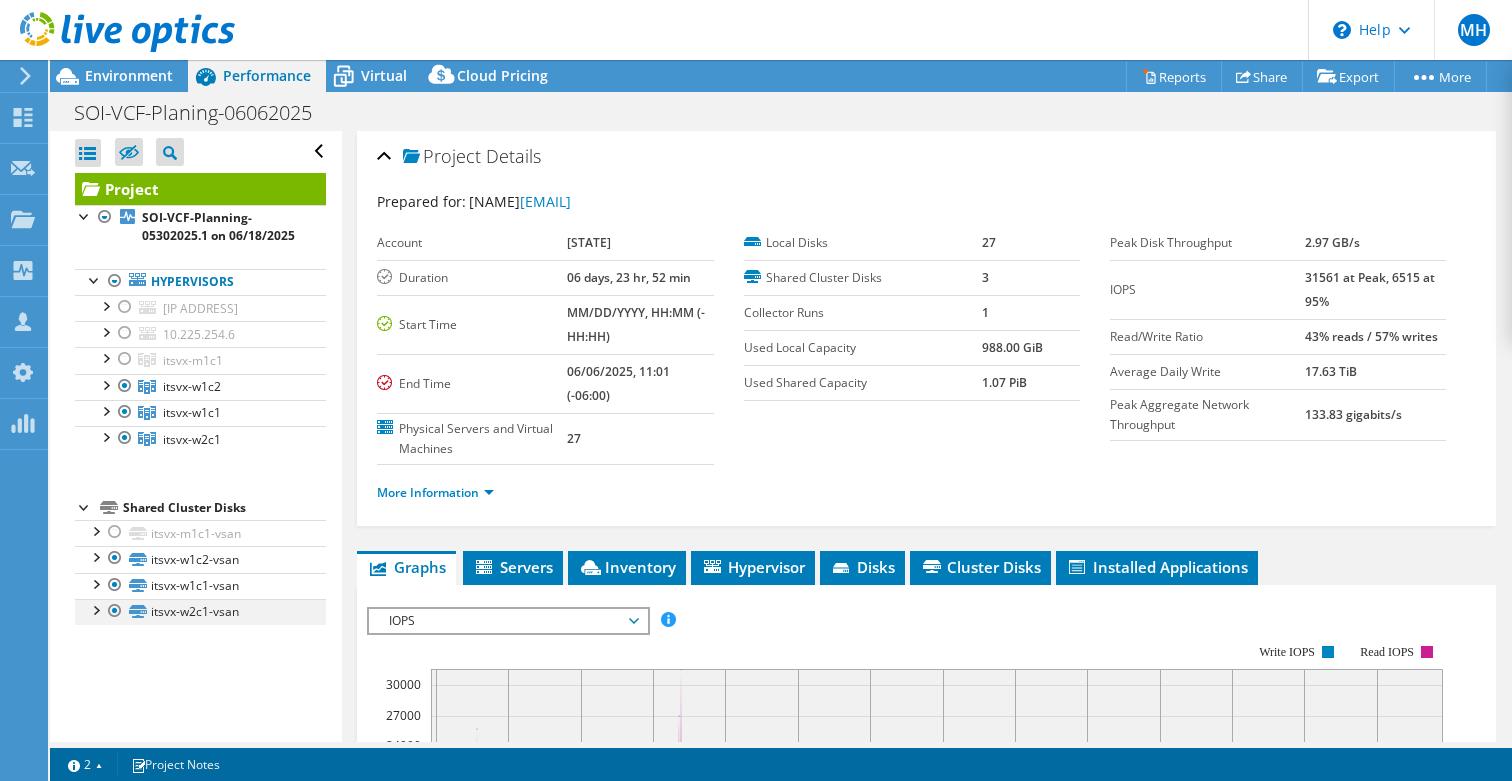 click at bounding box center (115, 611) 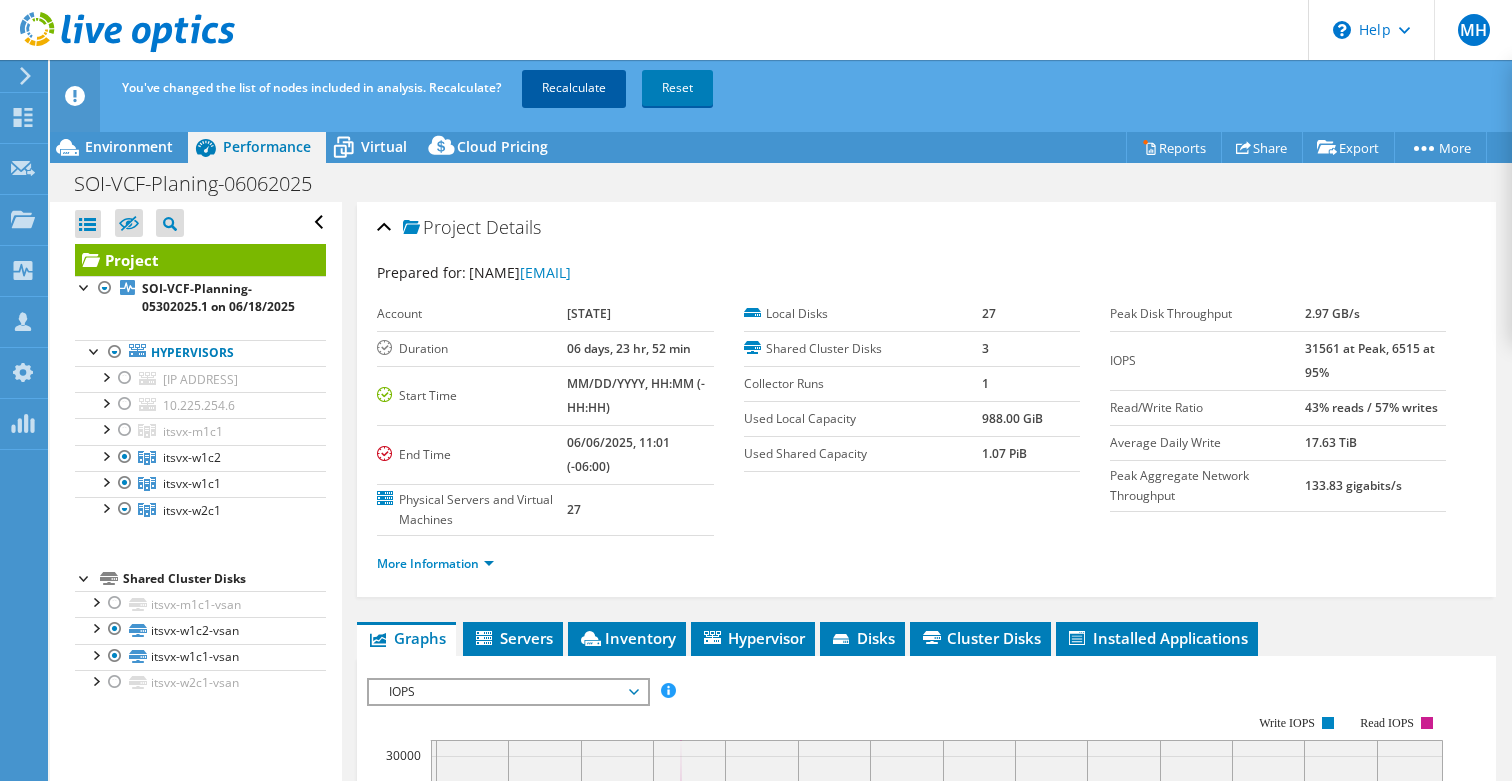 click on "Recalculate" at bounding box center (574, 88) 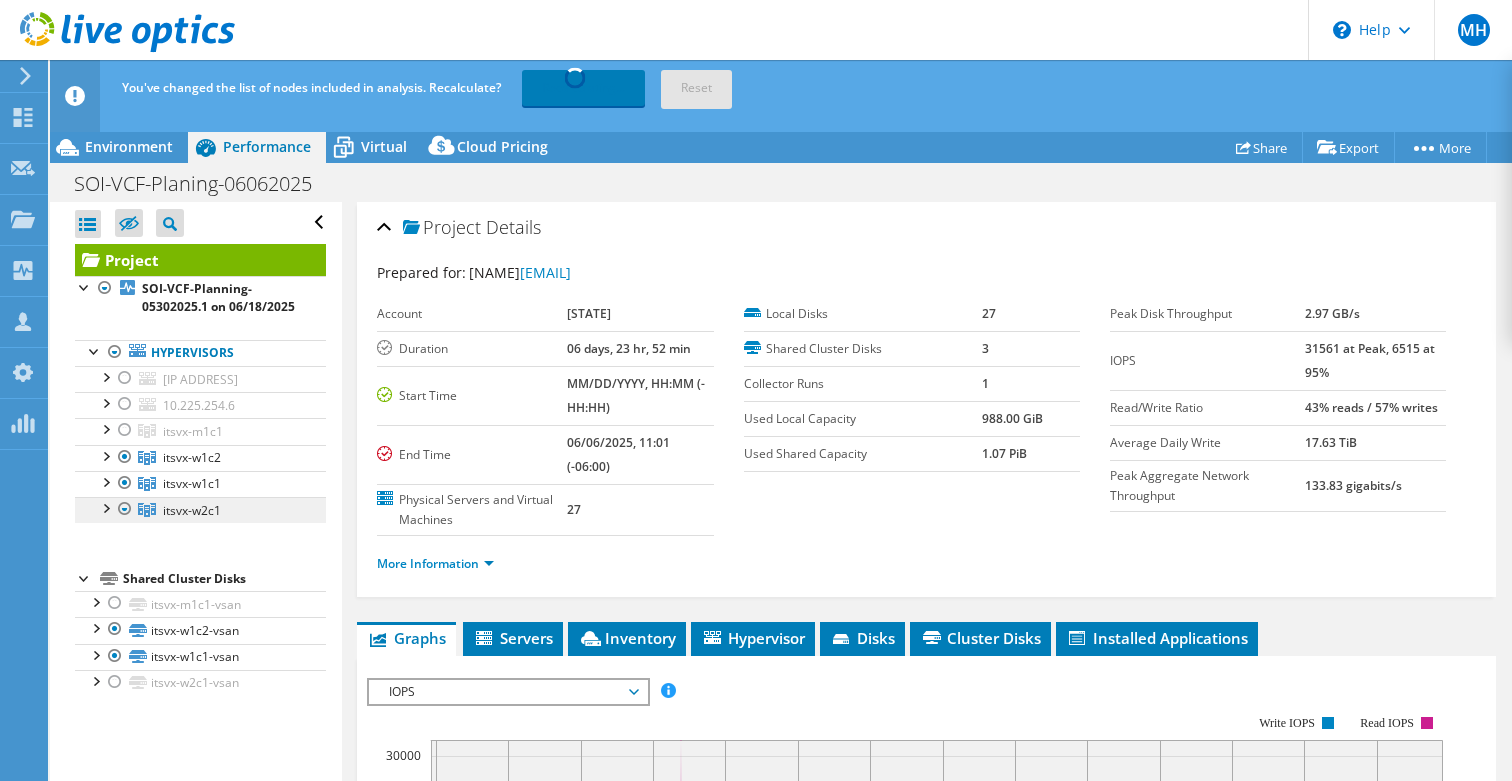 click on "itsvx-w2c1" at bounding box center (193, 431) 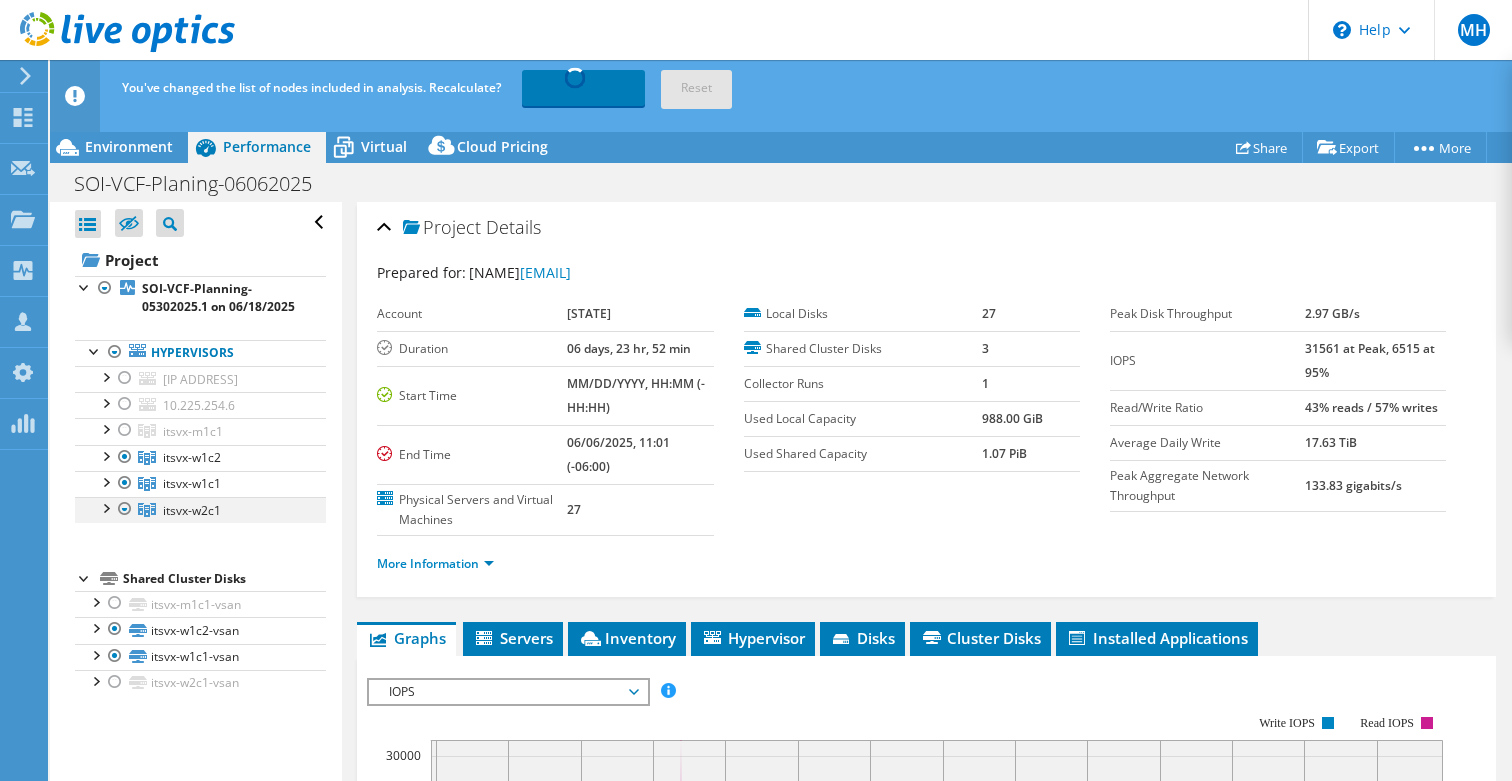 click at bounding box center [105, 507] 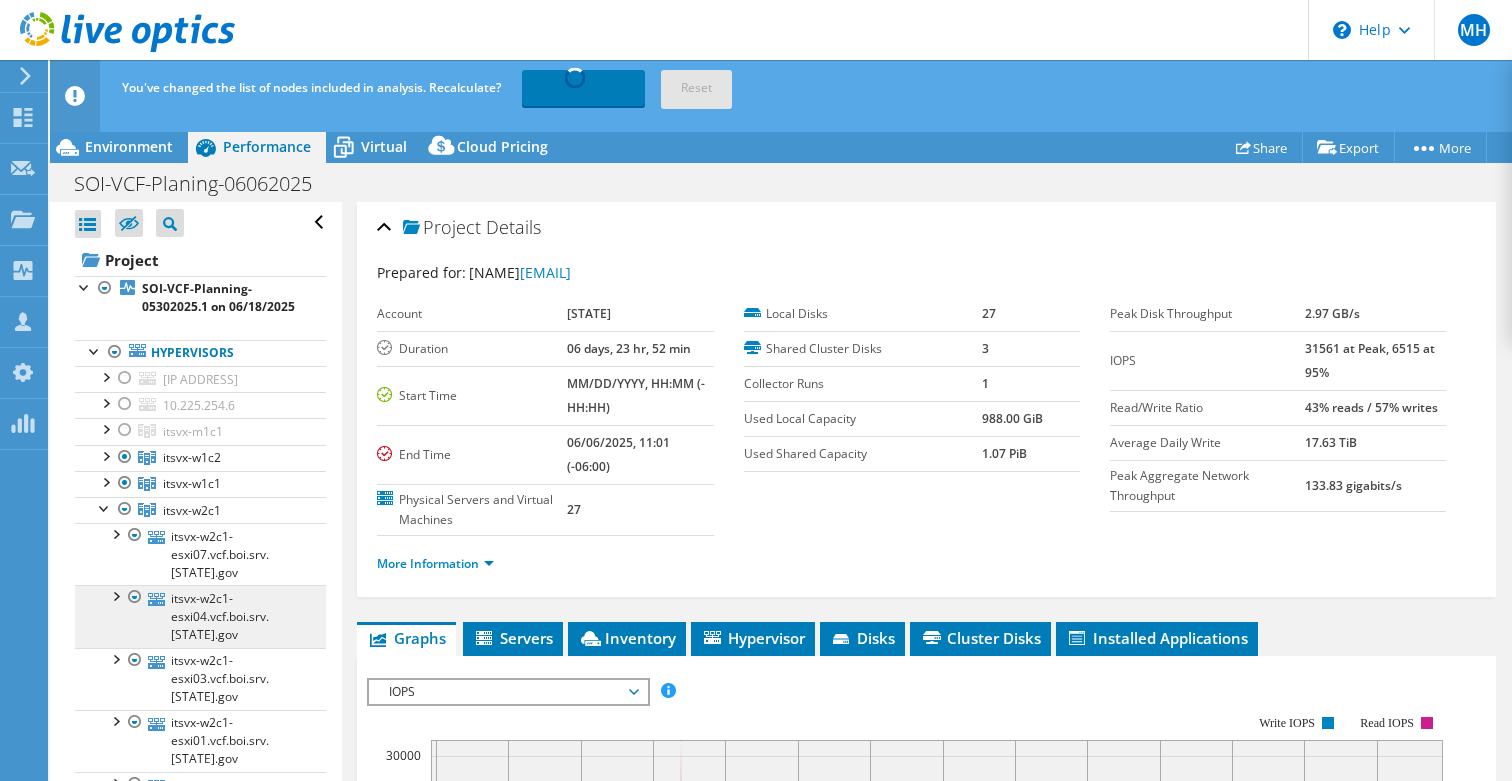 scroll, scrollTop: 279, scrollLeft: 0, axis: vertical 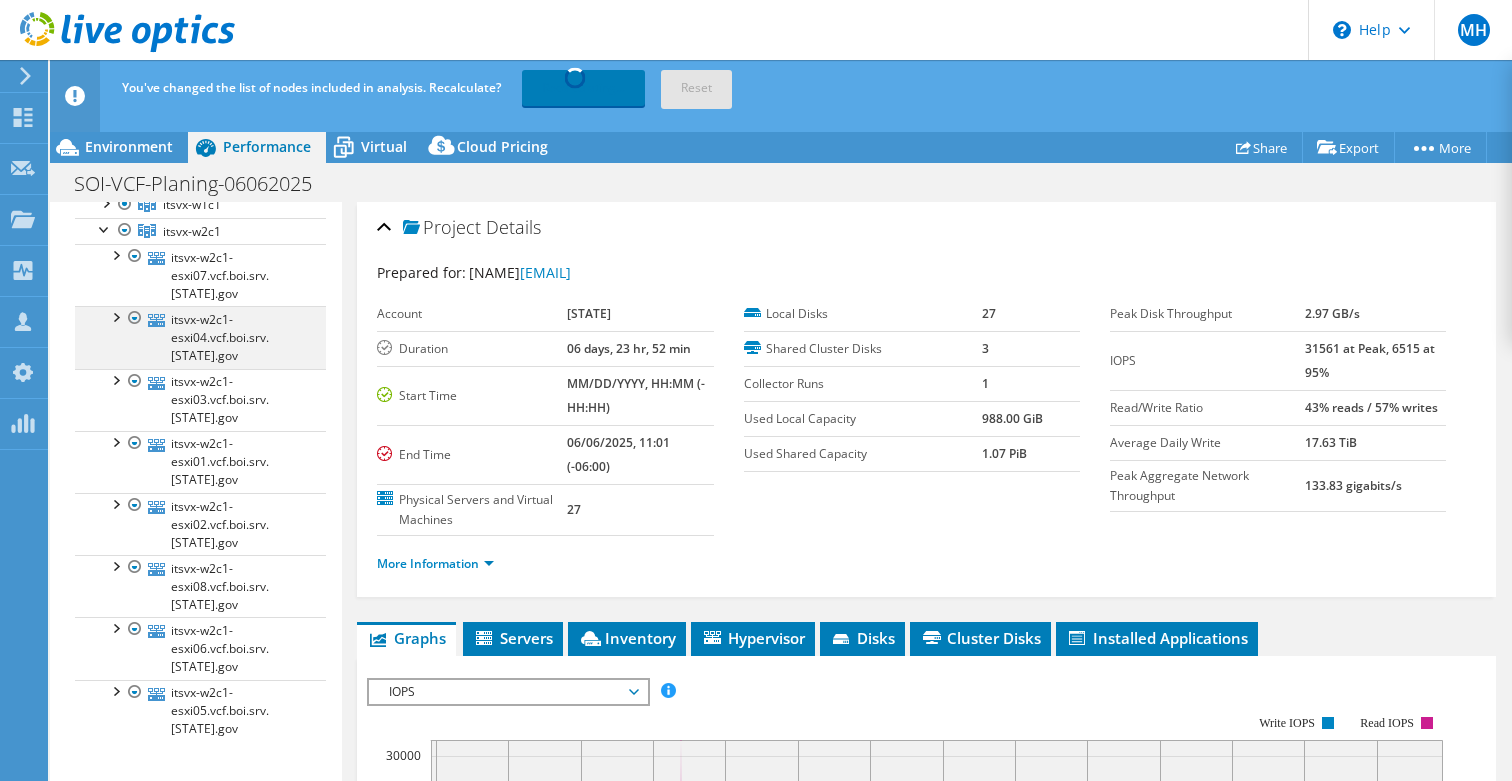 click at bounding box center [115, 316] 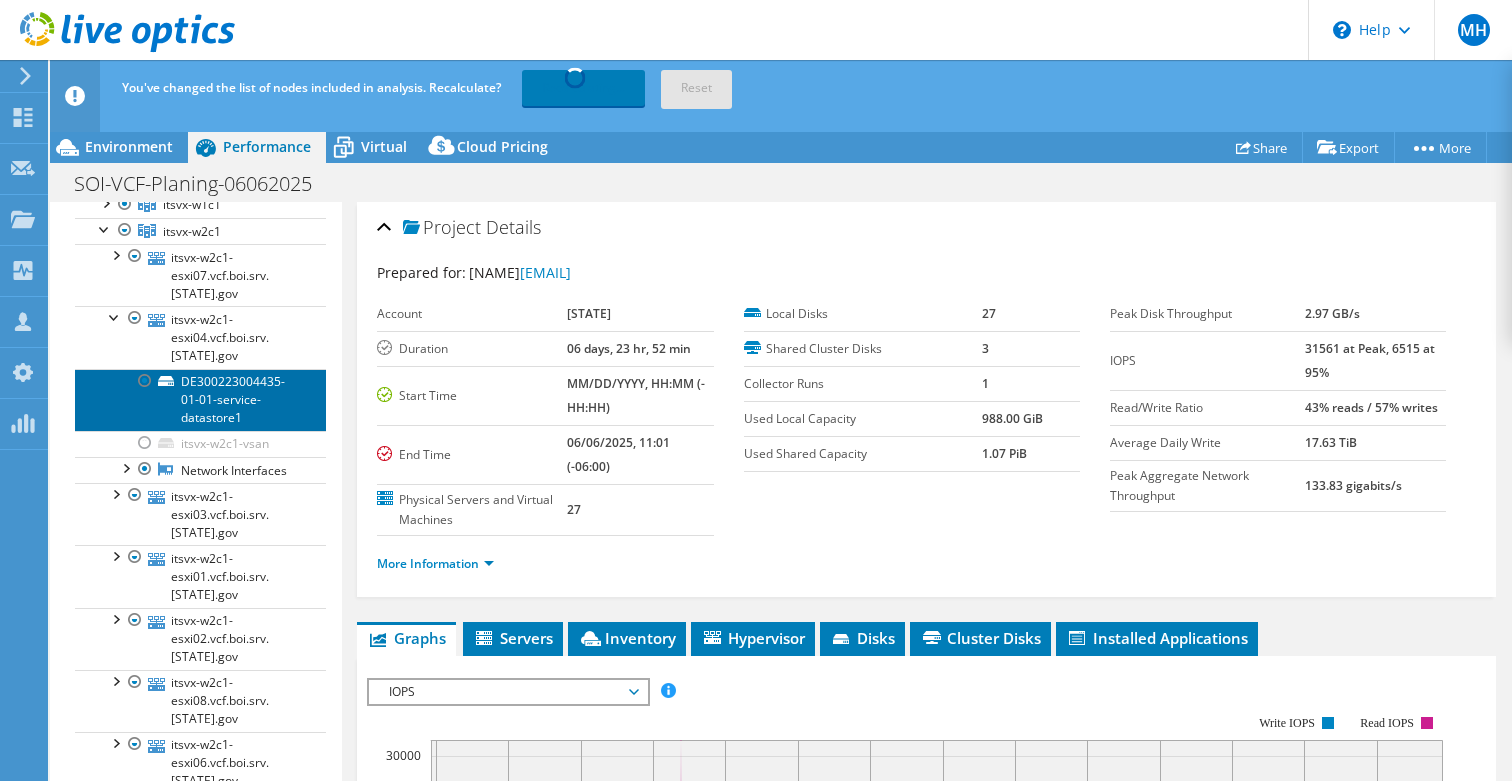 click on "DE300223004435-01-01-service-datastore1" at bounding box center [200, 400] 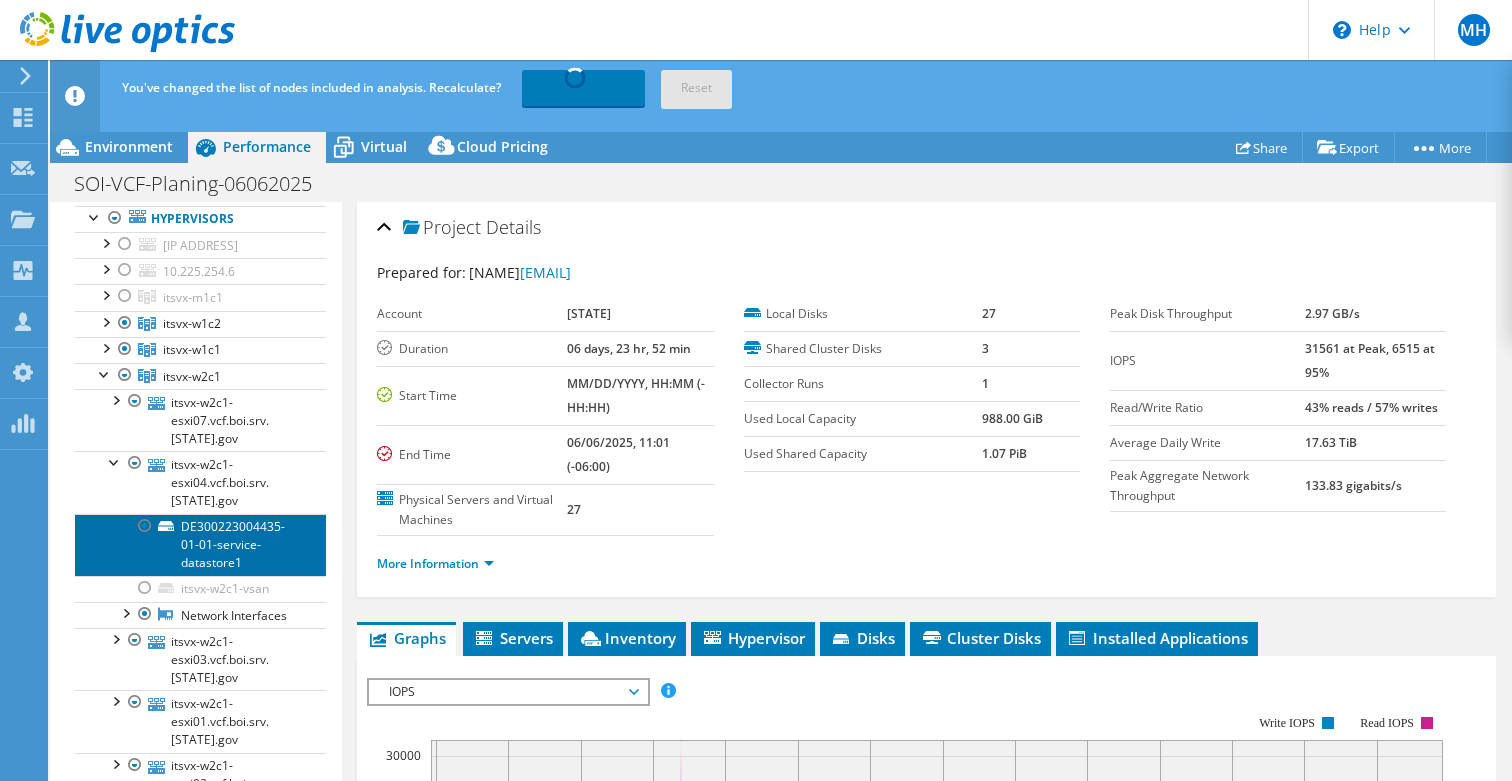 scroll, scrollTop: 125, scrollLeft: 0, axis: vertical 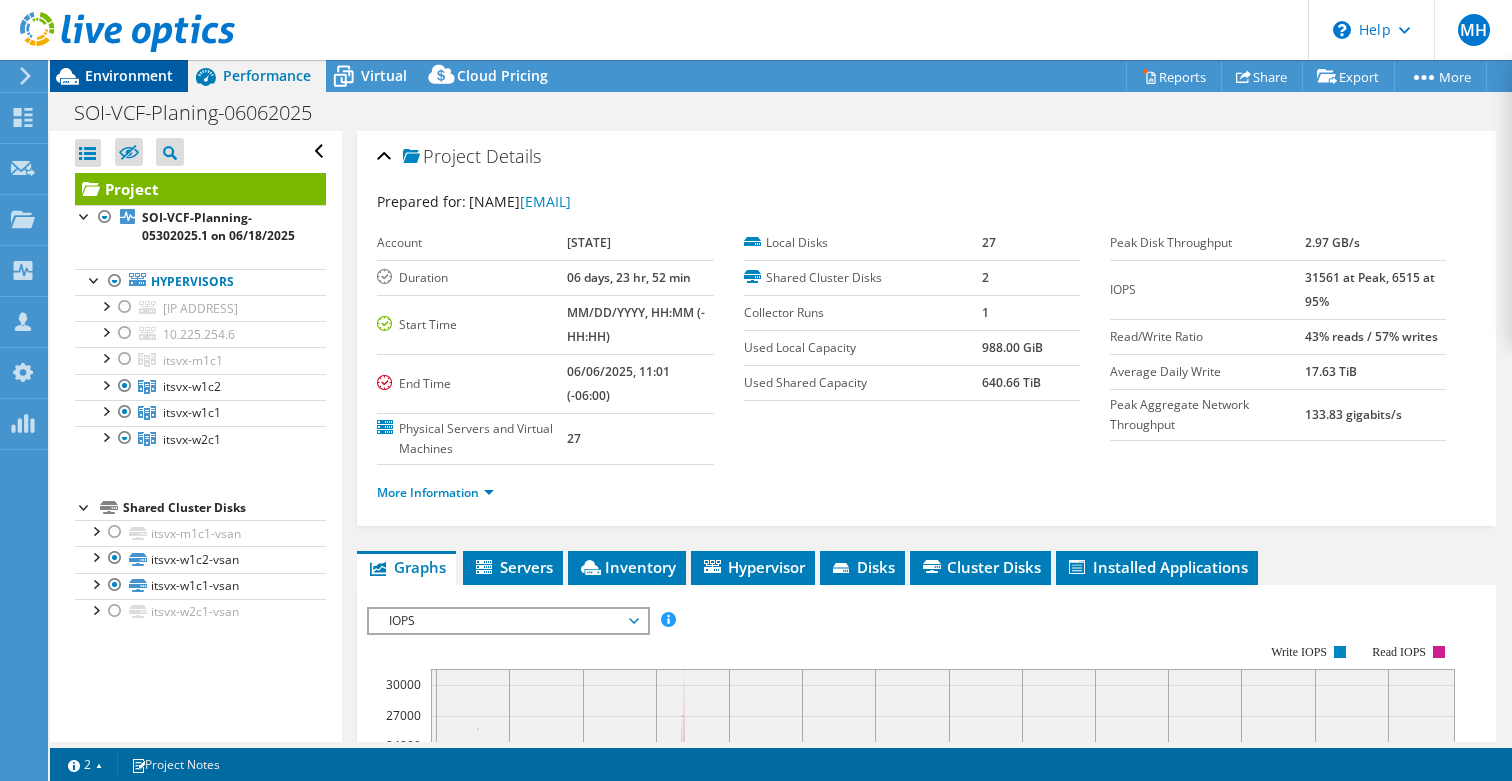 click on "Environment" at bounding box center [129, 75] 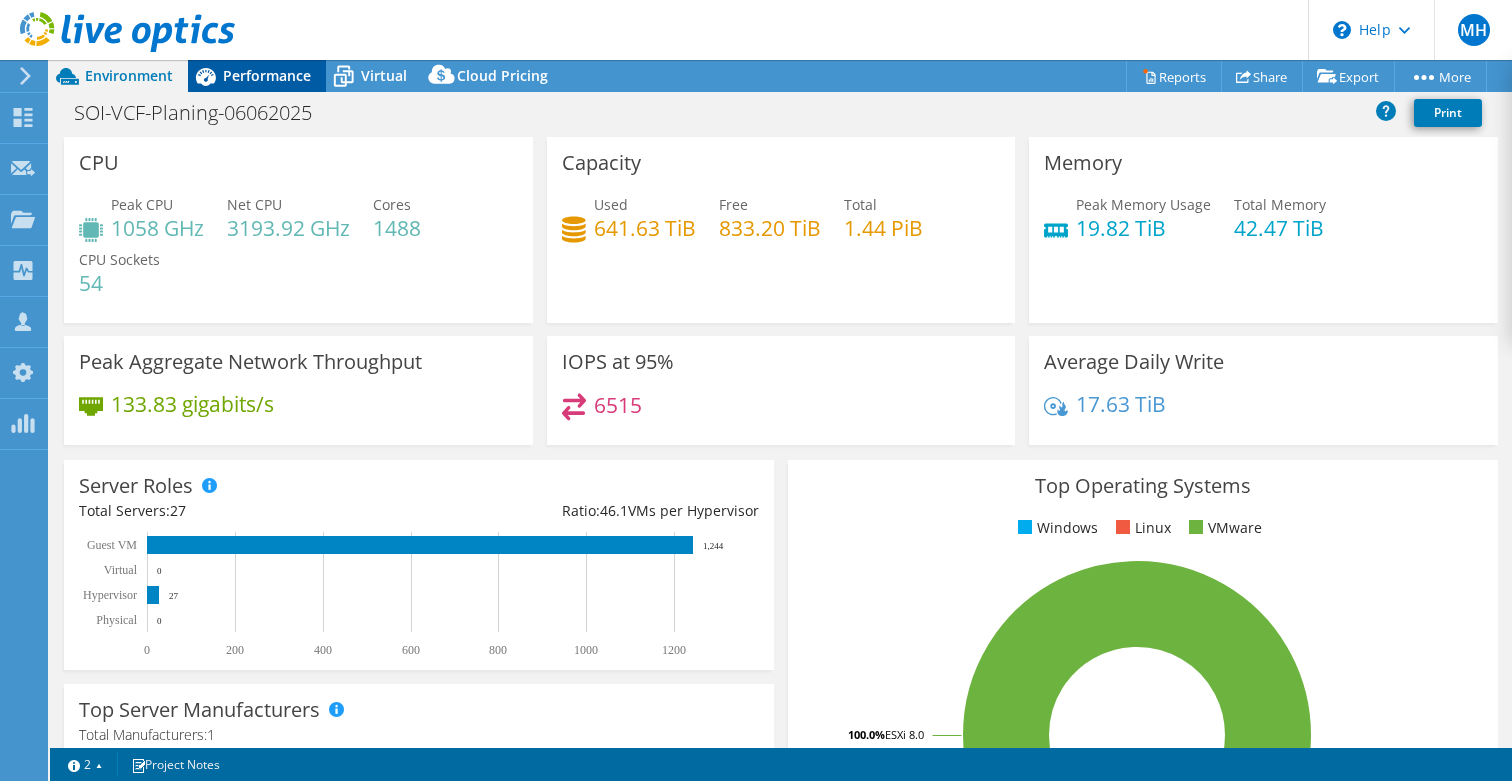 click on "Performance" at bounding box center [267, 75] 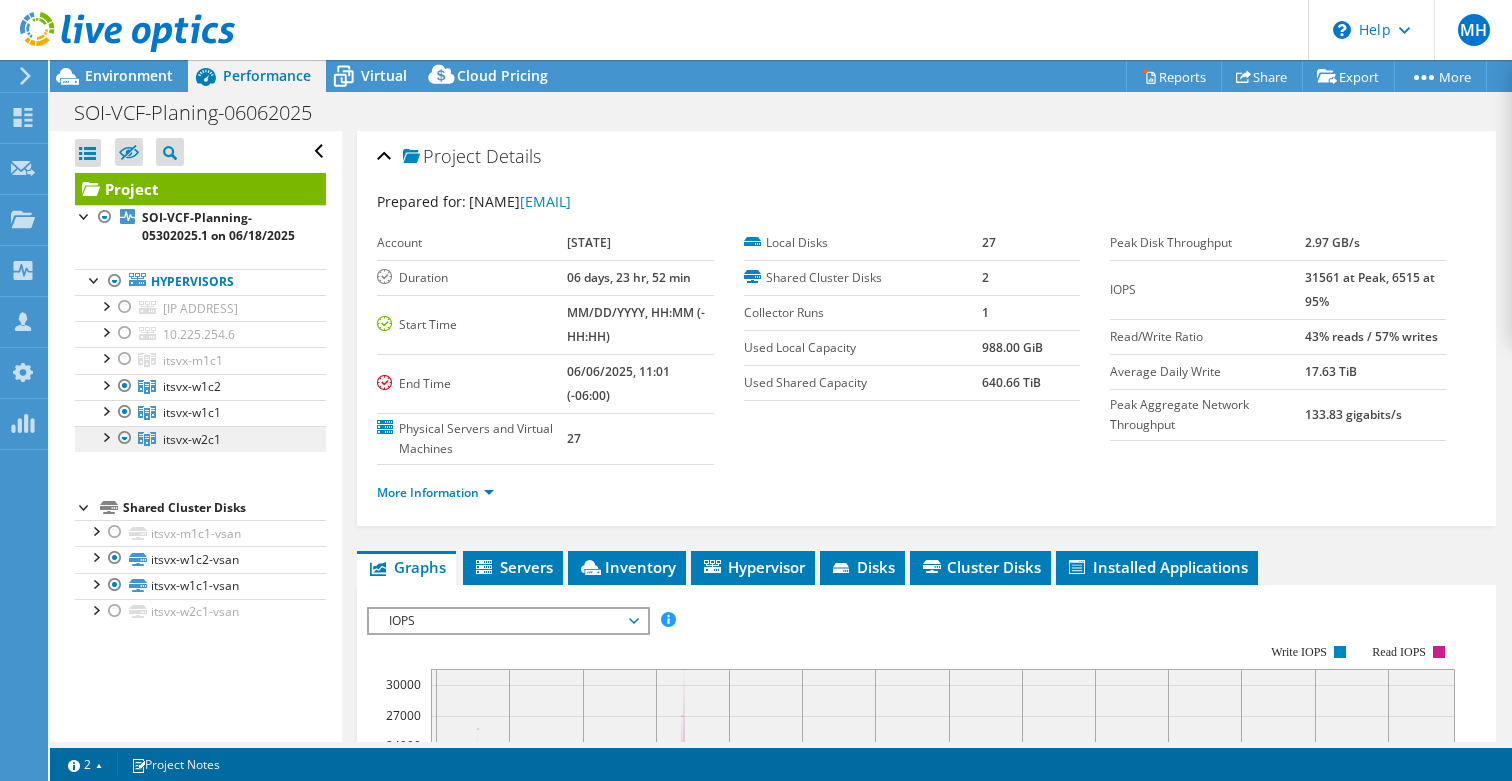 click on "itsvx-w2c1" at bounding box center (200, 360) 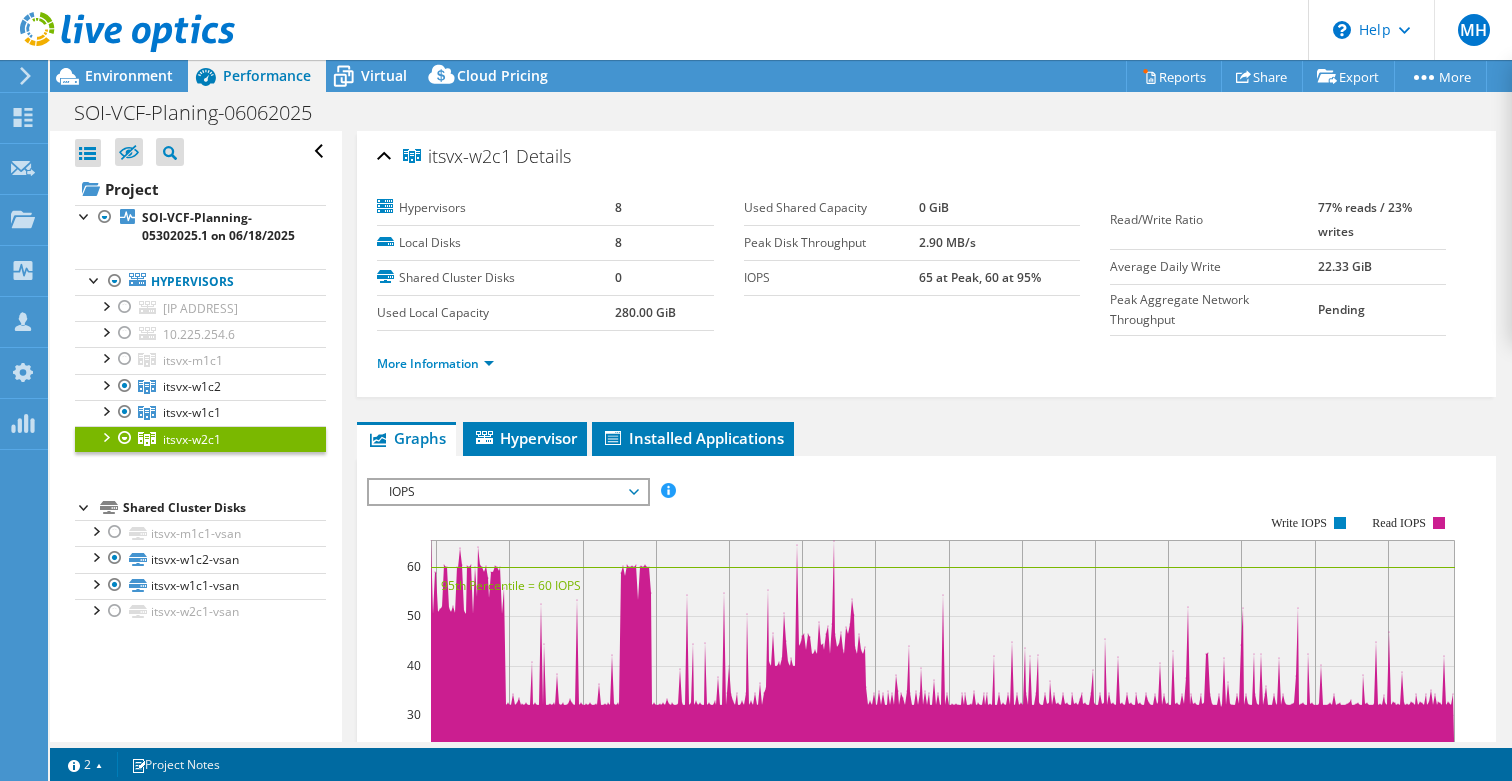 click at bounding box center [105, 436] 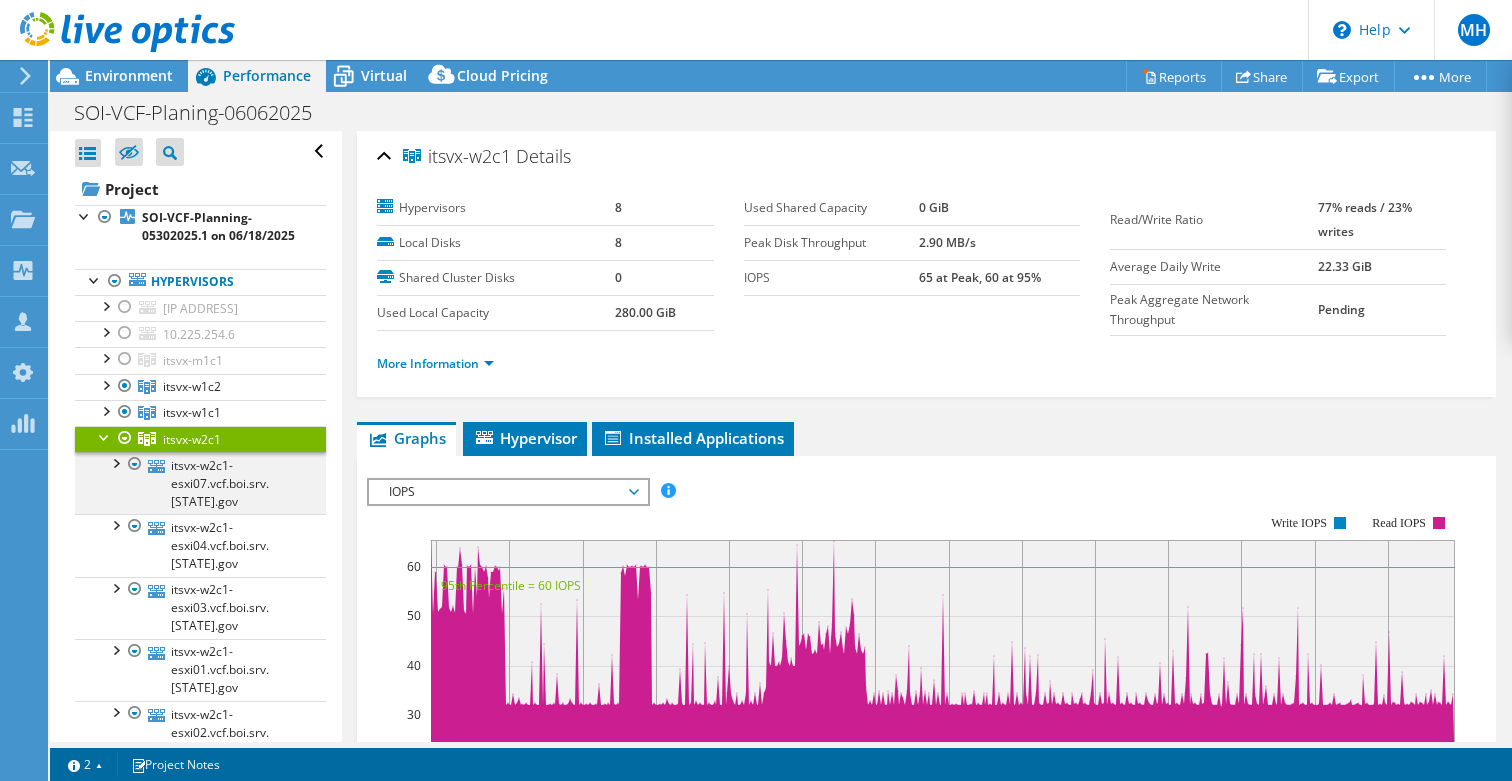 click at bounding box center [115, 462] 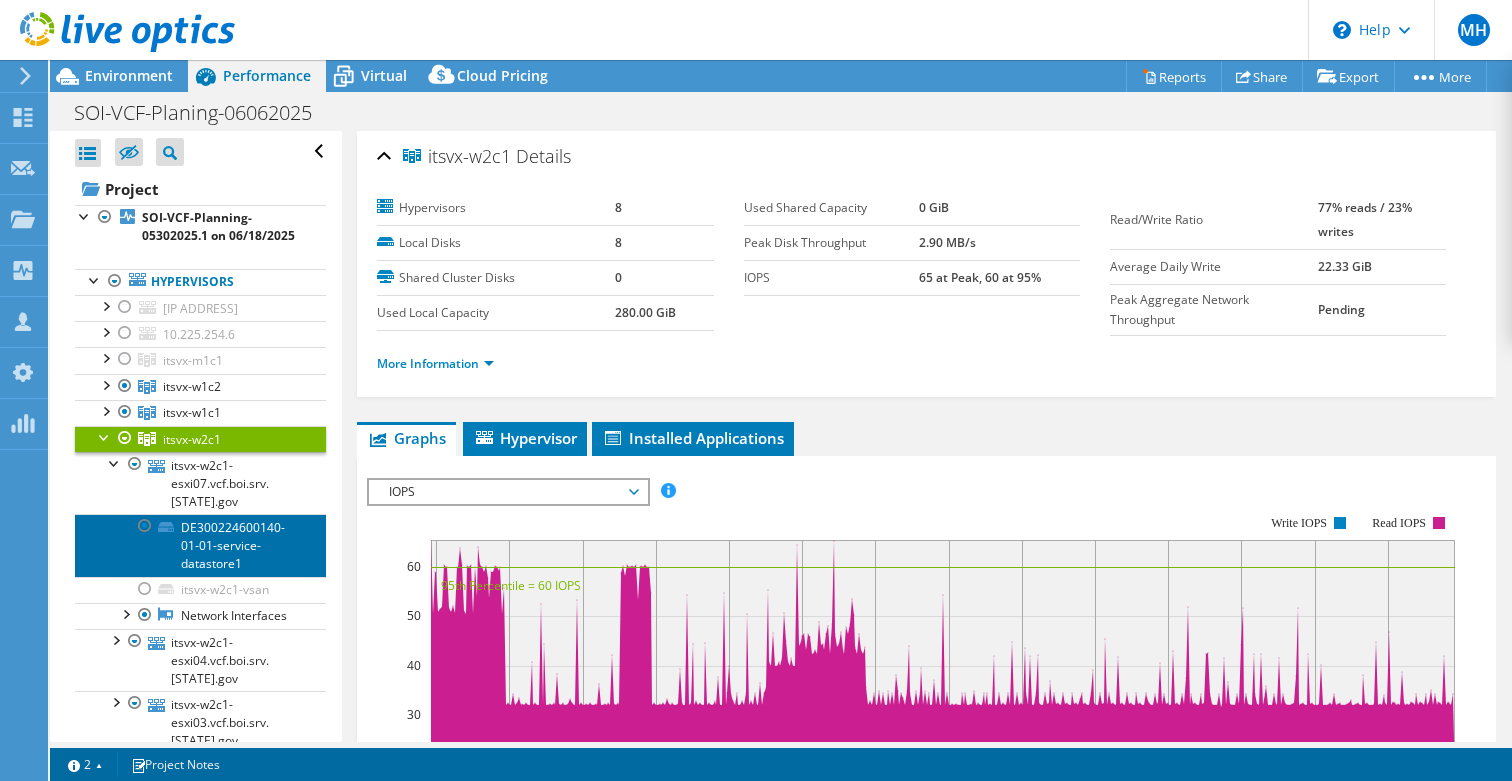 click on "DE300224600140-01-01-service-datastore1" at bounding box center [200, 545] 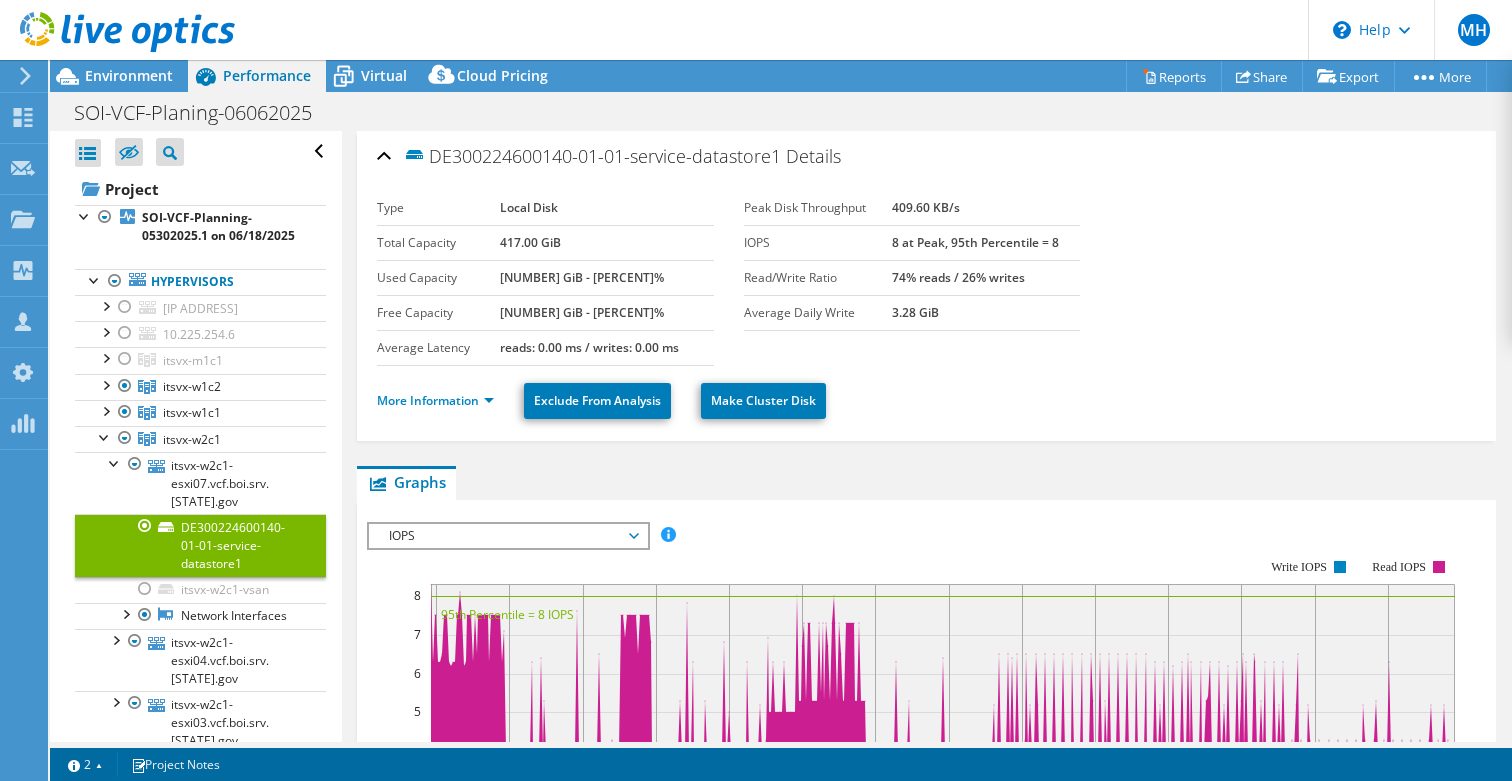scroll, scrollTop: 68, scrollLeft: 0, axis: vertical 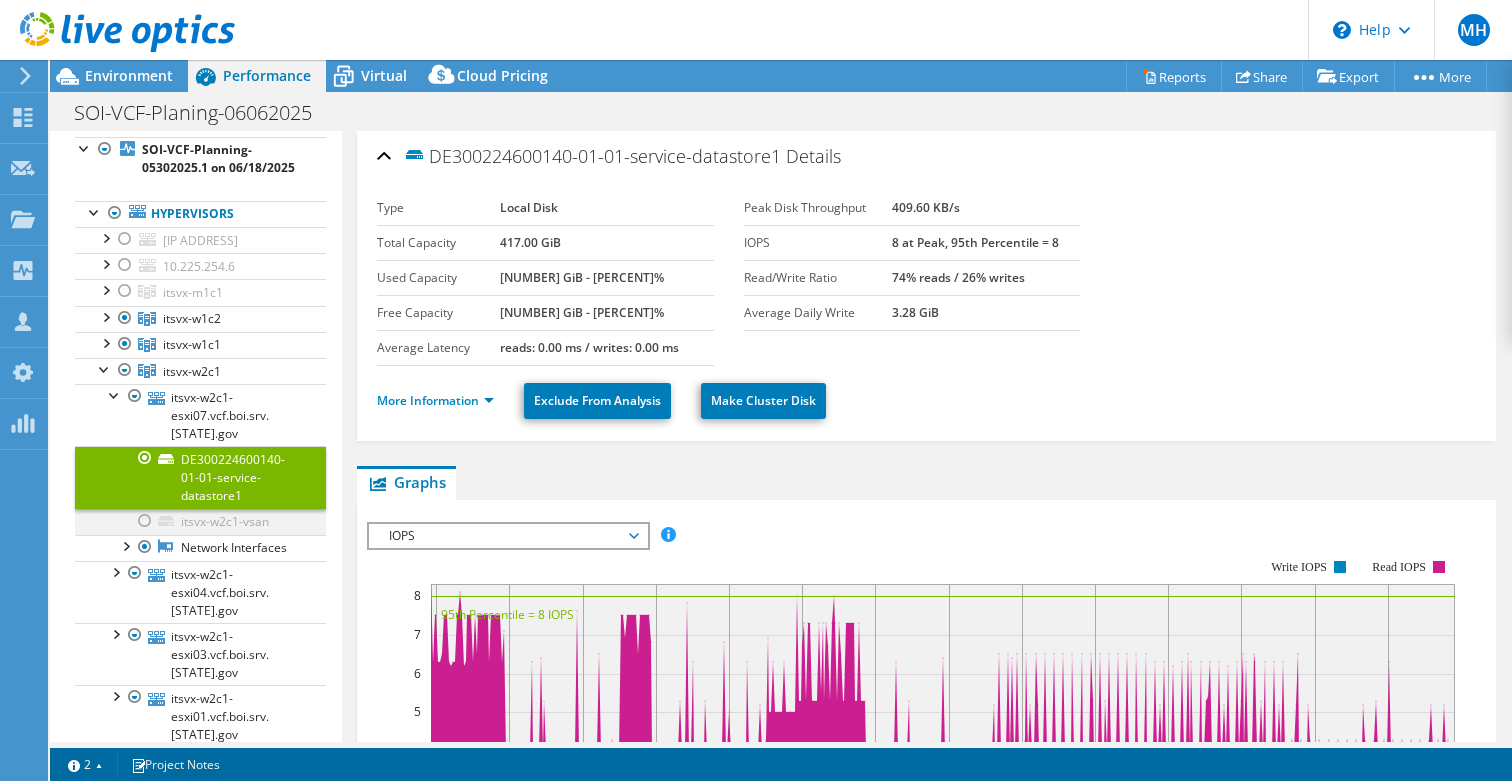click at bounding box center (145, 521) 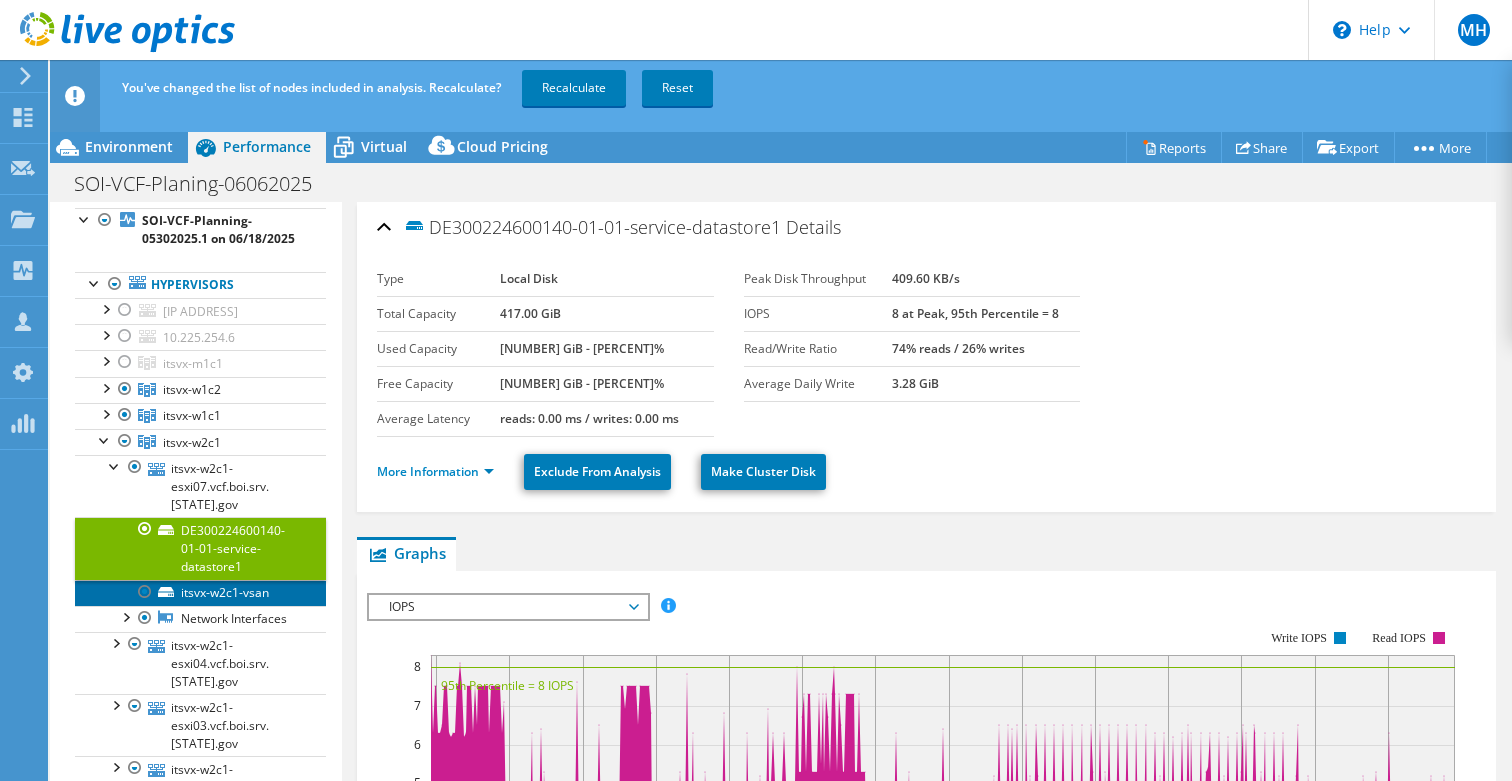 click on "itsvx-w2c1-vsan" at bounding box center (200, 593) 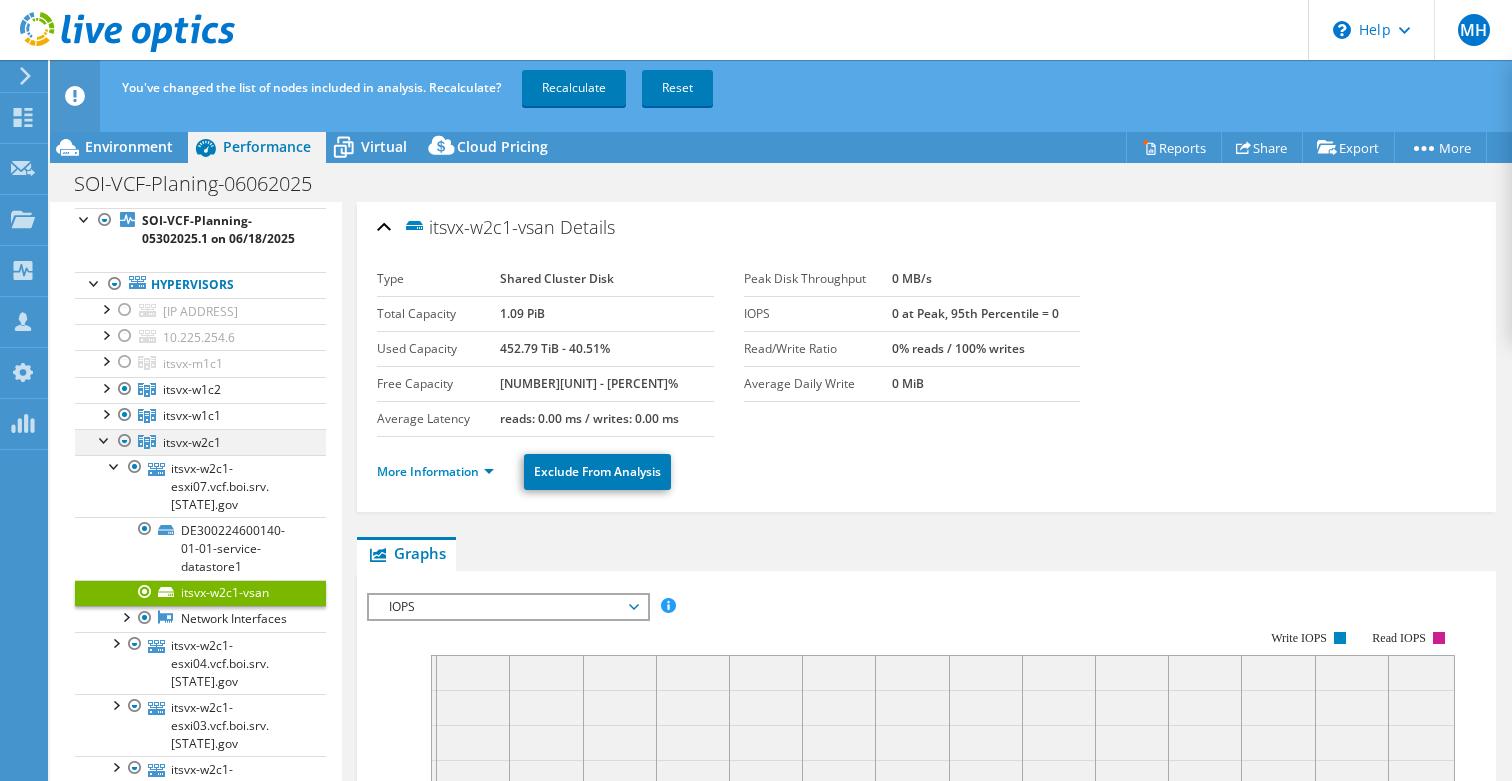 click at bounding box center (105, 439) 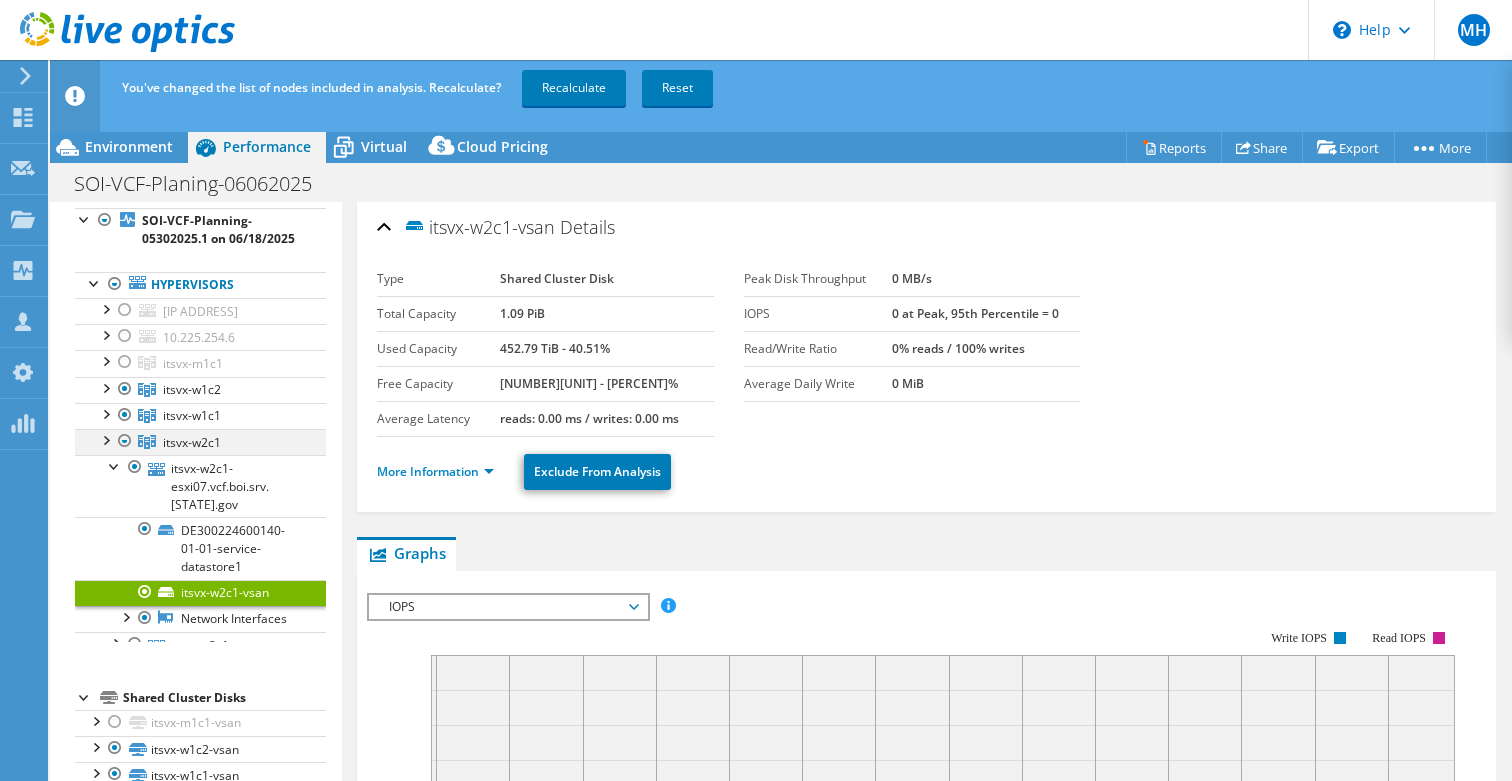 scroll, scrollTop: 0, scrollLeft: 0, axis: both 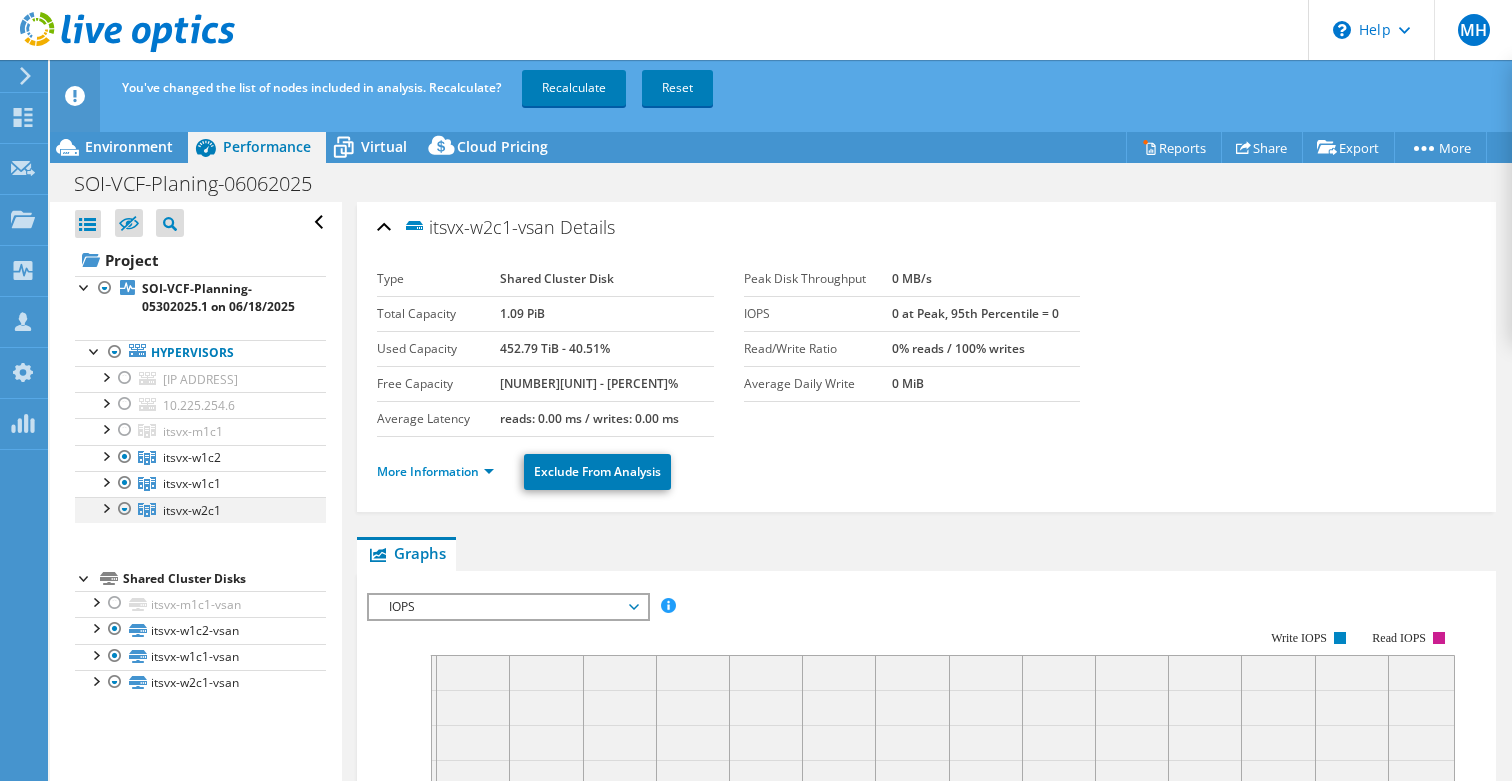 click at bounding box center (125, 509) 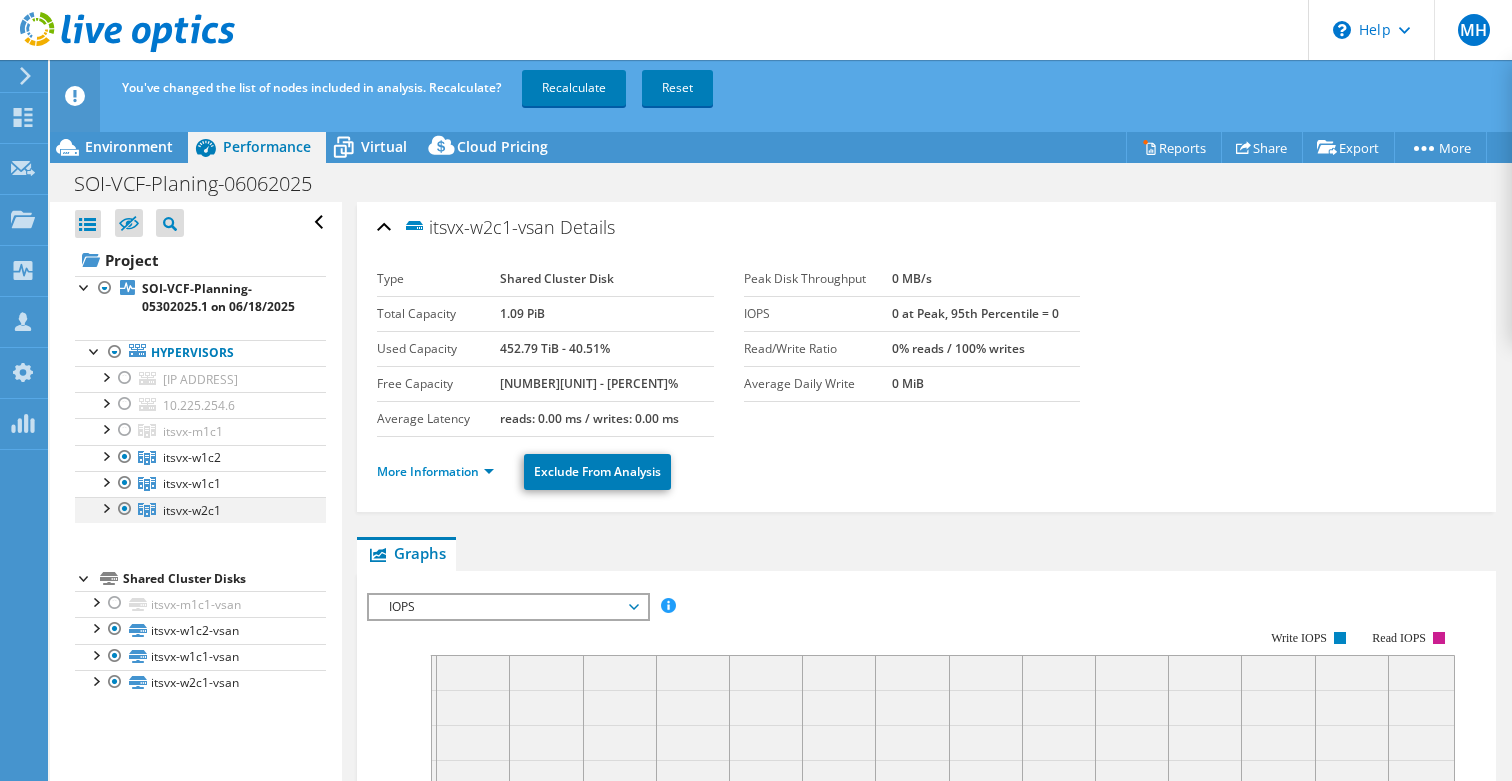 click at bounding box center [125, 509] 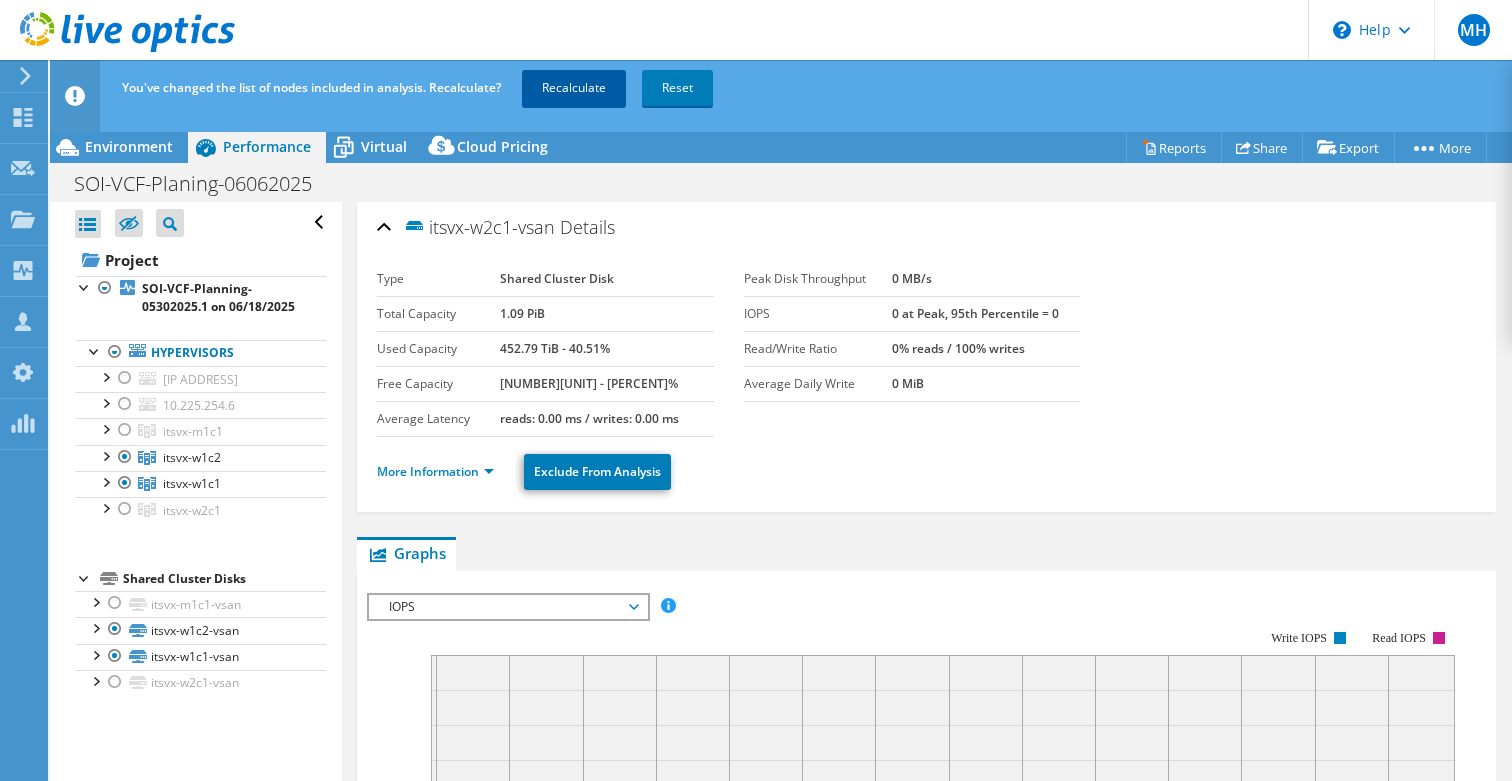 click on "Recalculate" at bounding box center (574, 88) 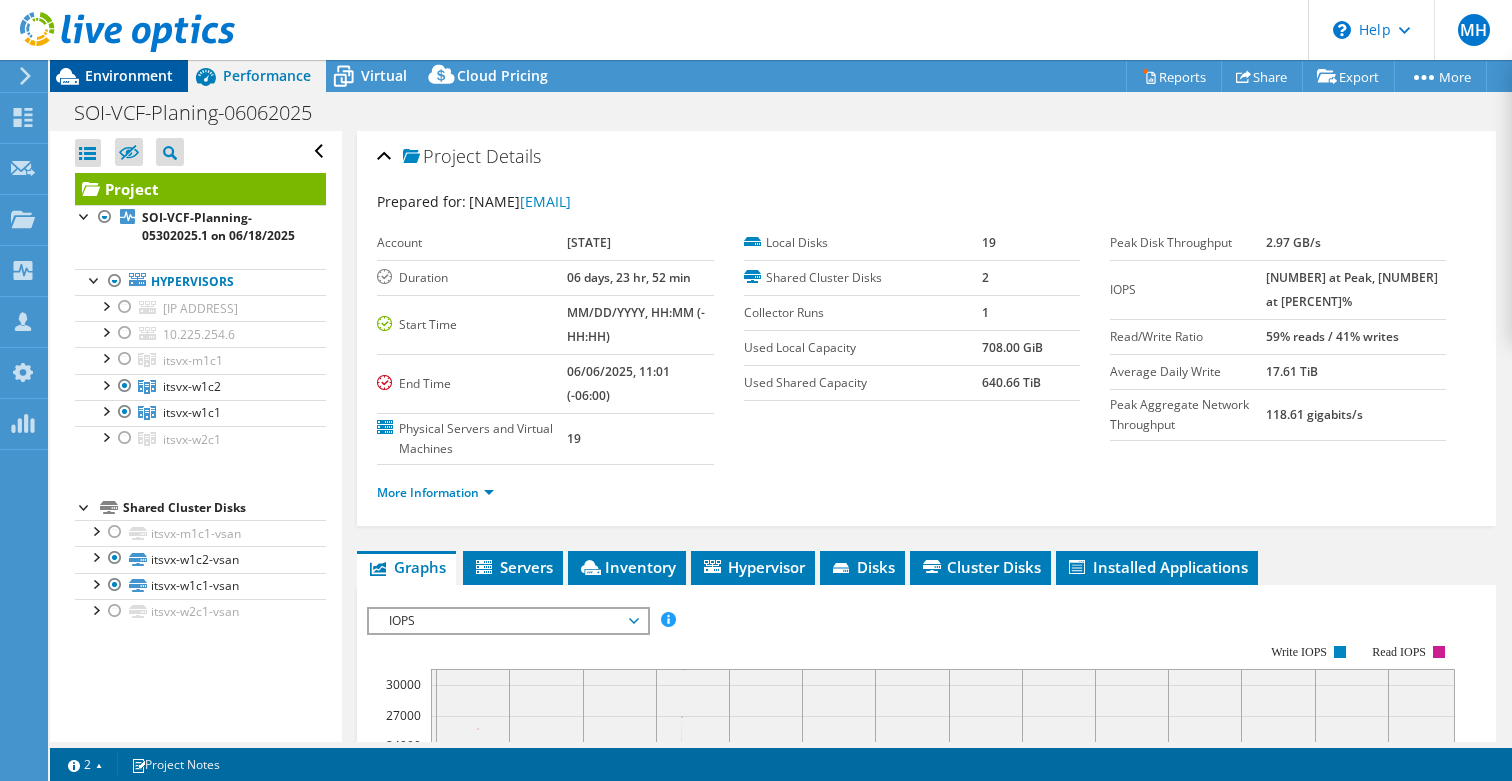 click on "Environment" at bounding box center [129, 75] 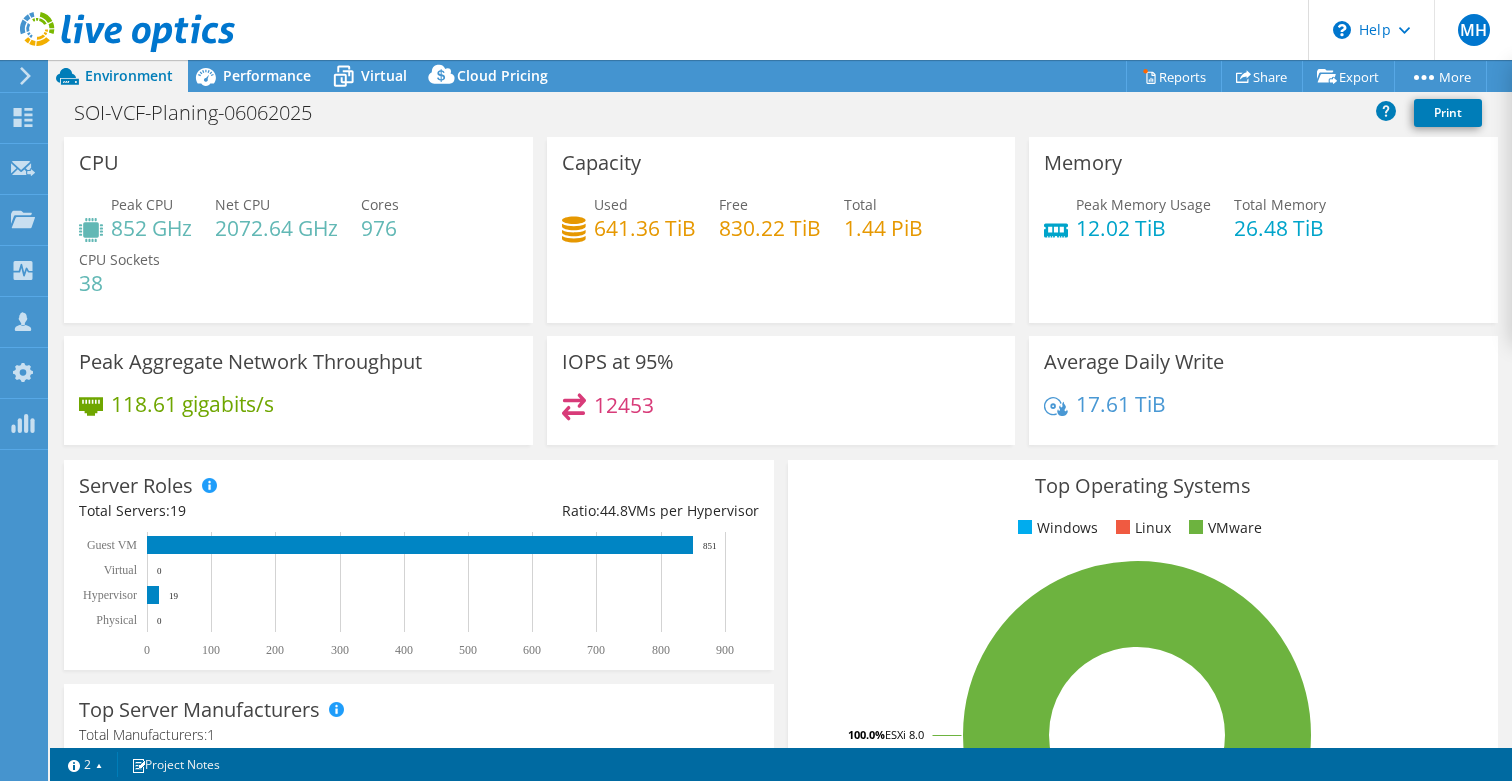 scroll, scrollTop: 43, scrollLeft: 0, axis: vertical 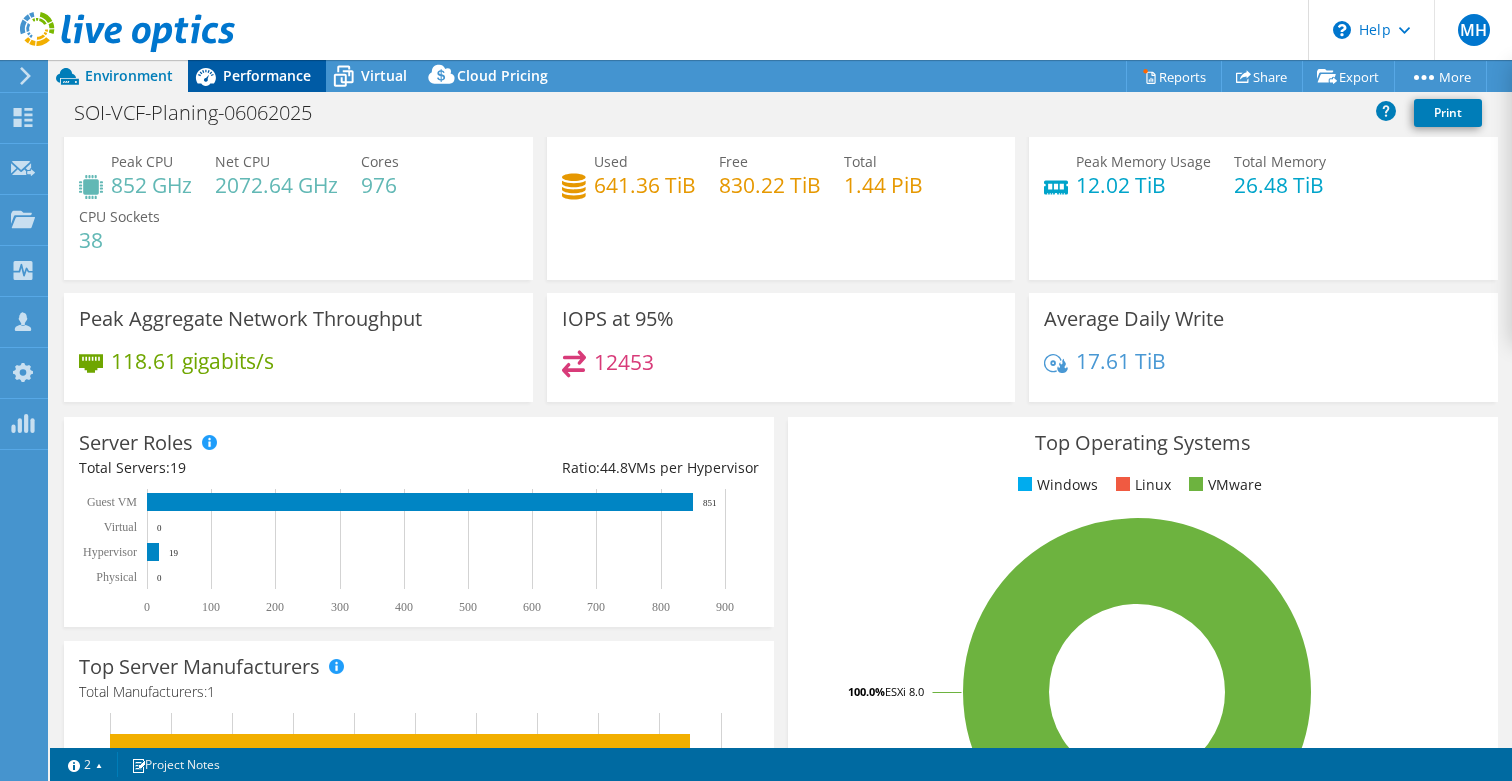 click on "Performance" at bounding box center (267, 75) 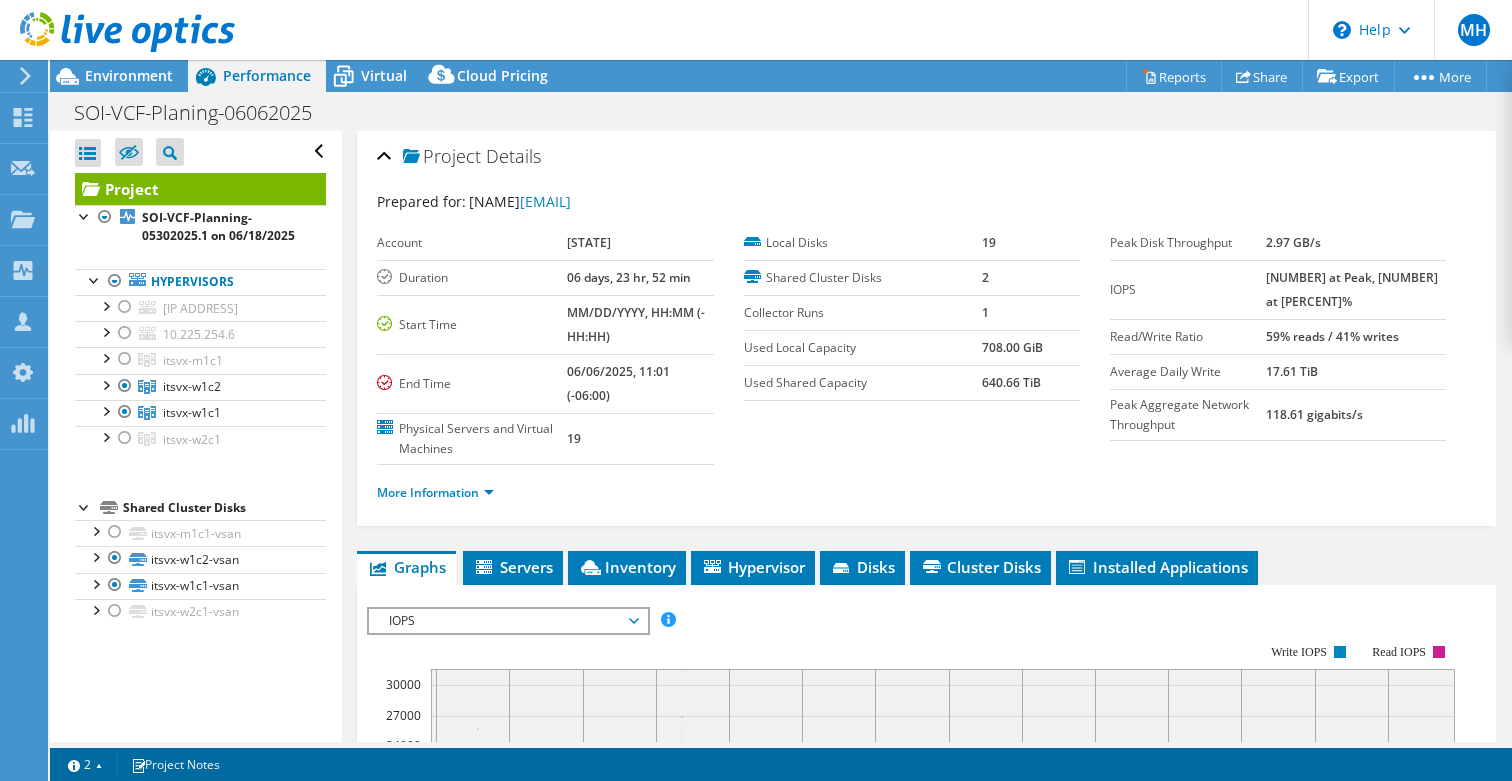 click at bounding box center [127, 48] 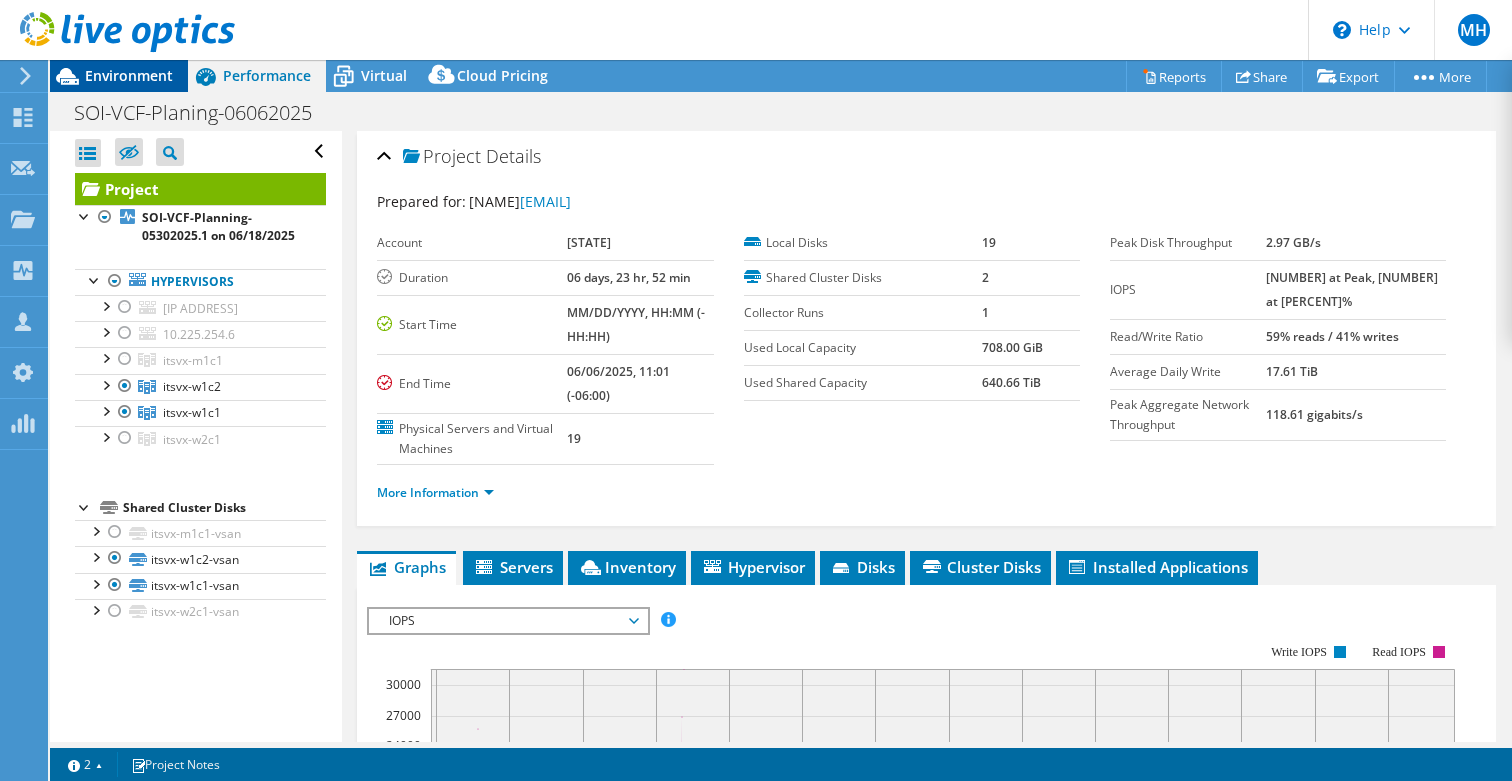 click on "Environment" at bounding box center [129, 75] 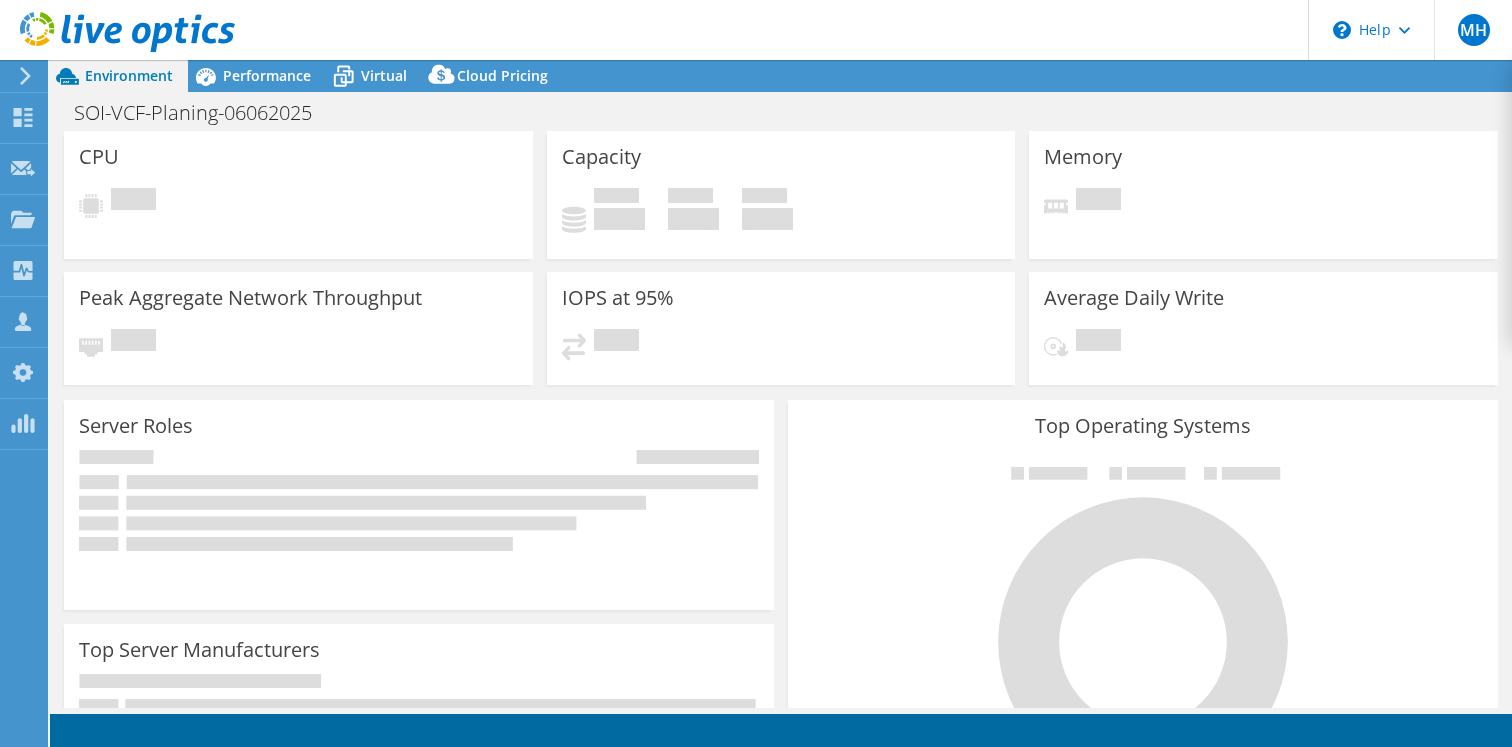 scroll, scrollTop: 0, scrollLeft: 0, axis: both 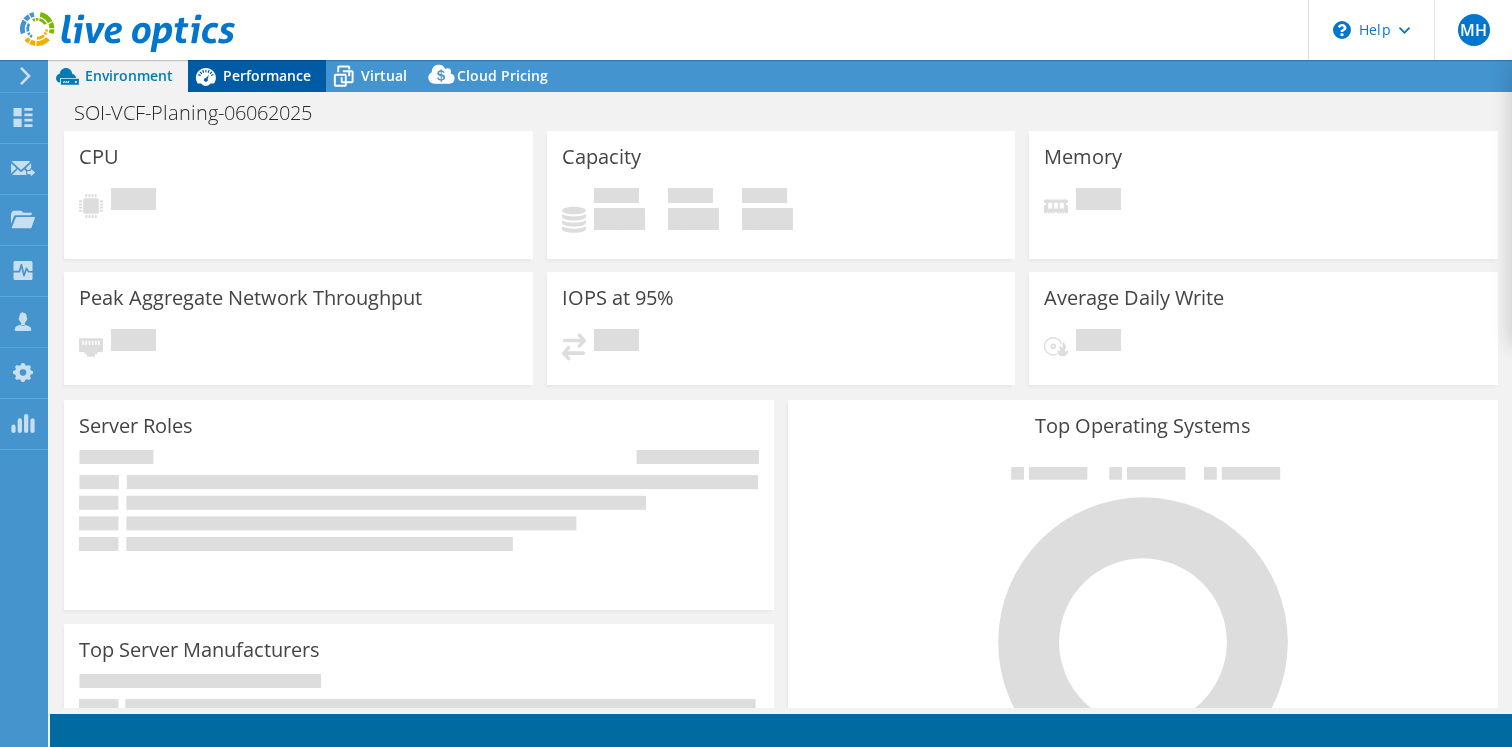 select on "USD" 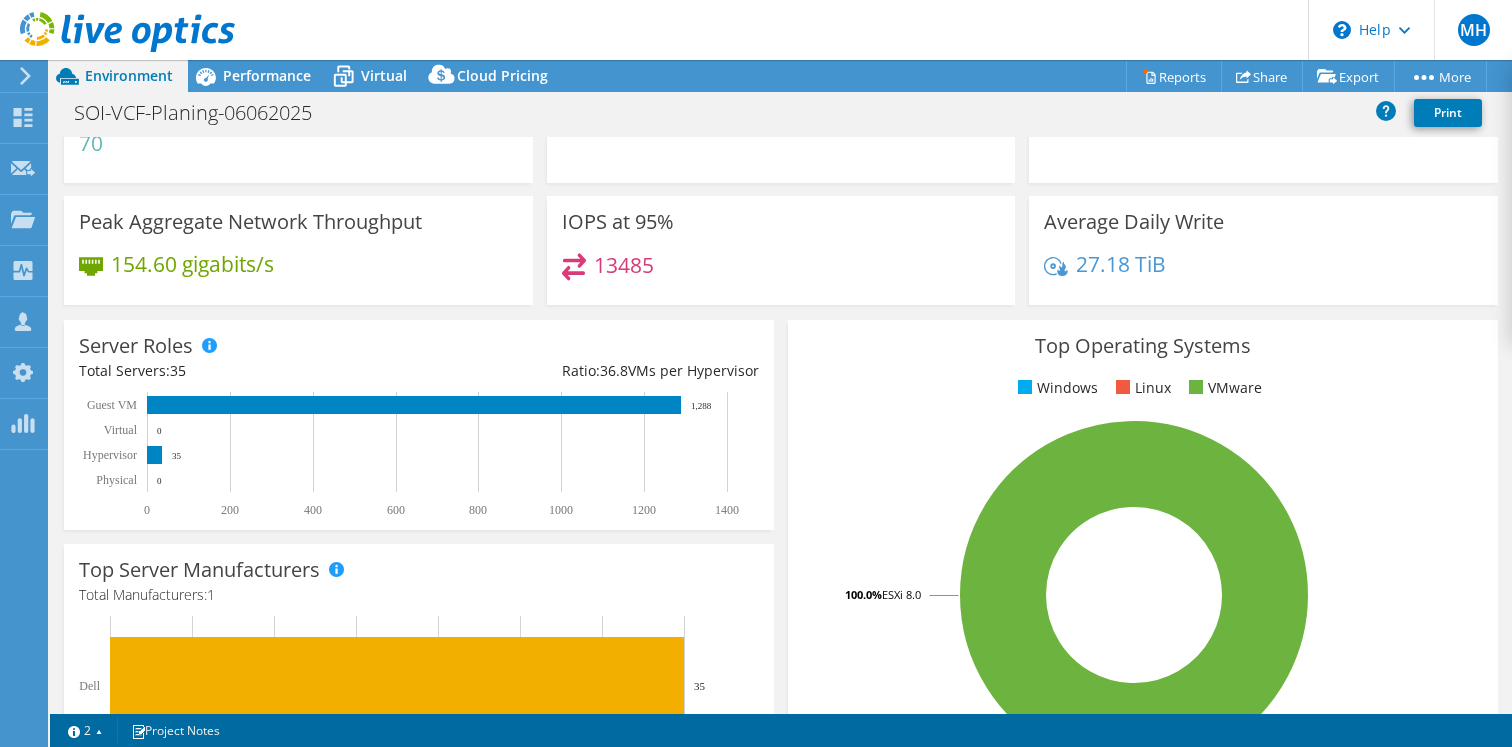 scroll, scrollTop: 0, scrollLeft: 0, axis: both 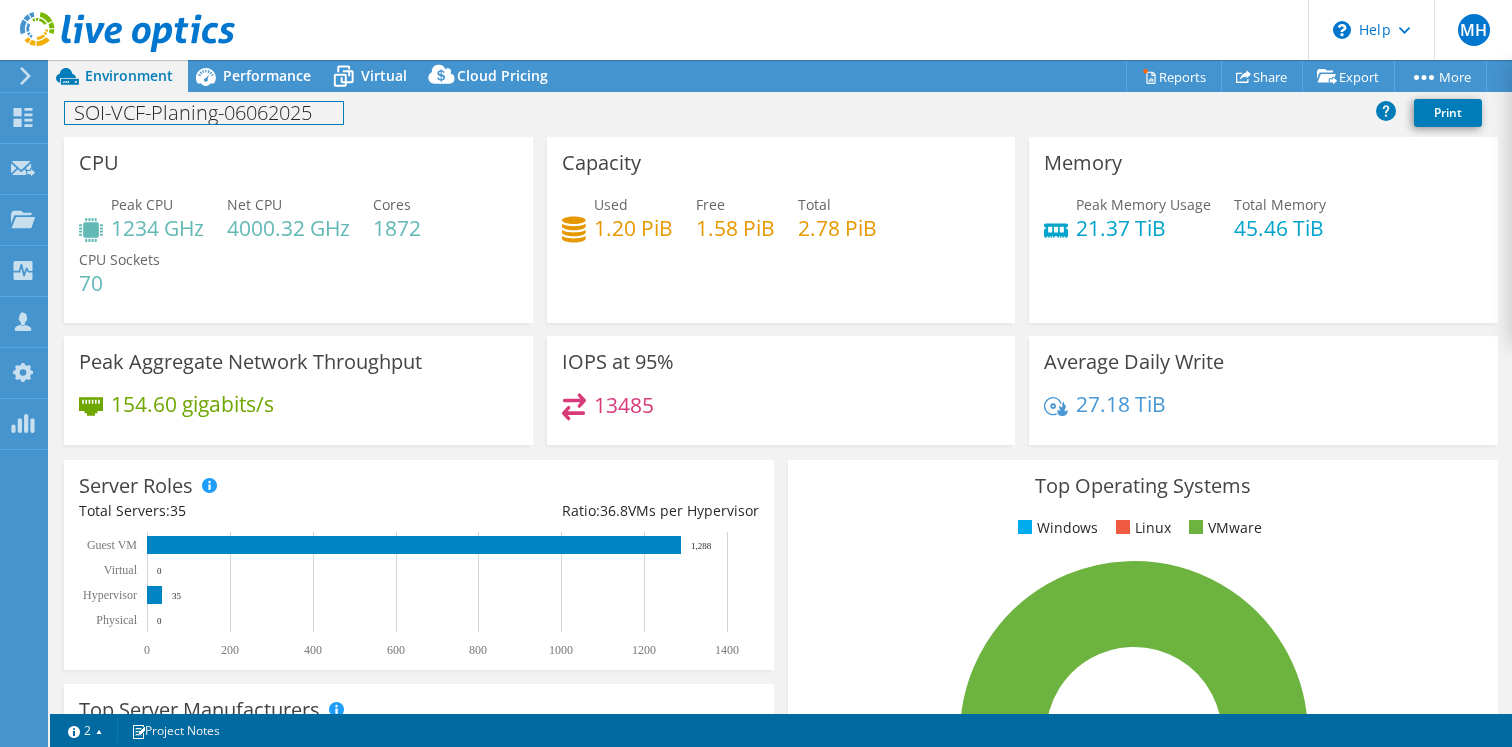 click on "SOI-VCF-Planing-06062025
Print" at bounding box center [781, 114] 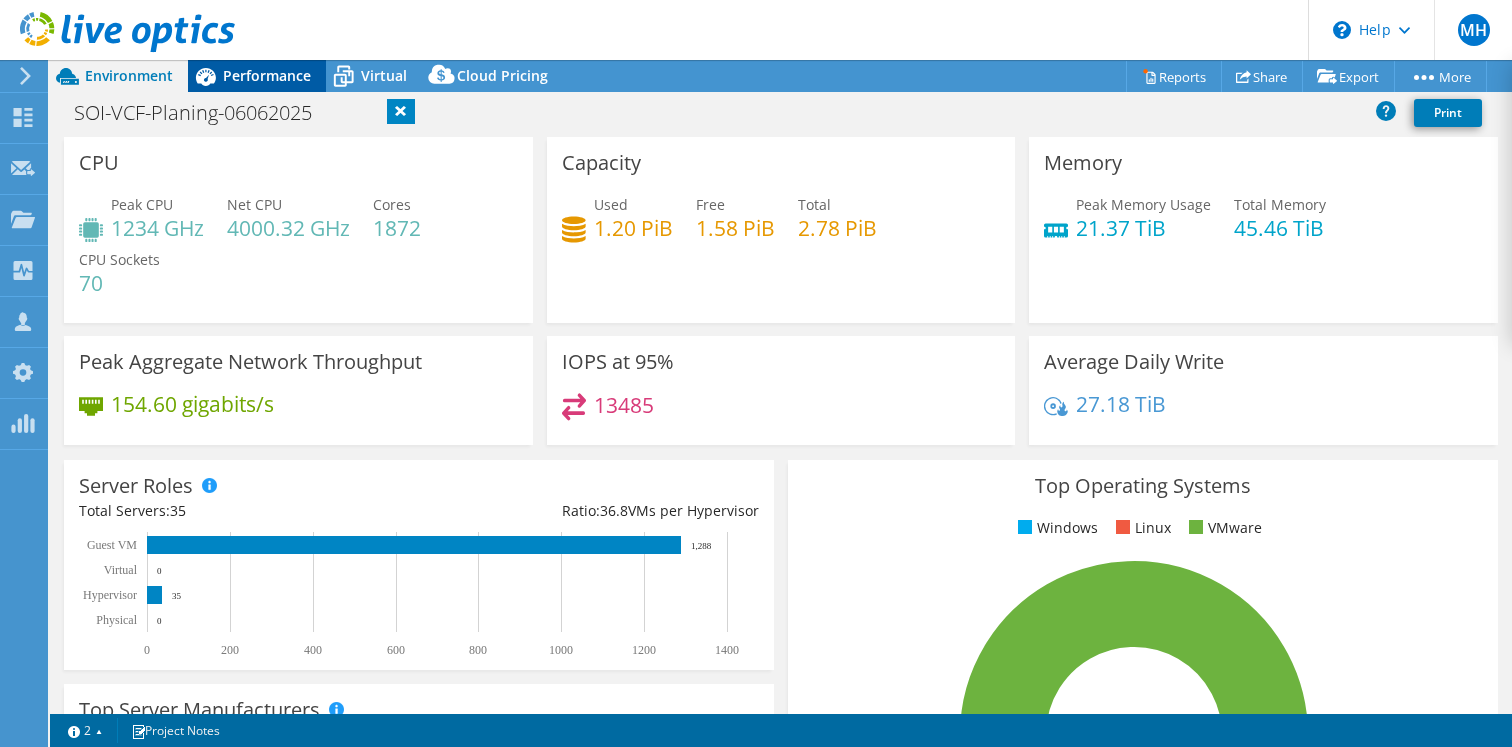 click on "Performance" at bounding box center (267, 75) 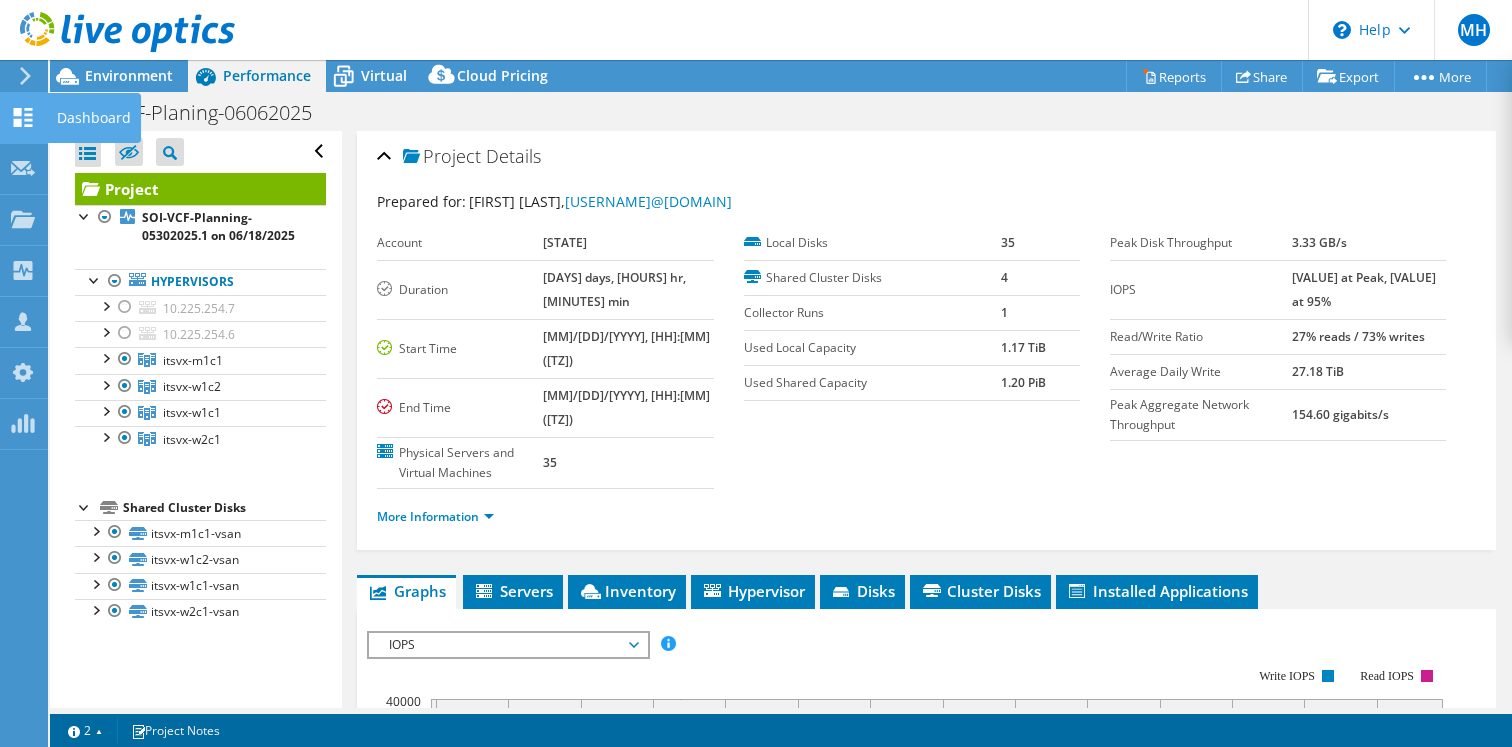 click at bounding box center [23, 120] 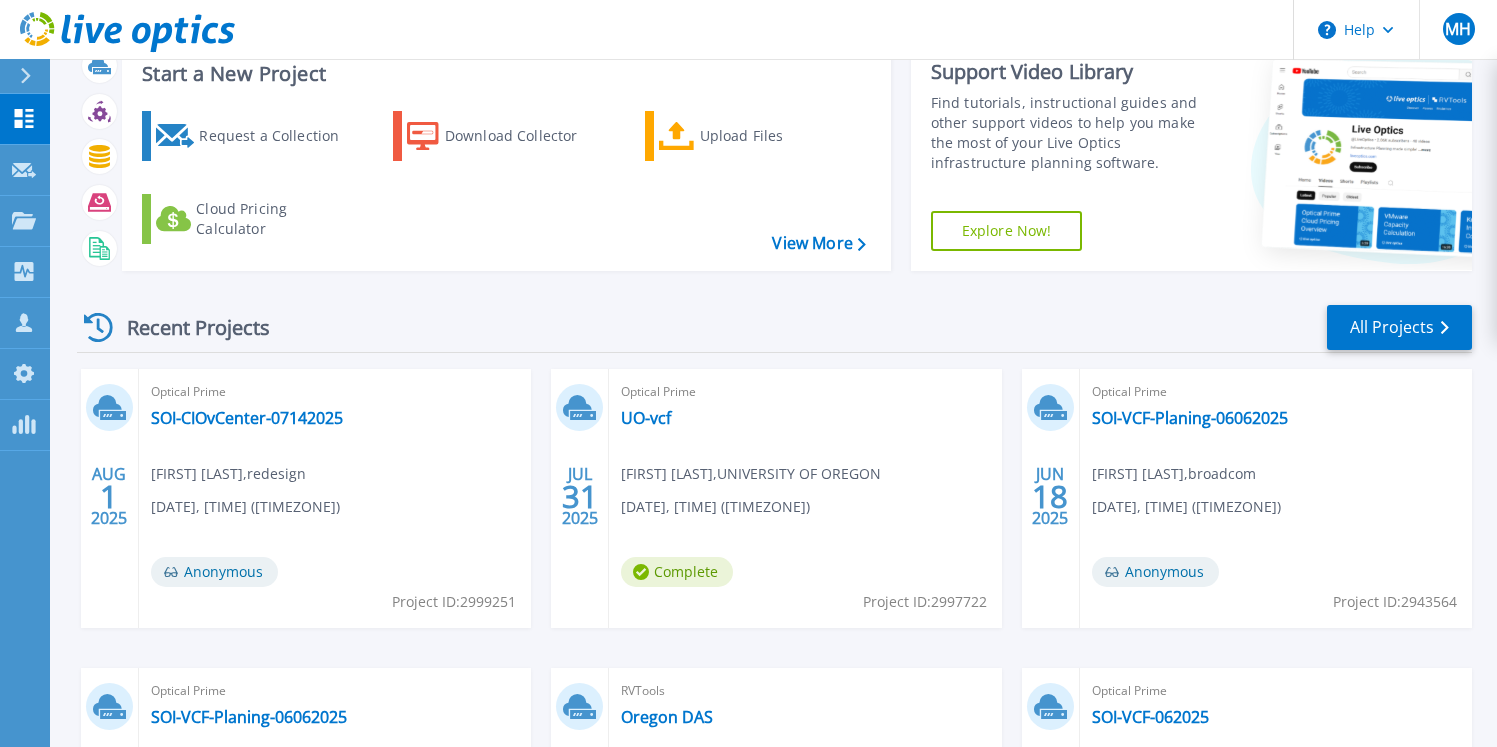 scroll, scrollTop: 82, scrollLeft: 0, axis: vertical 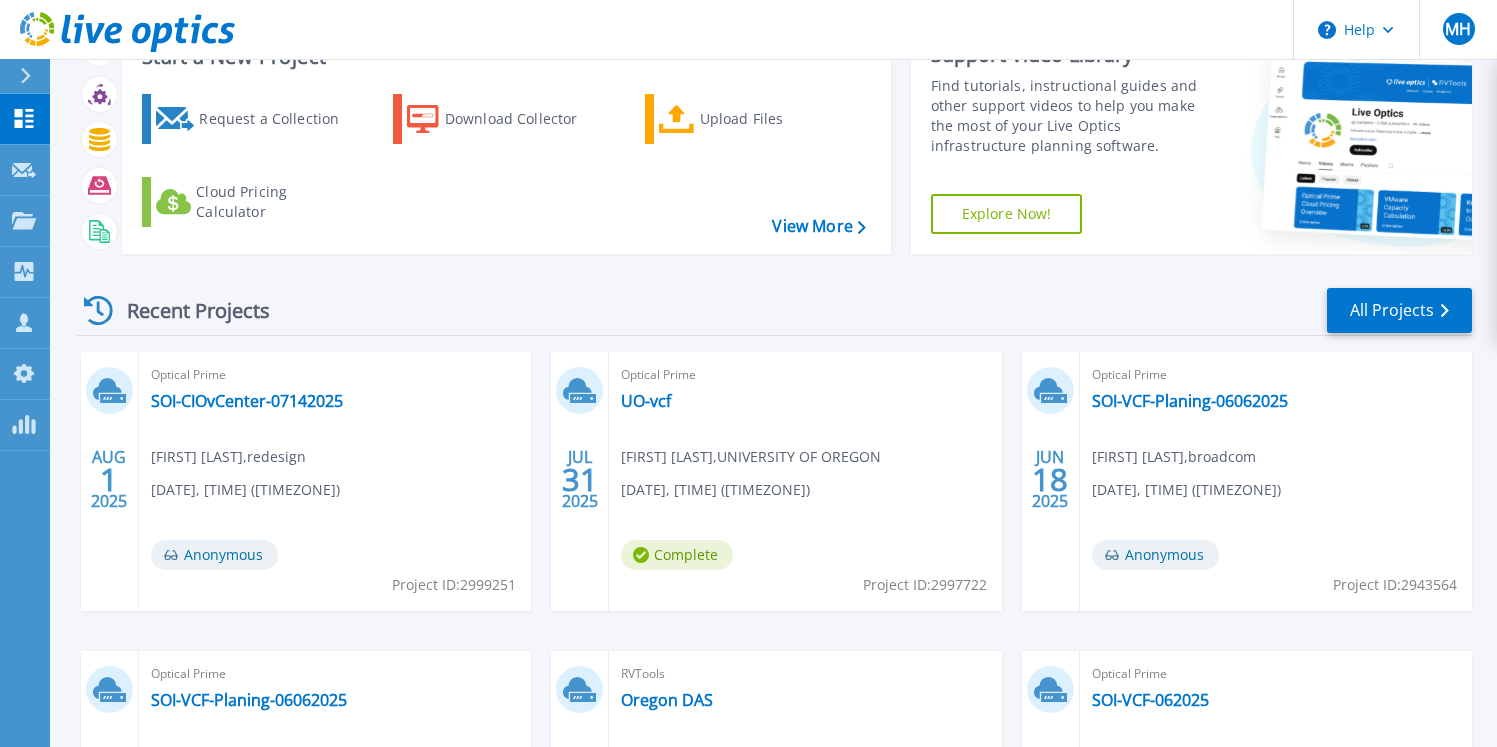 click on "Optical Prime SOI-CIOvCenter-07142025 [FIRST] [LAST] , redesign [DATE], [TIME] ([TIMEZONE]) Anonymous Project ID:  [NUMBER]" at bounding box center (335, 481) 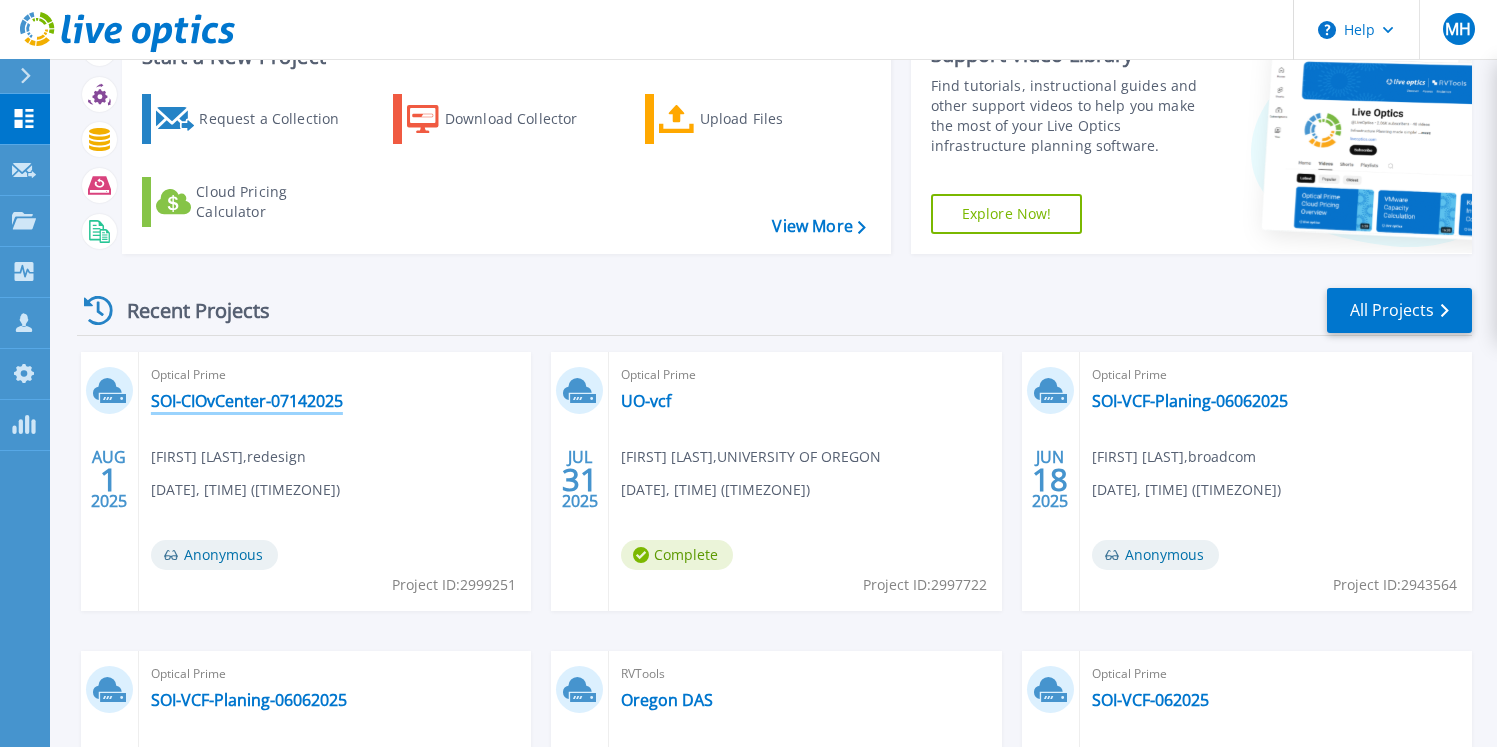 click on "SOI-CIOvCenter-07142025" at bounding box center (247, 401) 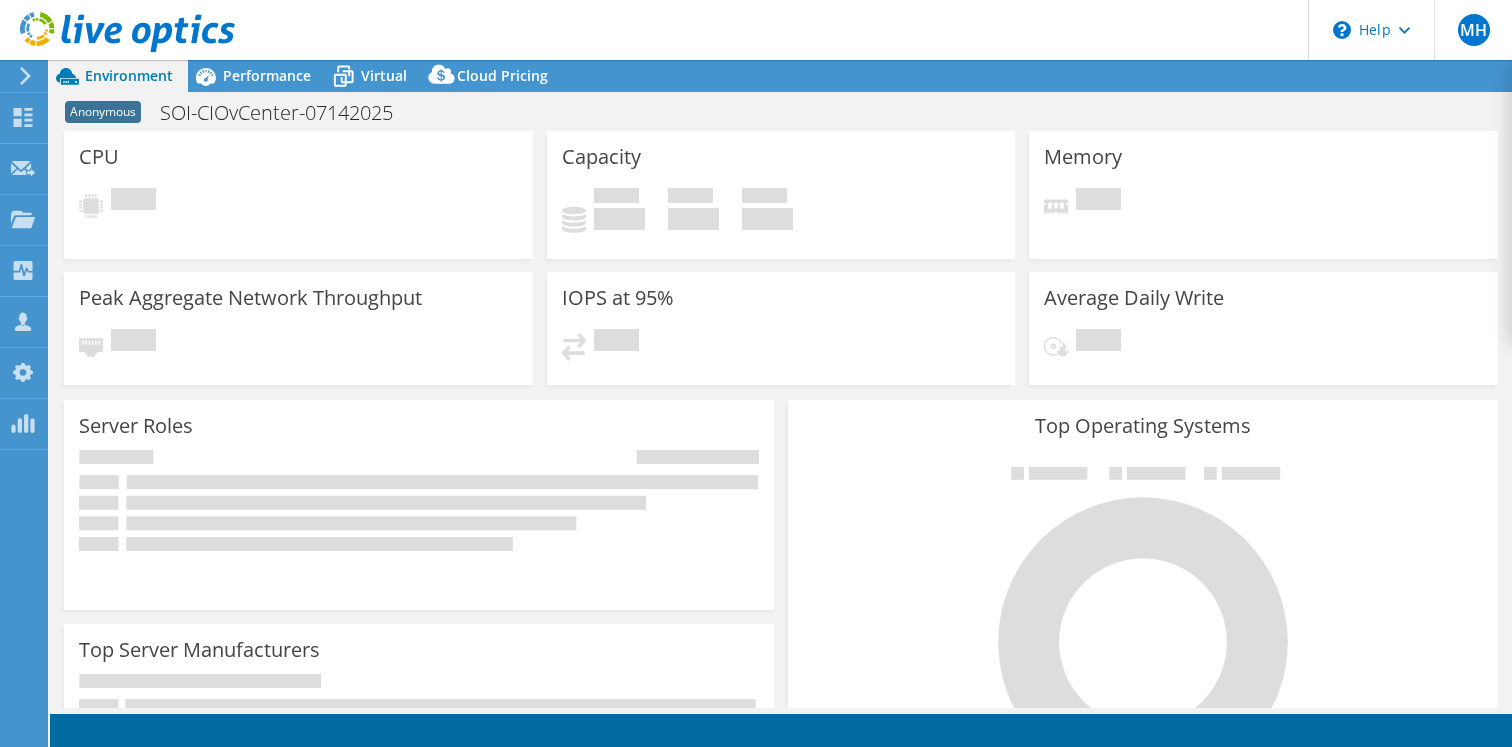 scroll, scrollTop: 0, scrollLeft: 0, axis: both 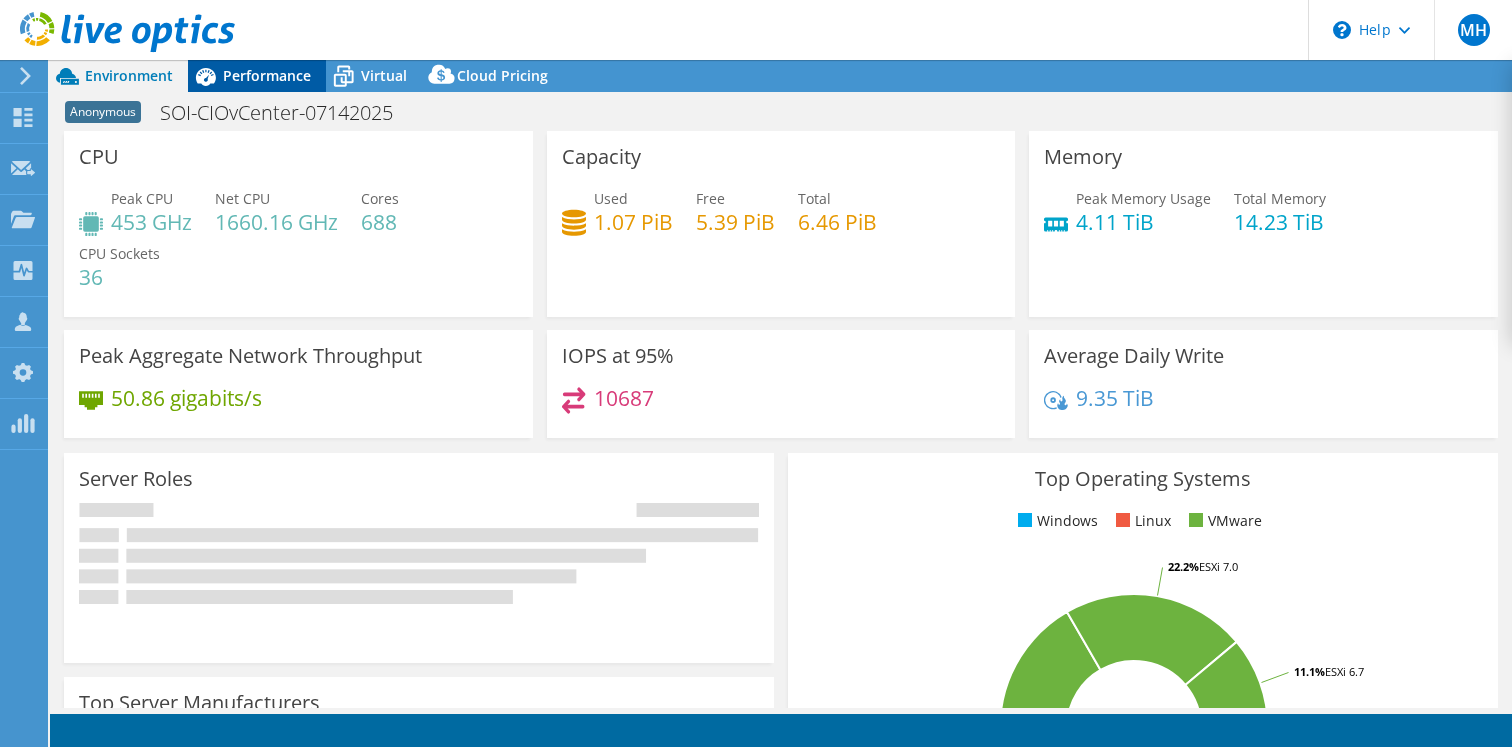 click on "Performance" at bounding box center [267, 75] 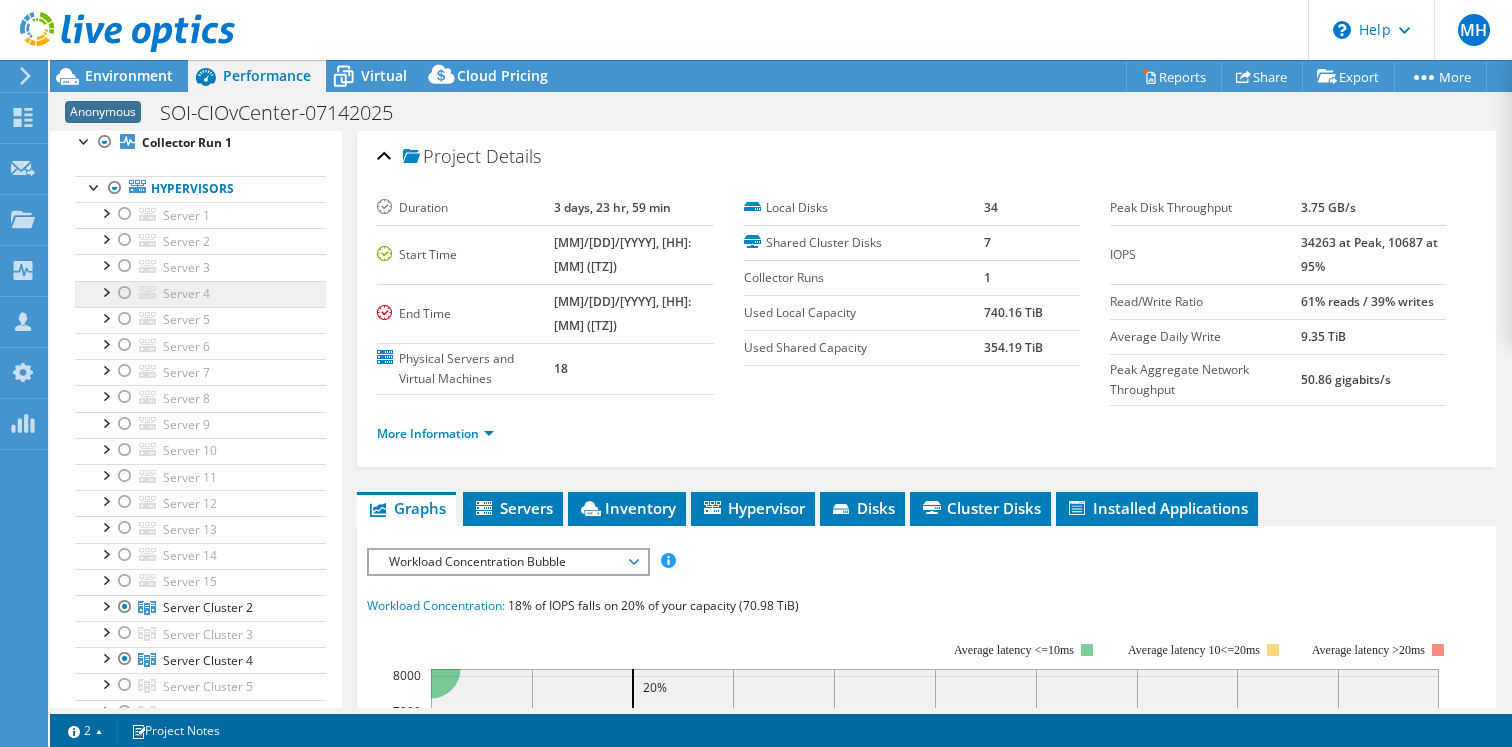scroll, scrollTop: 80, scrollLeft: 0, axis: vertical 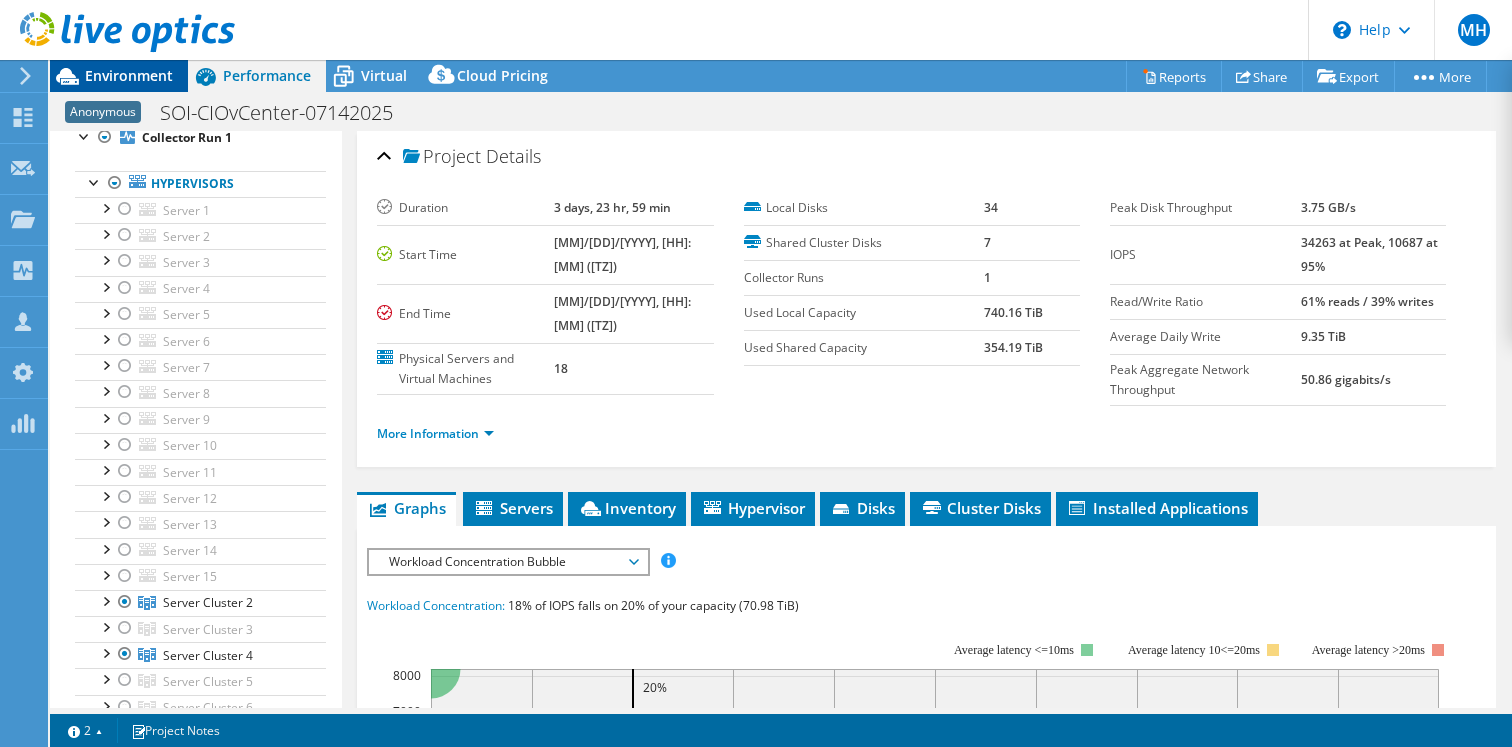 click on "Environment" at bounding box center (129, 75) 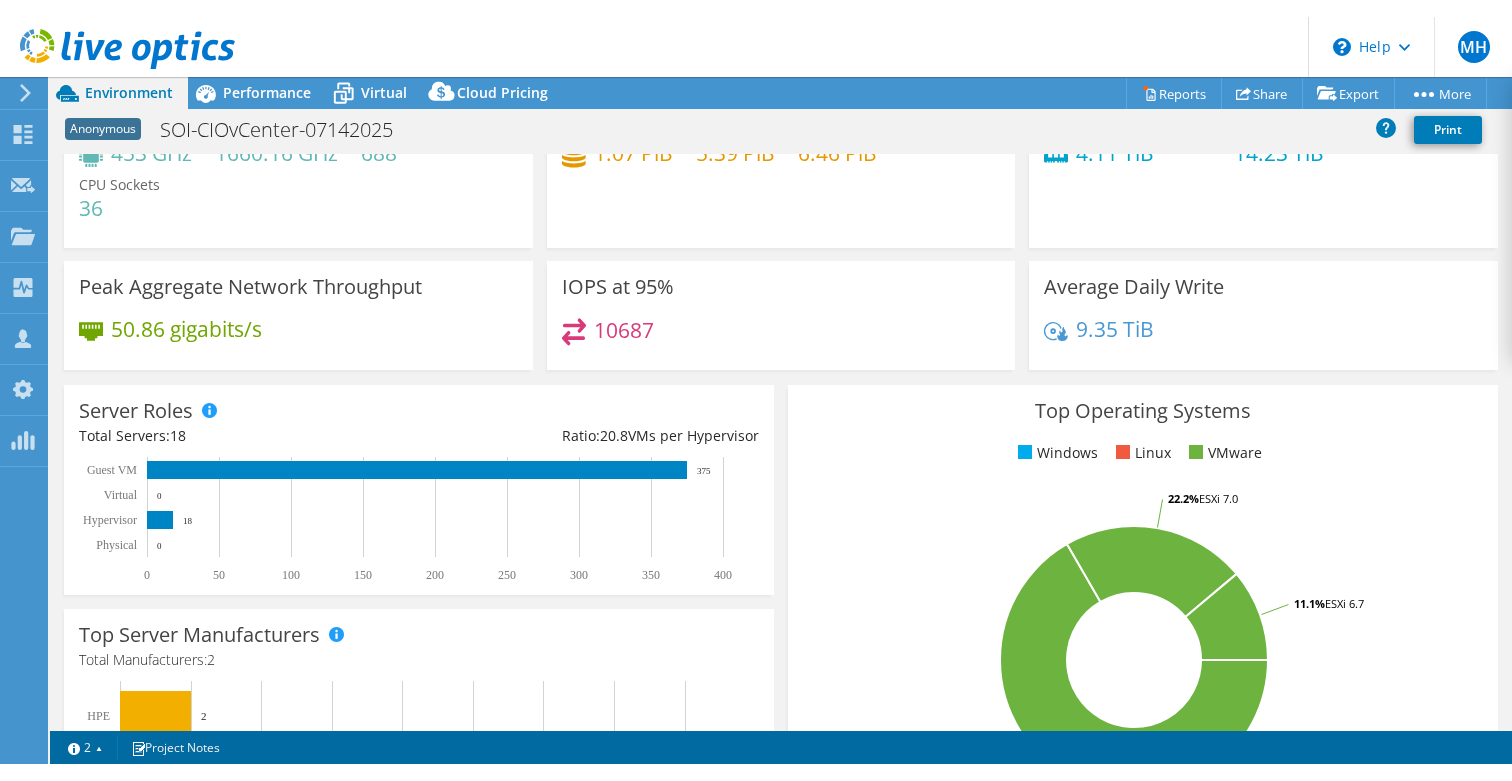 scroll, scrollTop: 94, scrollLeft: 0, axis: vertical 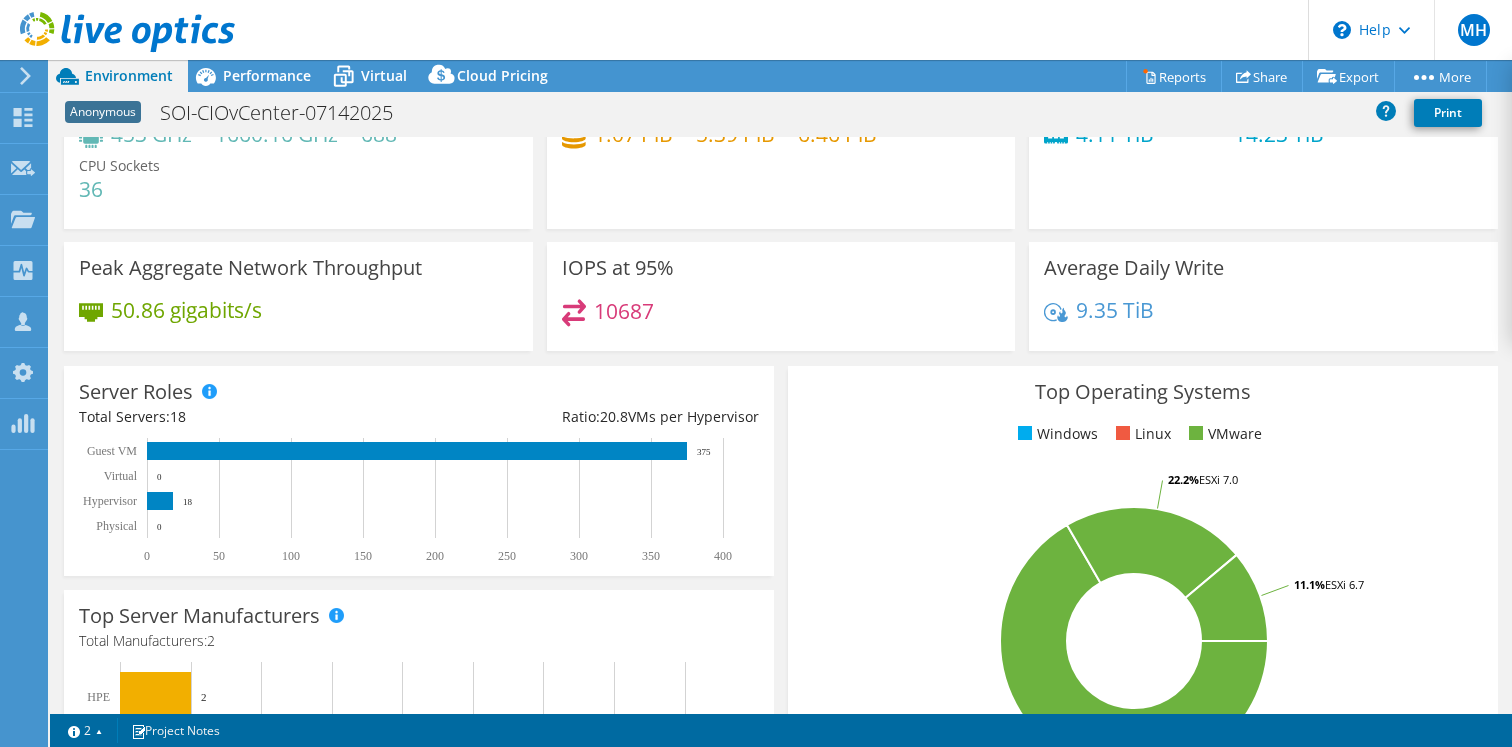 drag, startPoint x: 196, startPoint y: 504, endPoint x: 116, endPoint y: 504, distance: 80 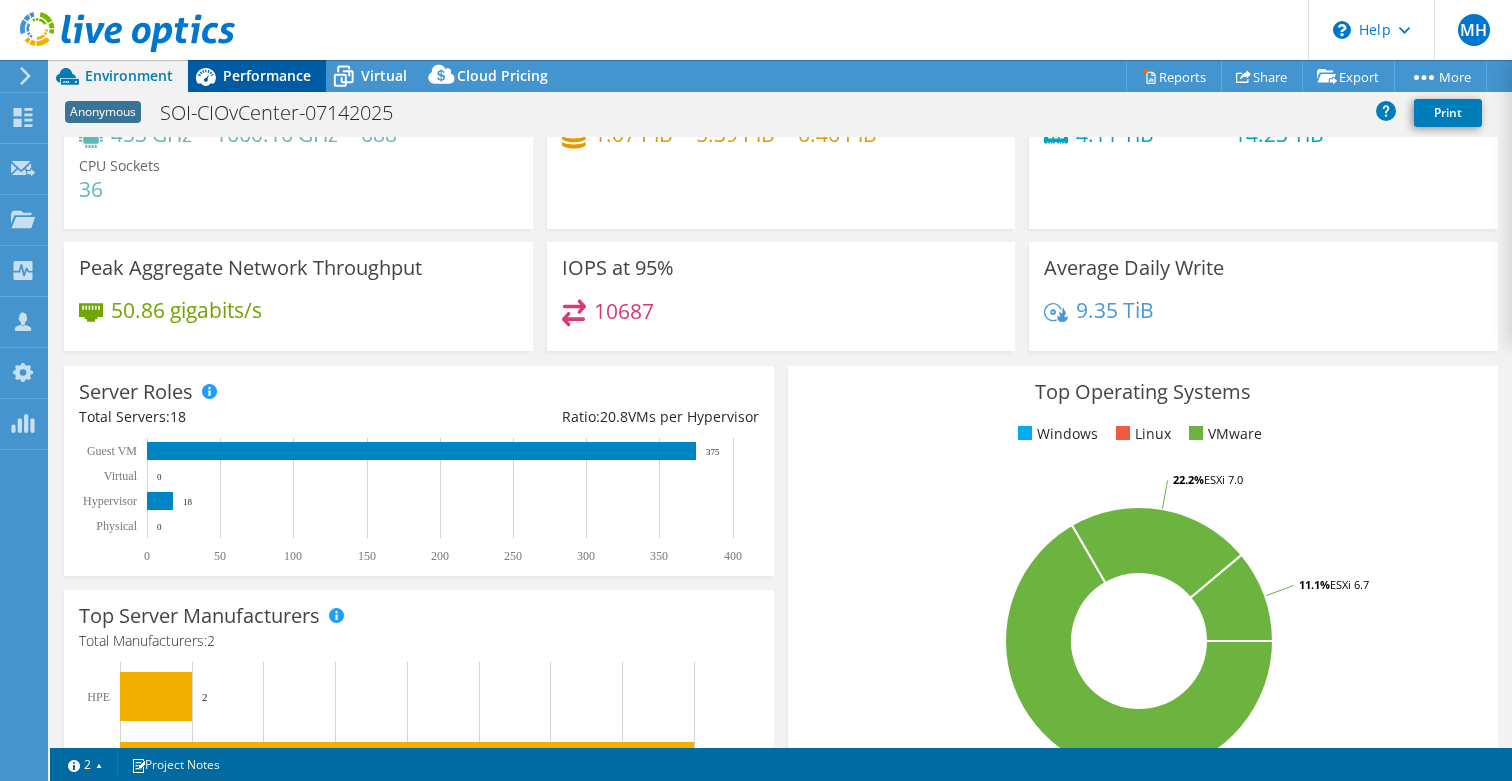 click on "Performance" at bounding box center [267, 75] 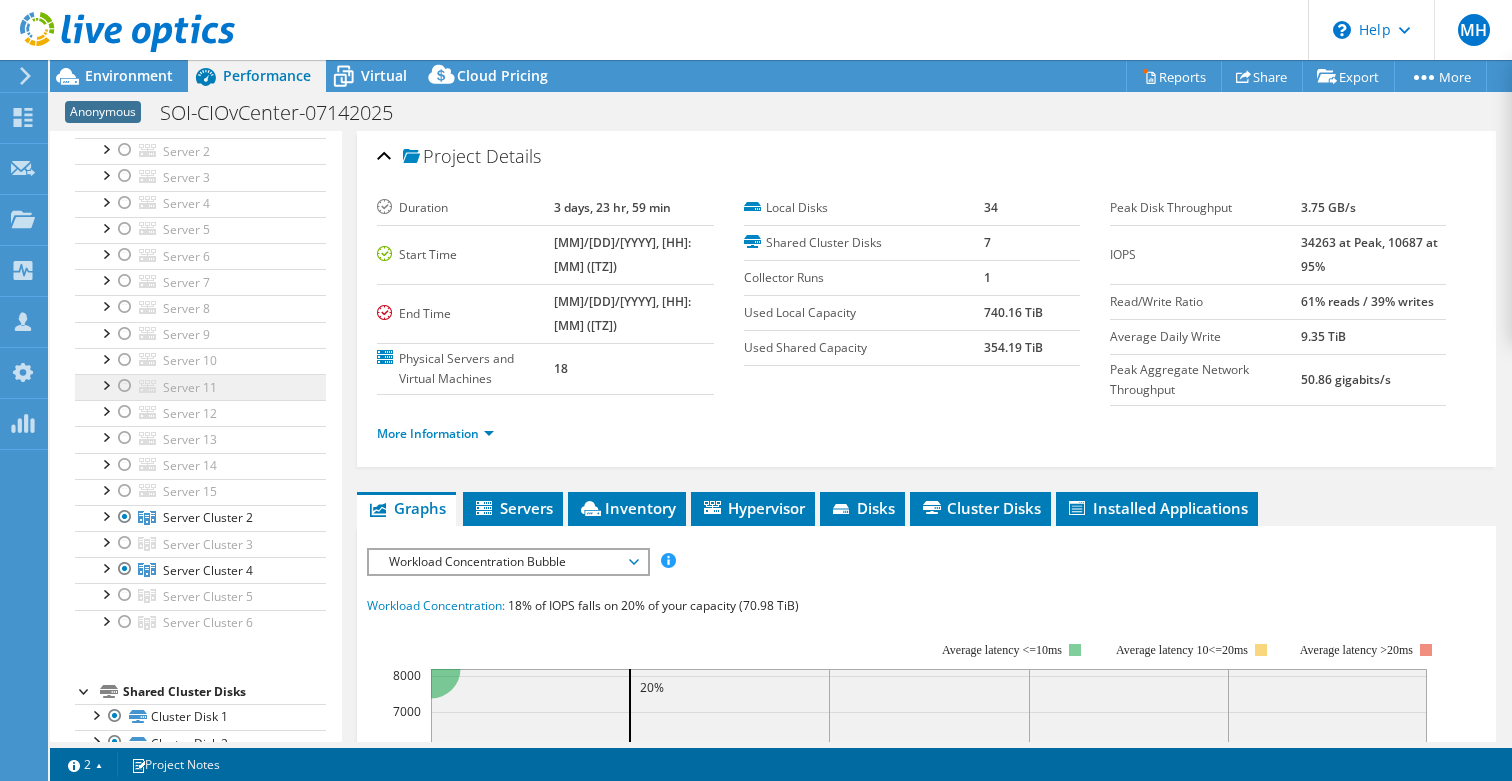 scroll, scrollTop: 168, scrollLeft: 0, axis: vertical 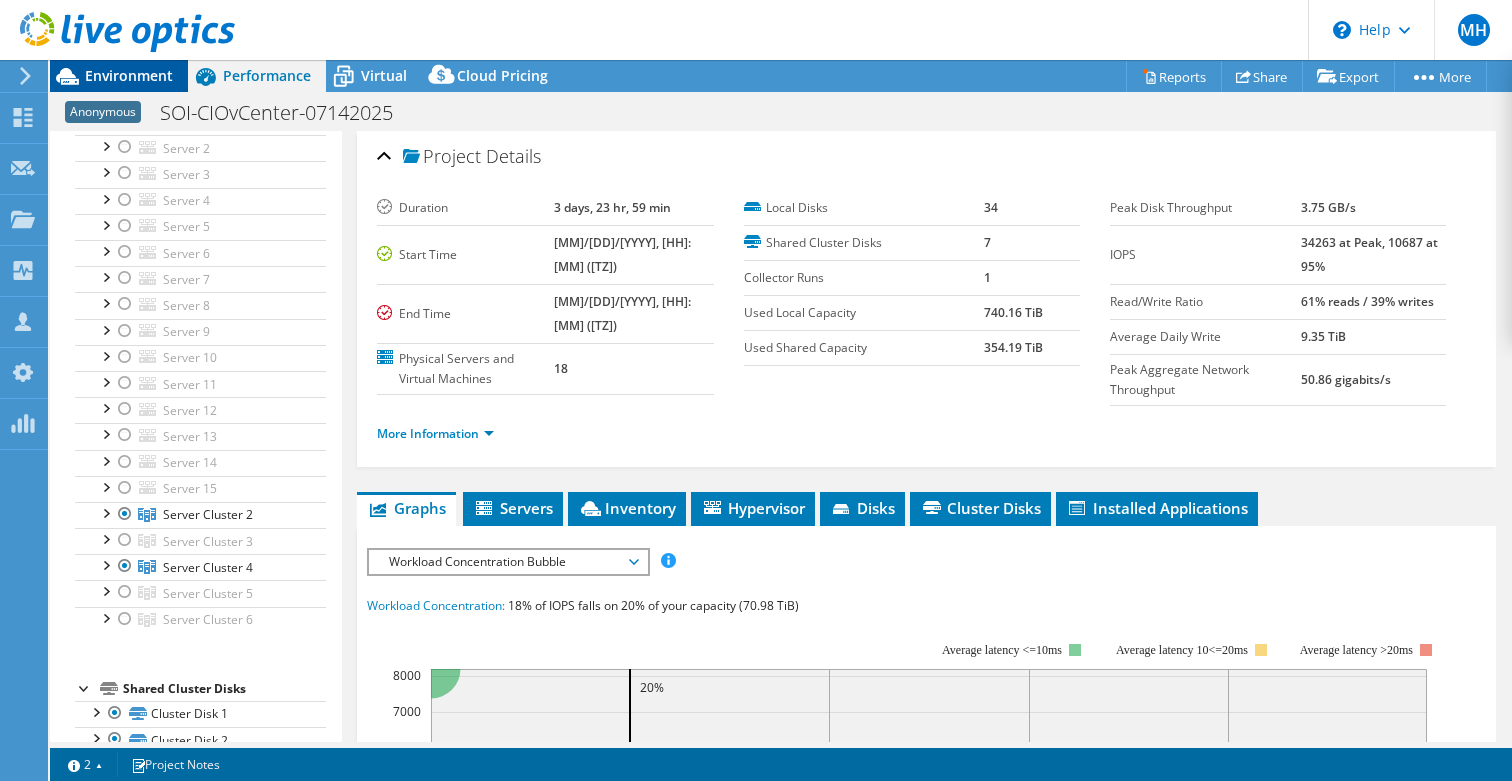 click on "Environment" at bounding box center [129, 75] 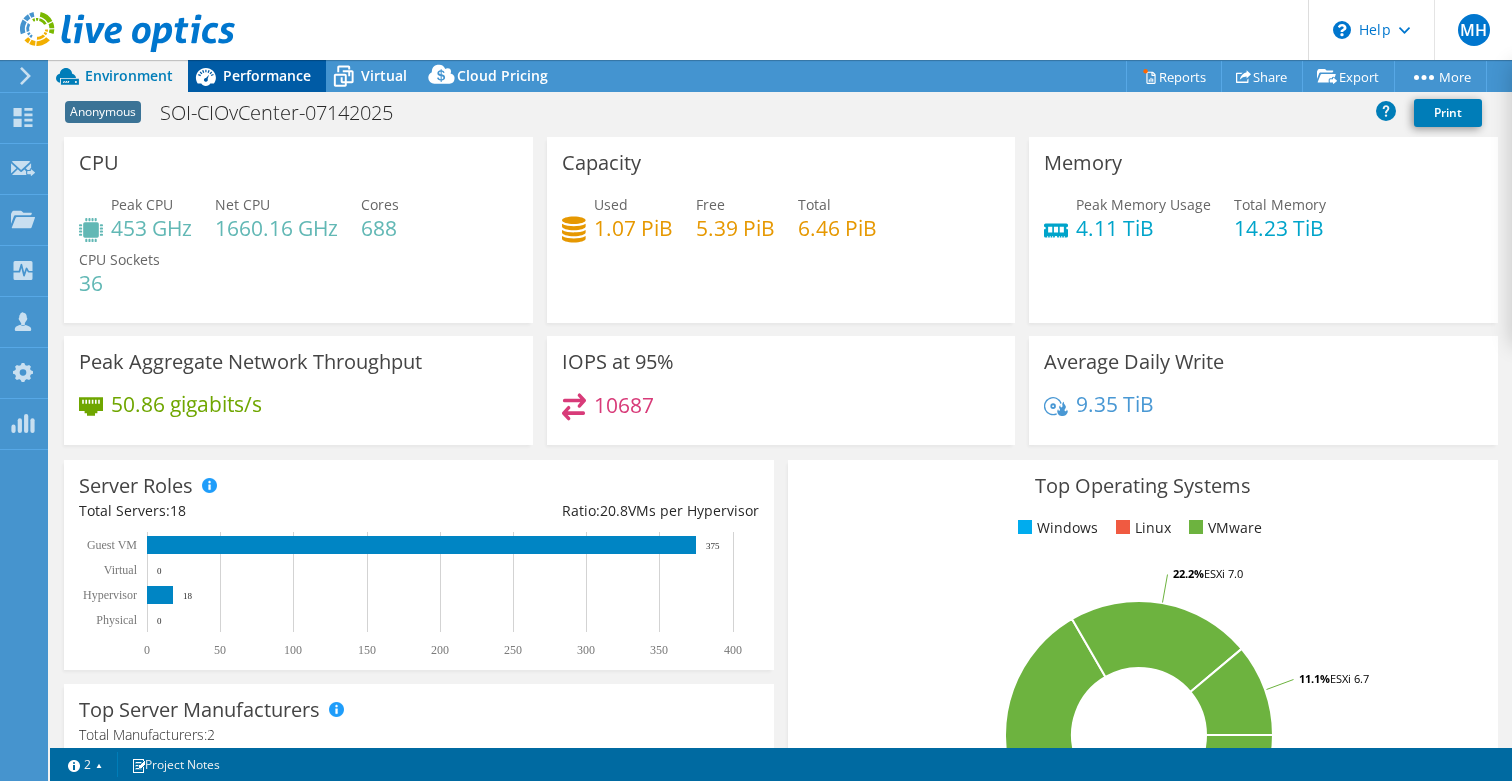 click on "Performance" at bounding box center (267, 75) 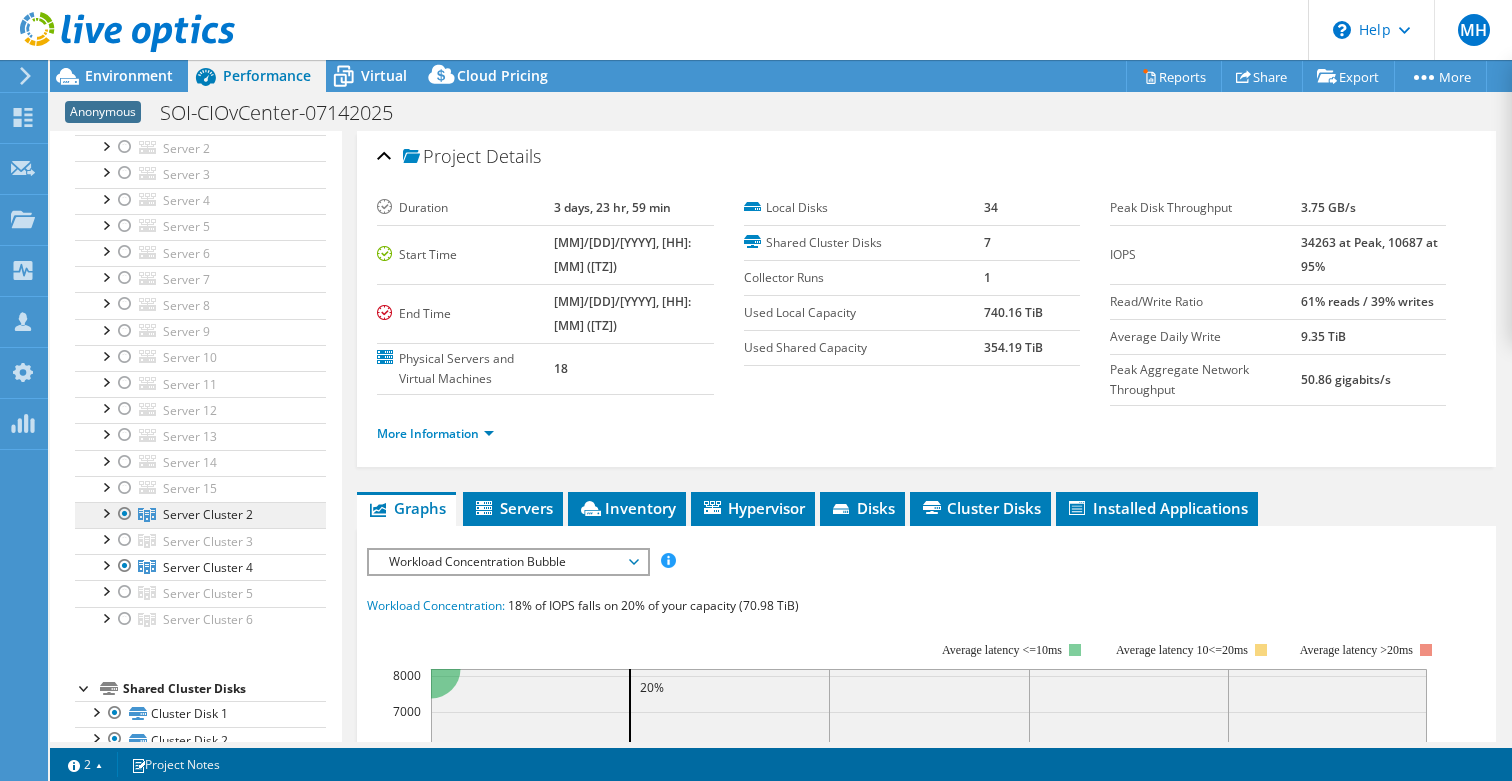 click on "Server Cluster 2" at bounding box center (208, 514) 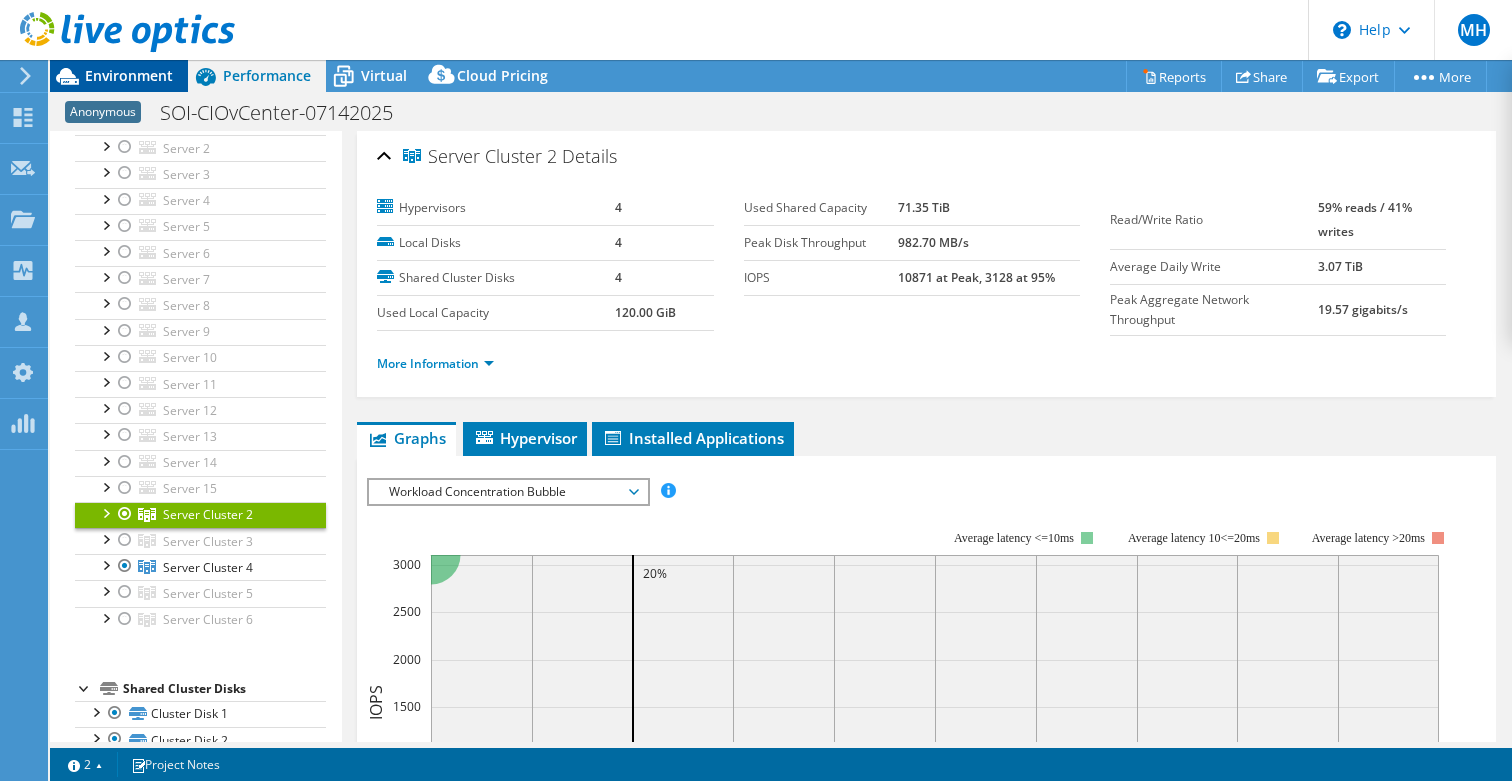 click on "Environment" at bounding box center [129, 75] 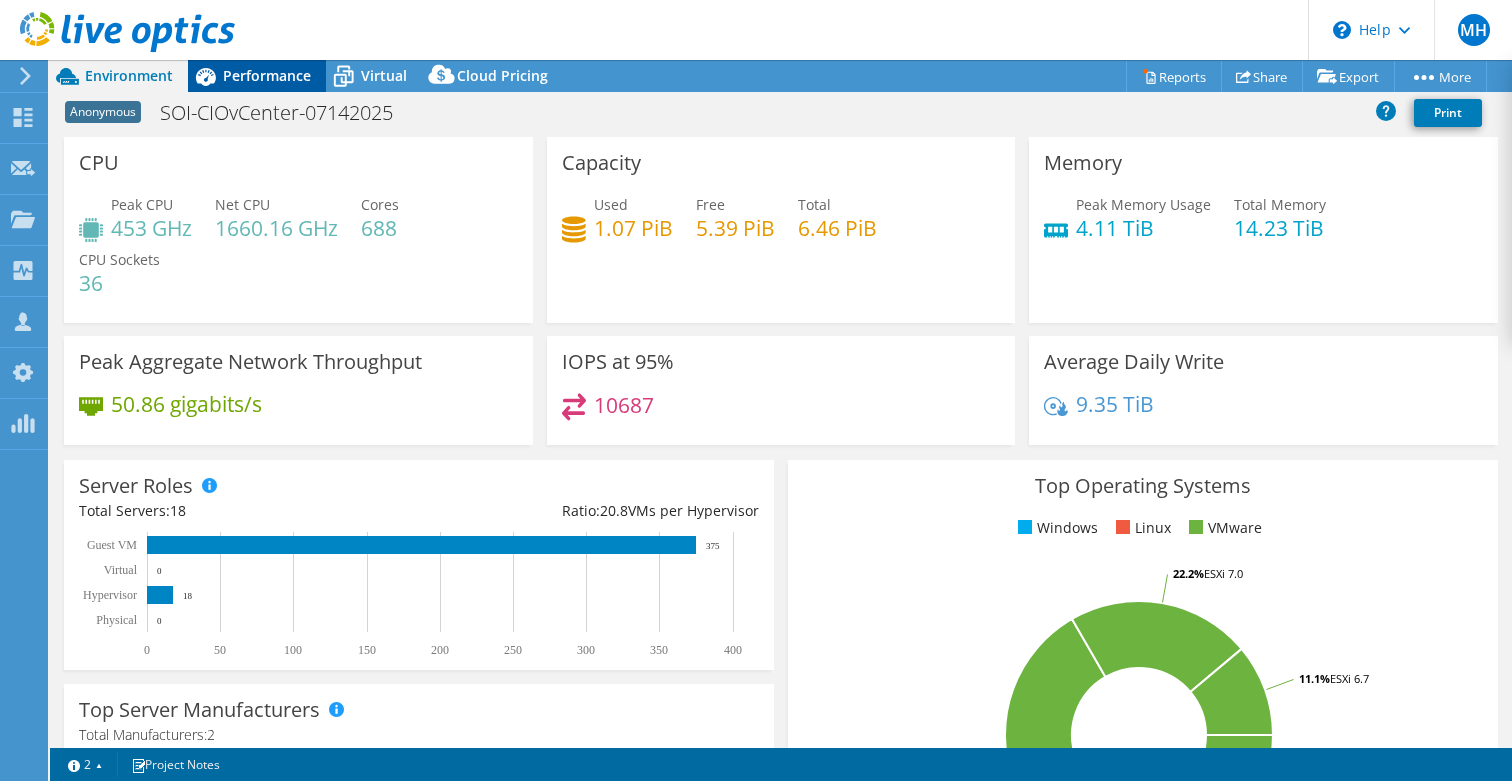 click on "Performance" at bounding box center [267, 75] 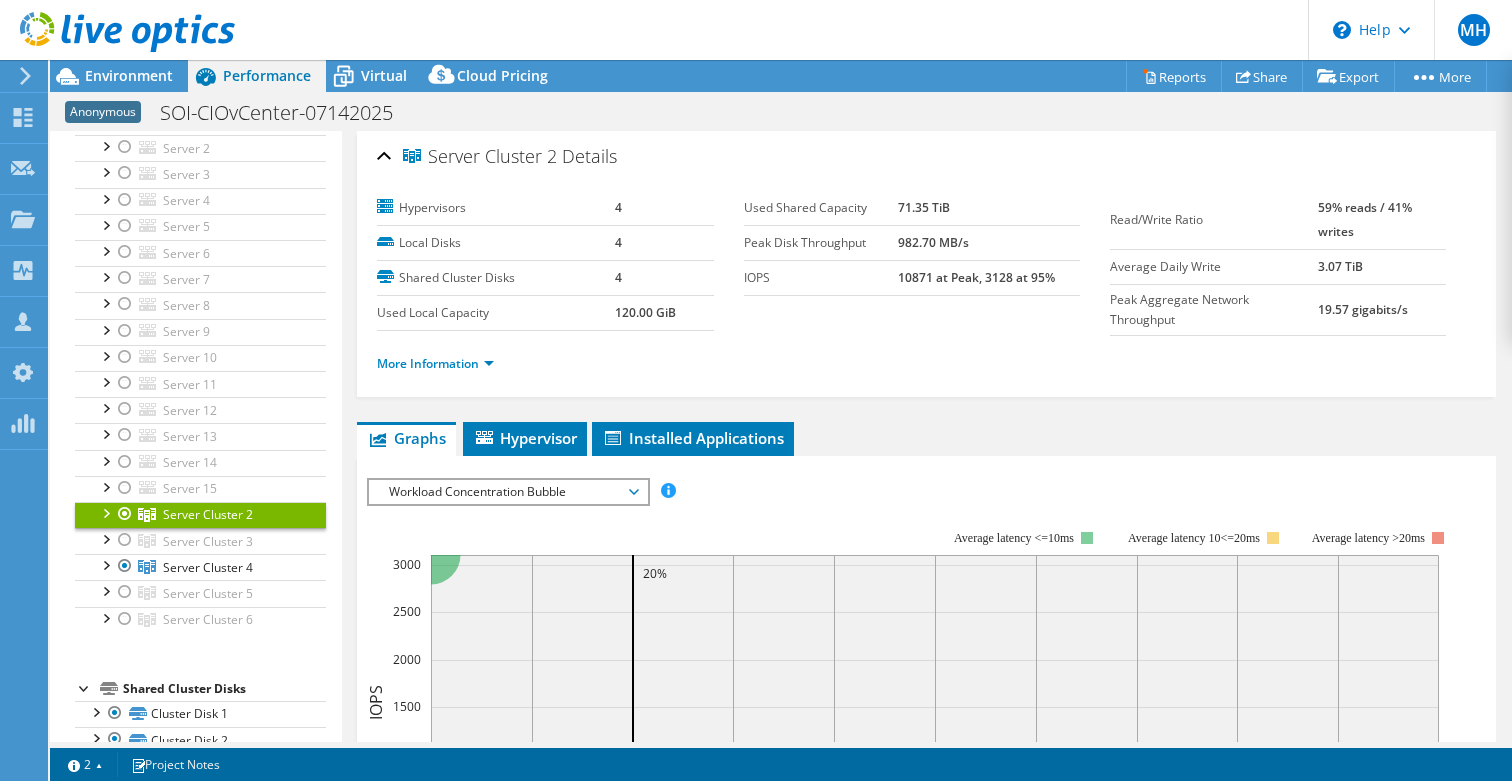 click at bounding box center (105, 512) 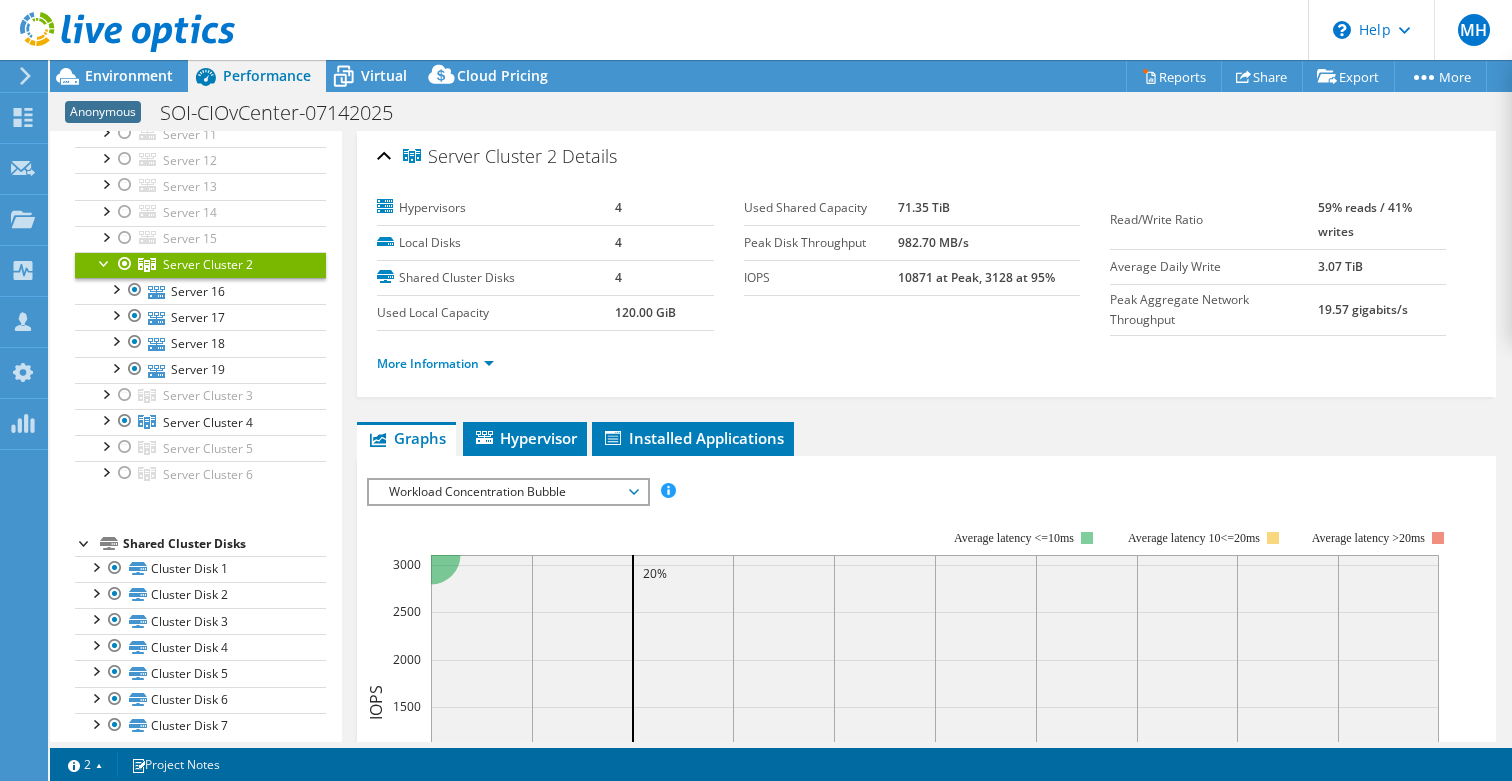 scroll, scrollTop: 427, scrollLeft: 0, axis: vertical 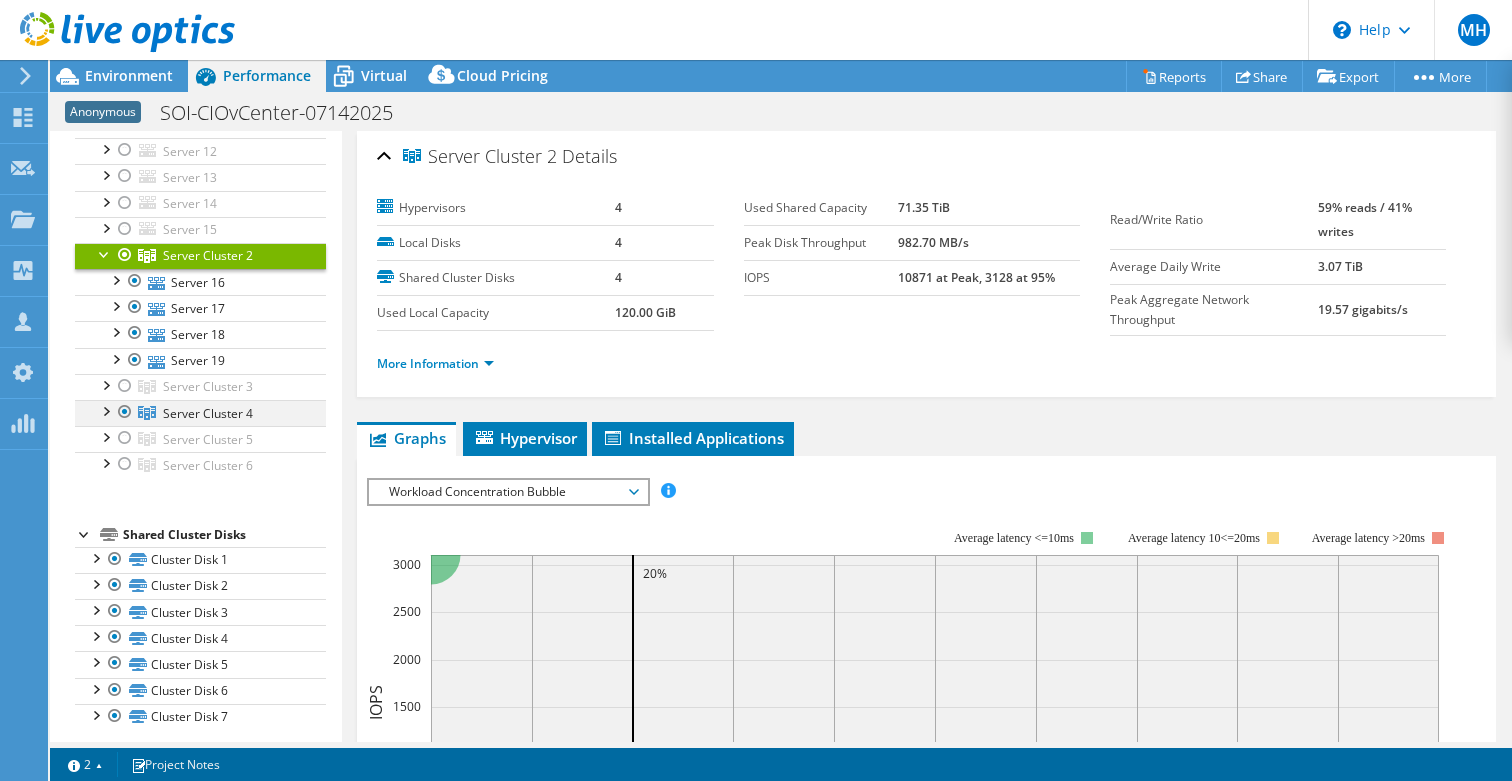 click at bounding box center (105, 410) 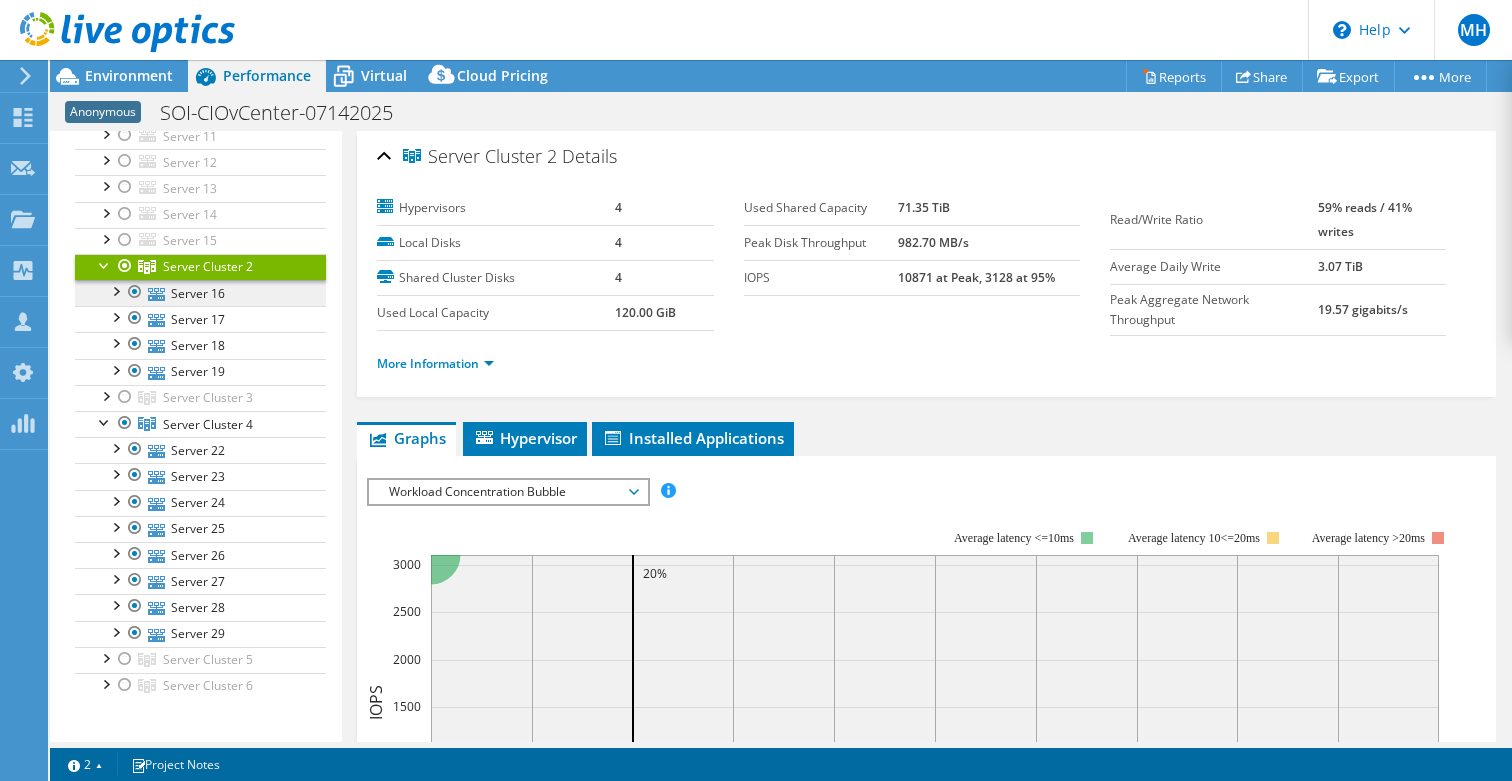 scroll, scrollTop: 410, scrollLeft: 0, axis: vertical 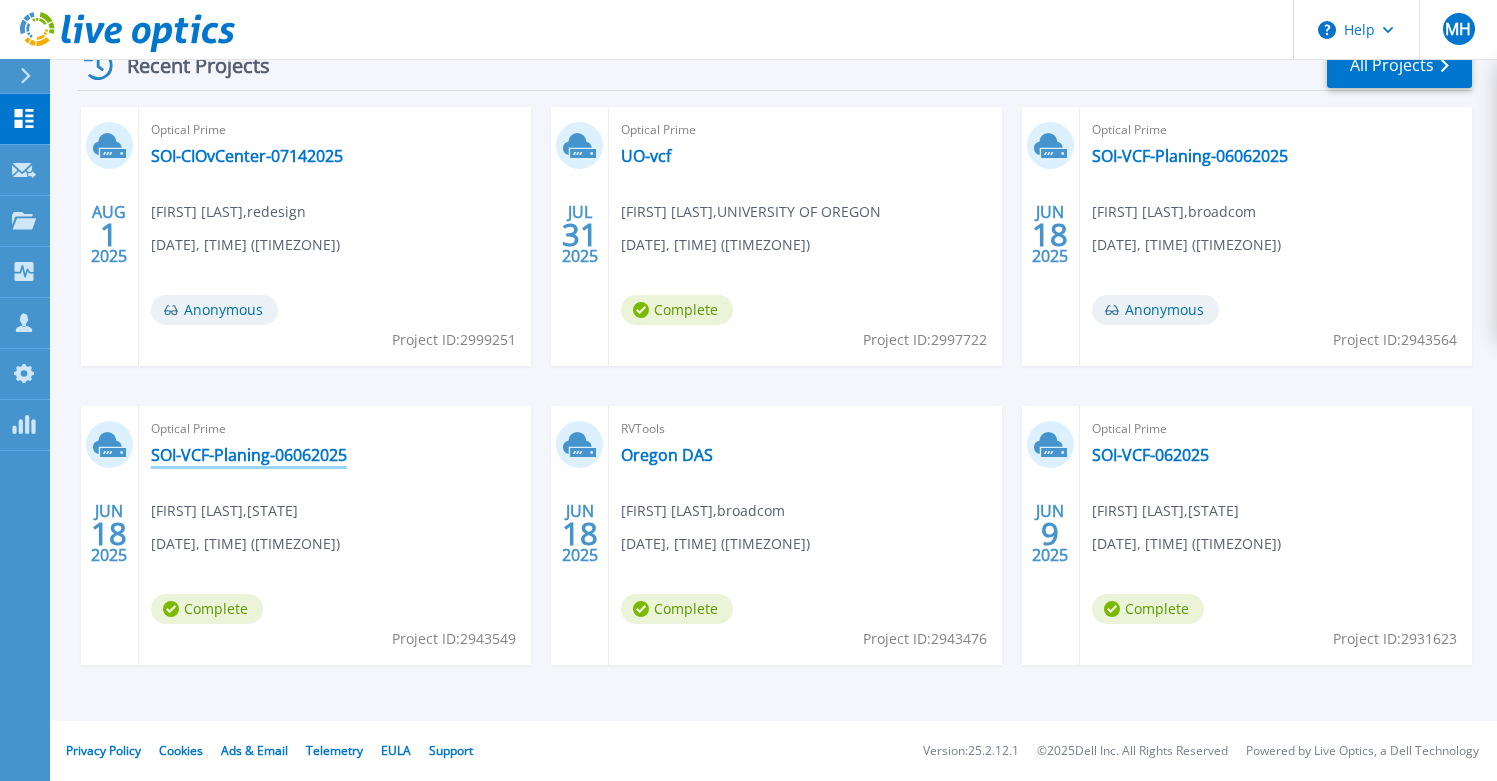 click on "SOI-VCF-Planing-06062025" at bounding box center [249, 455] 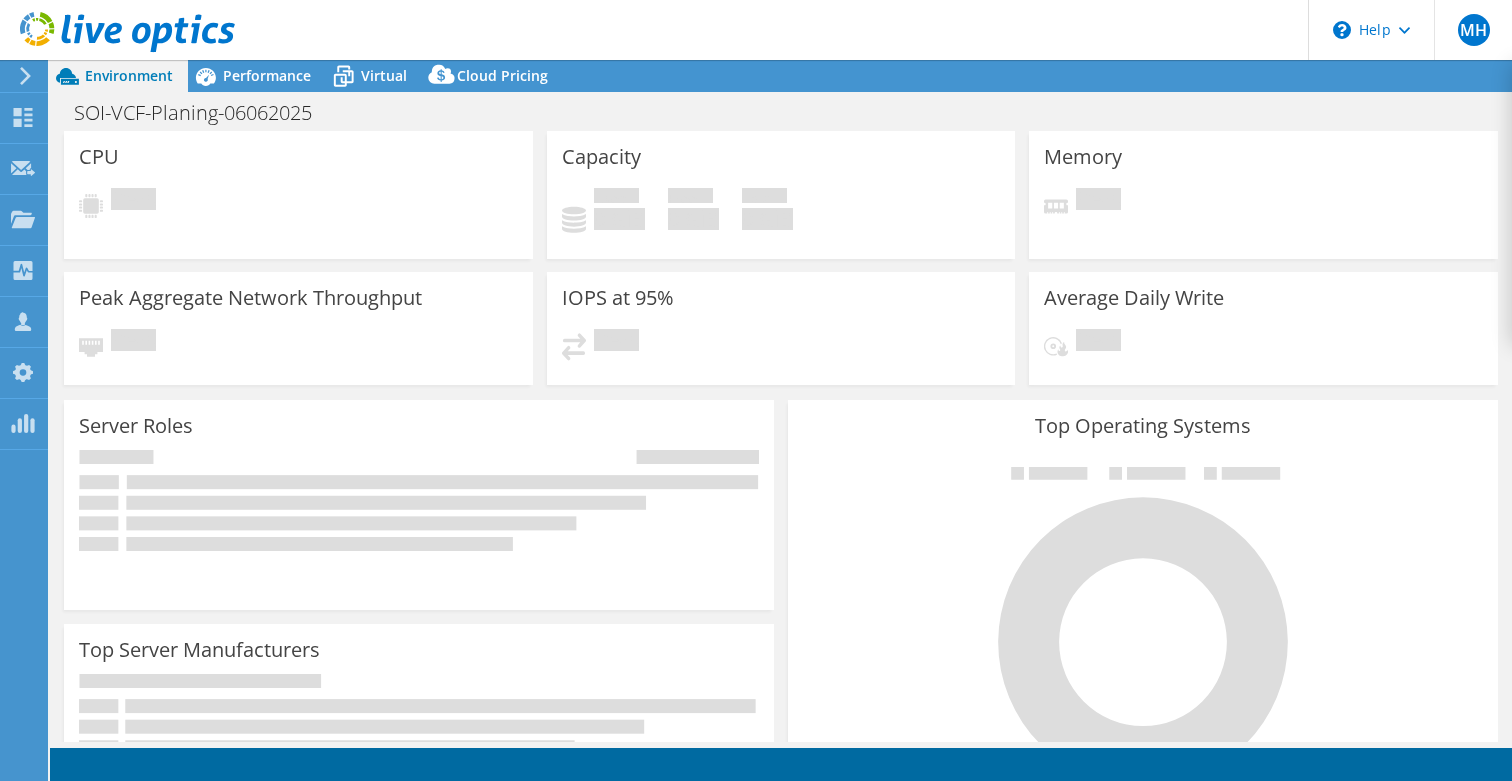 scroll, scrollTop: 0, scrollLeft: 0, axis: both 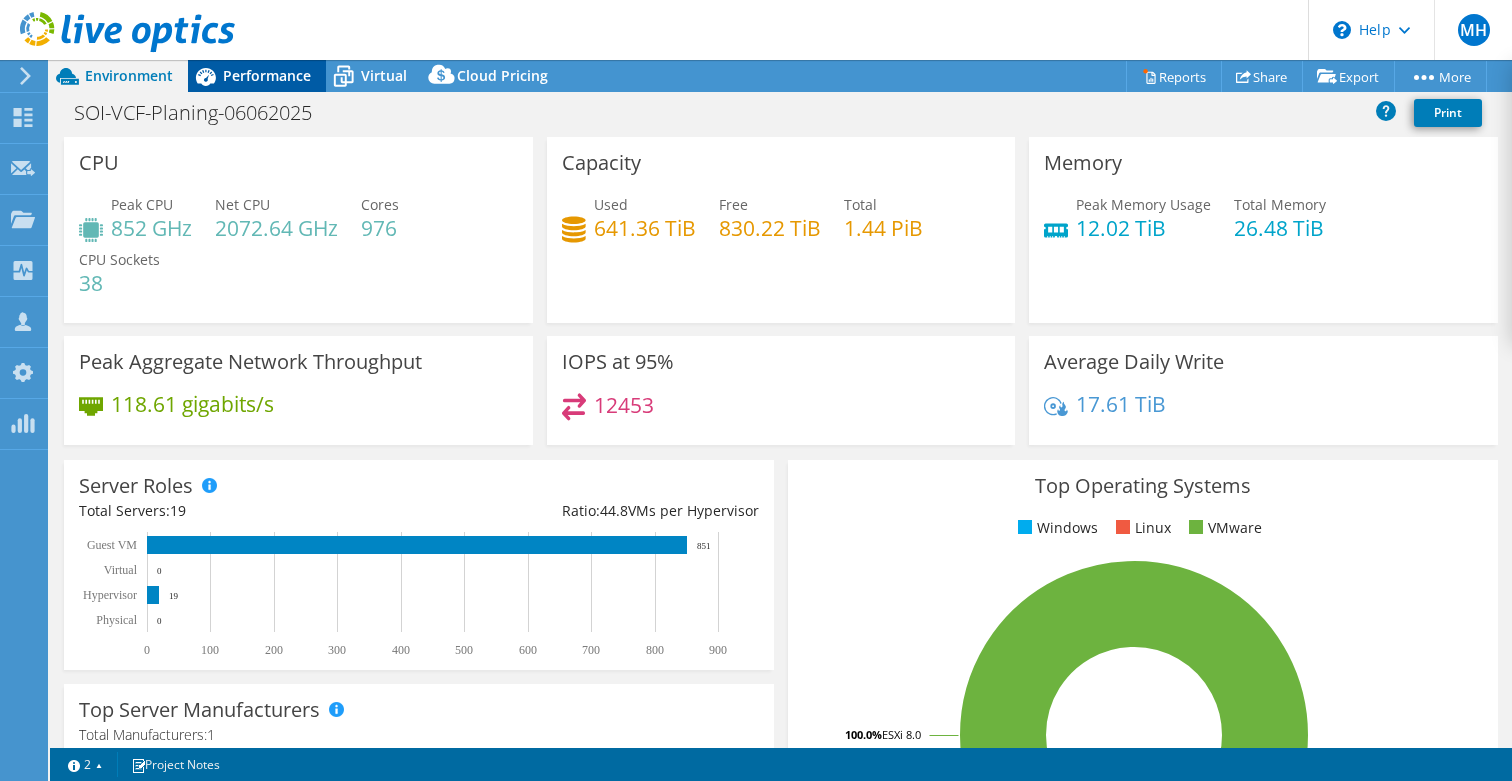 click 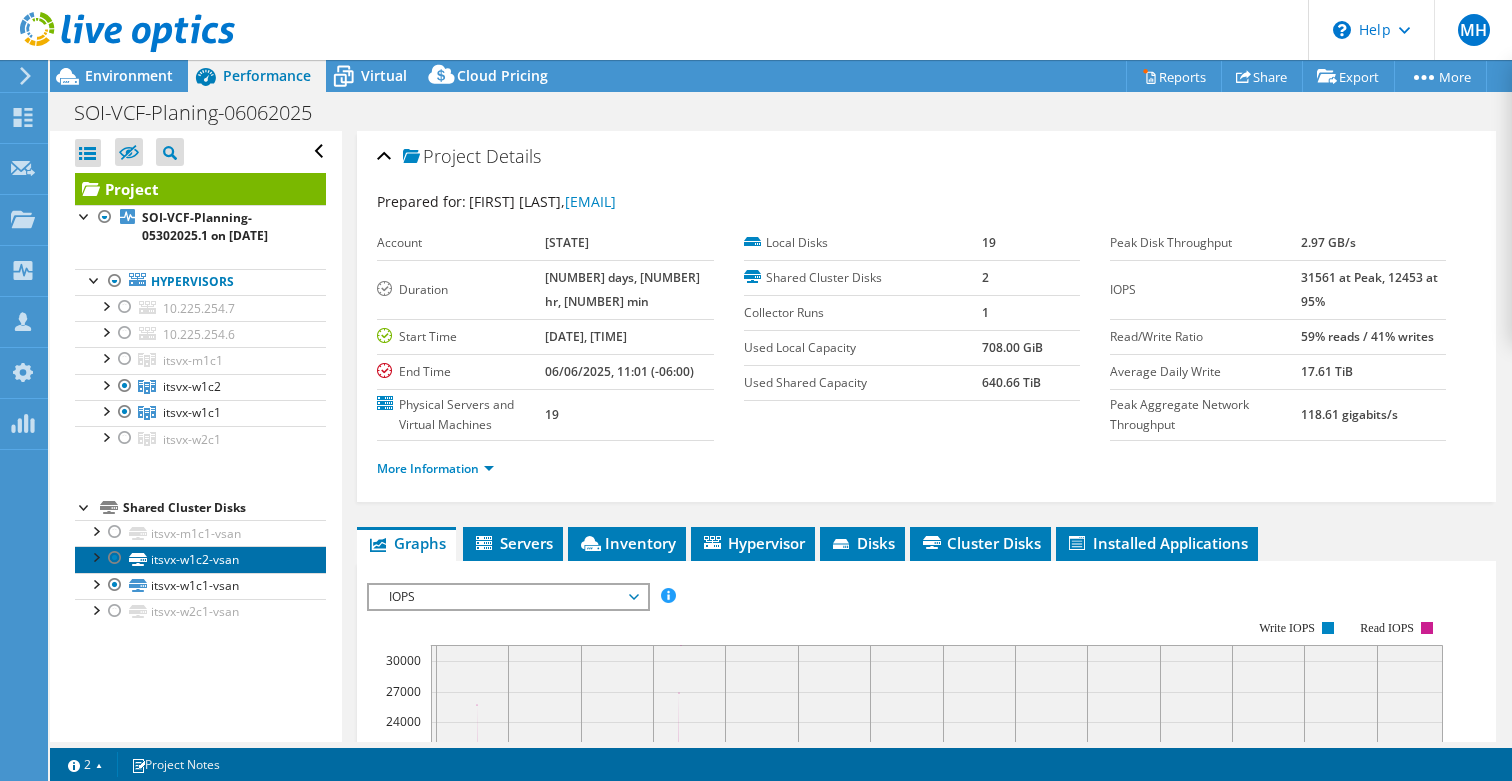 click on "itsvx-w1c2-vsan" at bounding box center [200, 559] 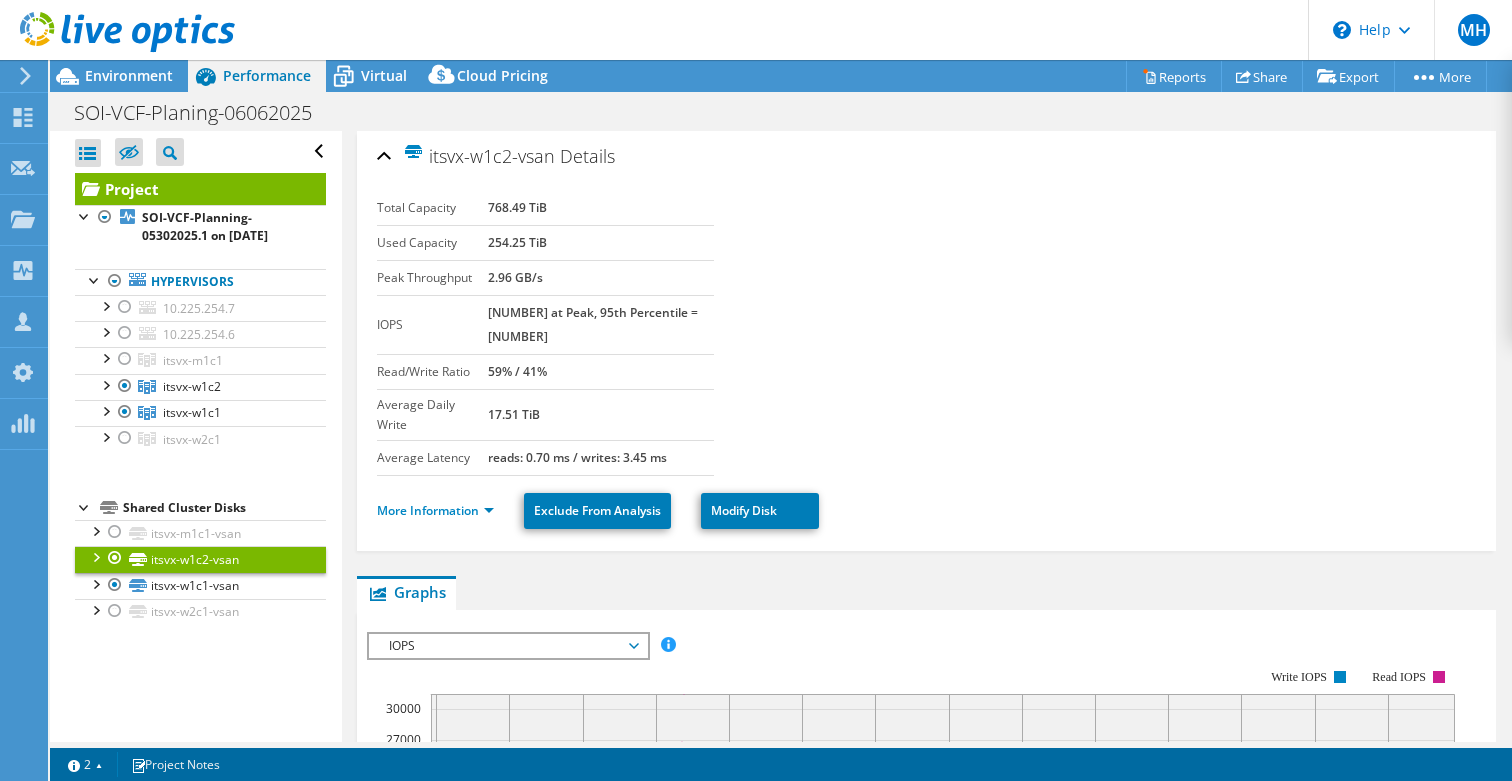 click at bounding box center (95, 556) 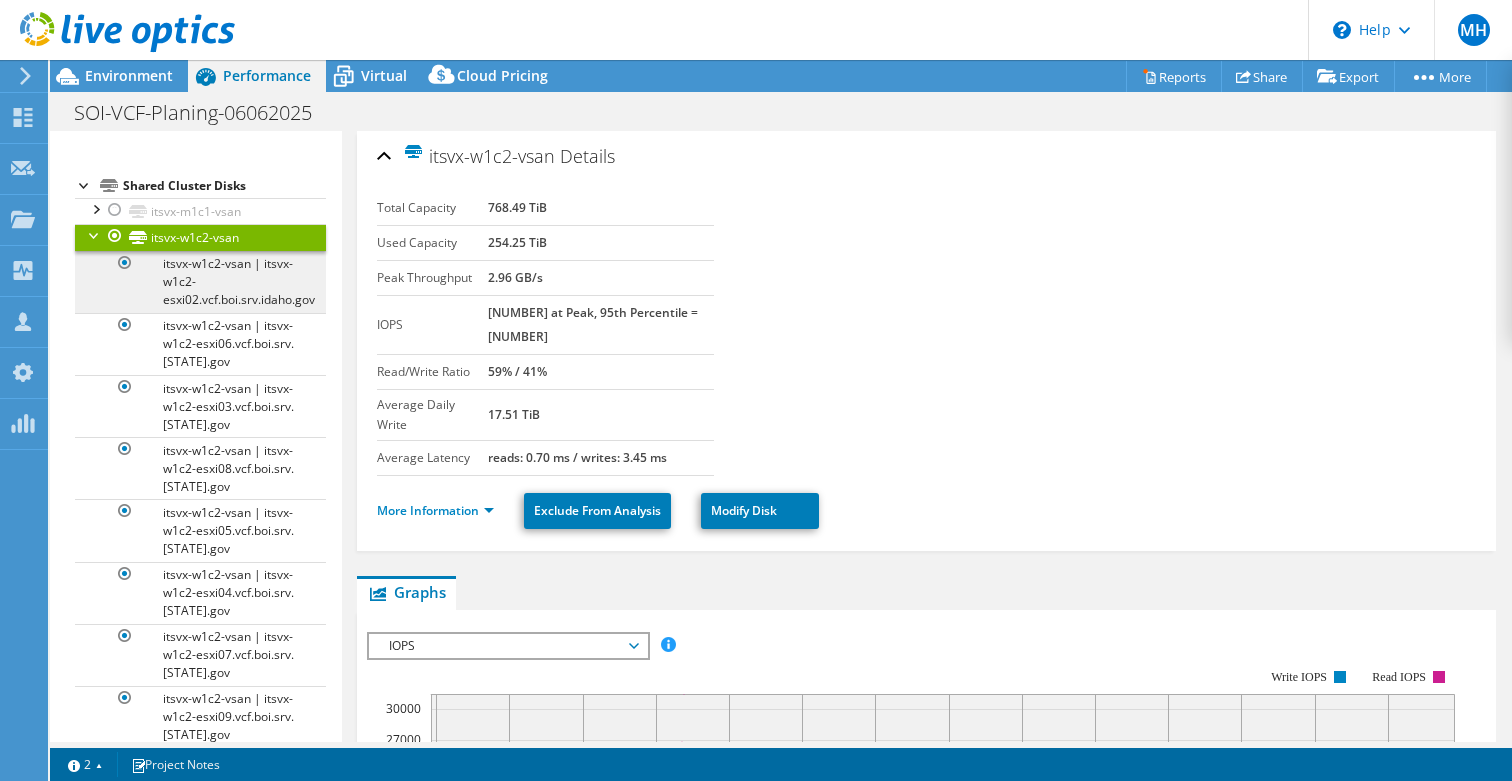 scroll, scrollTop: 0, scrollLeft: 0, axis: both 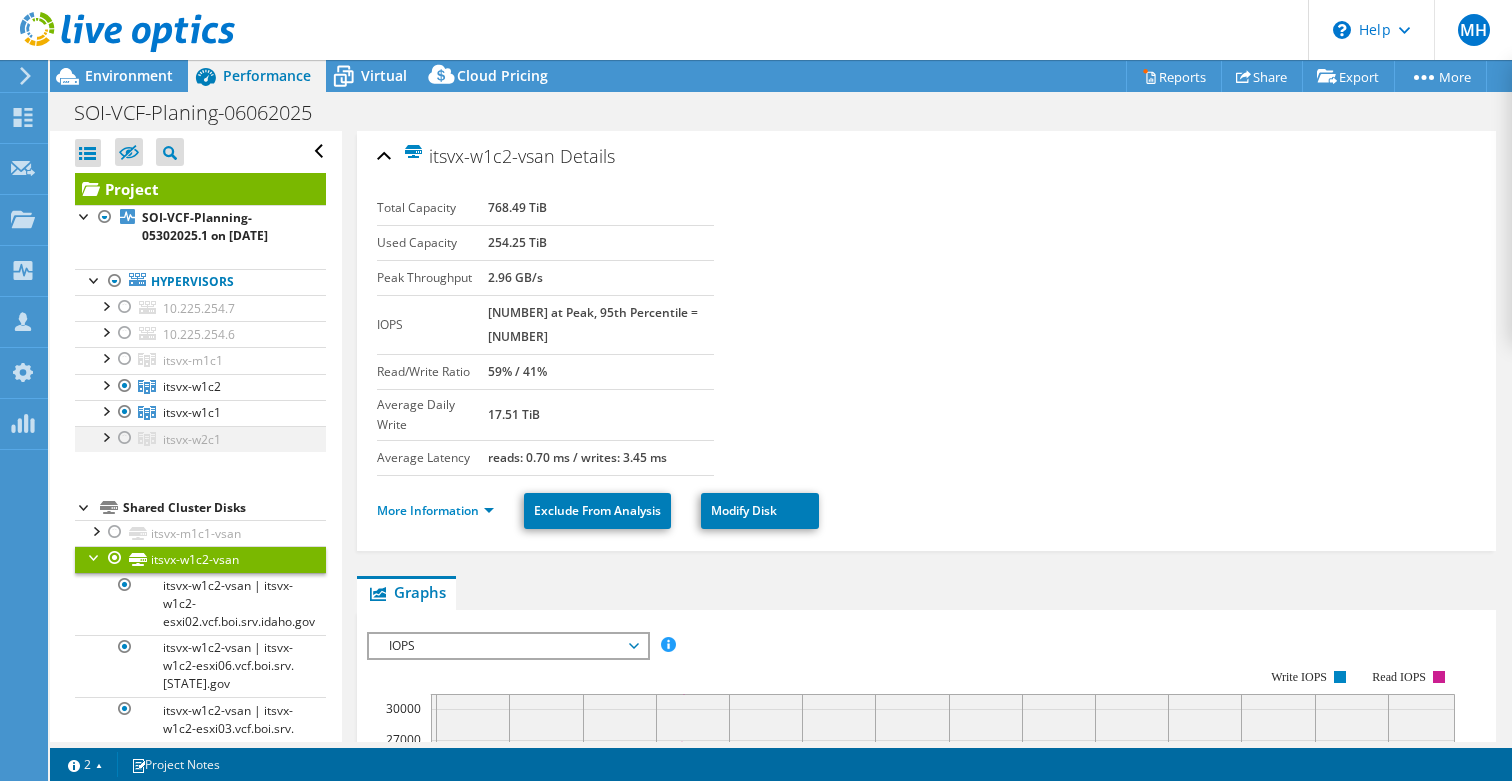 click at bounding box center [125, 438] 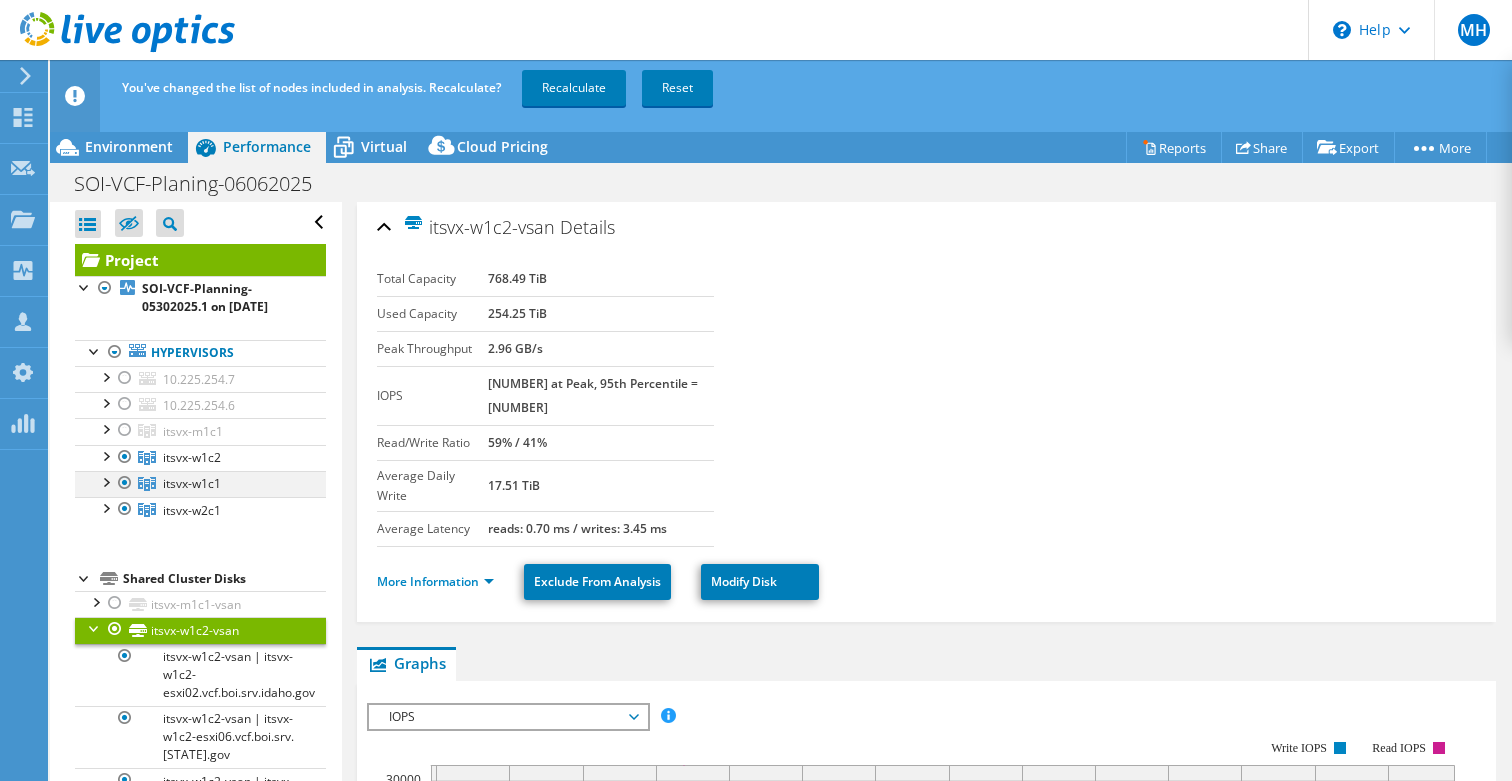 click at bounding box center (125, 483) 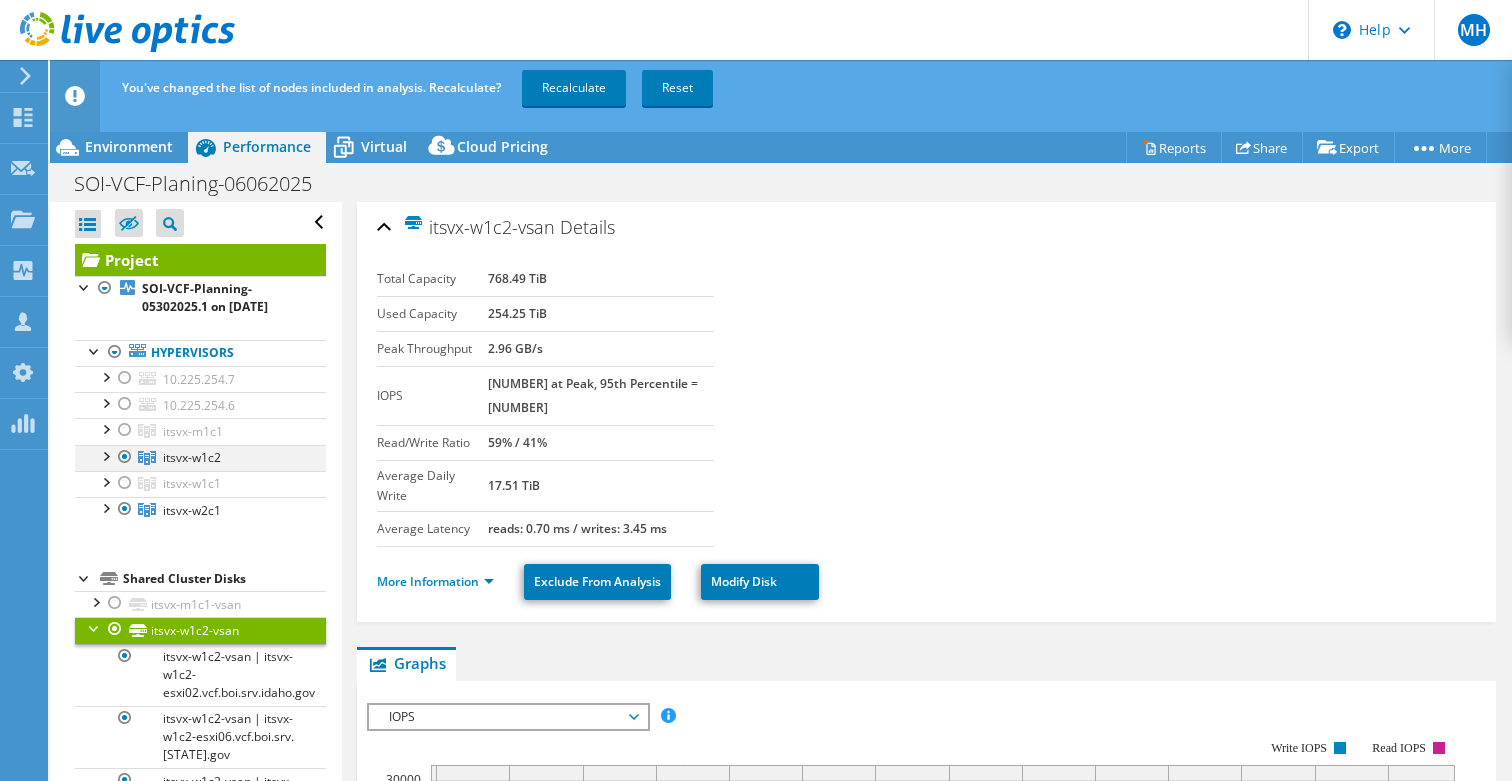 click at bounding box center (125, 457) 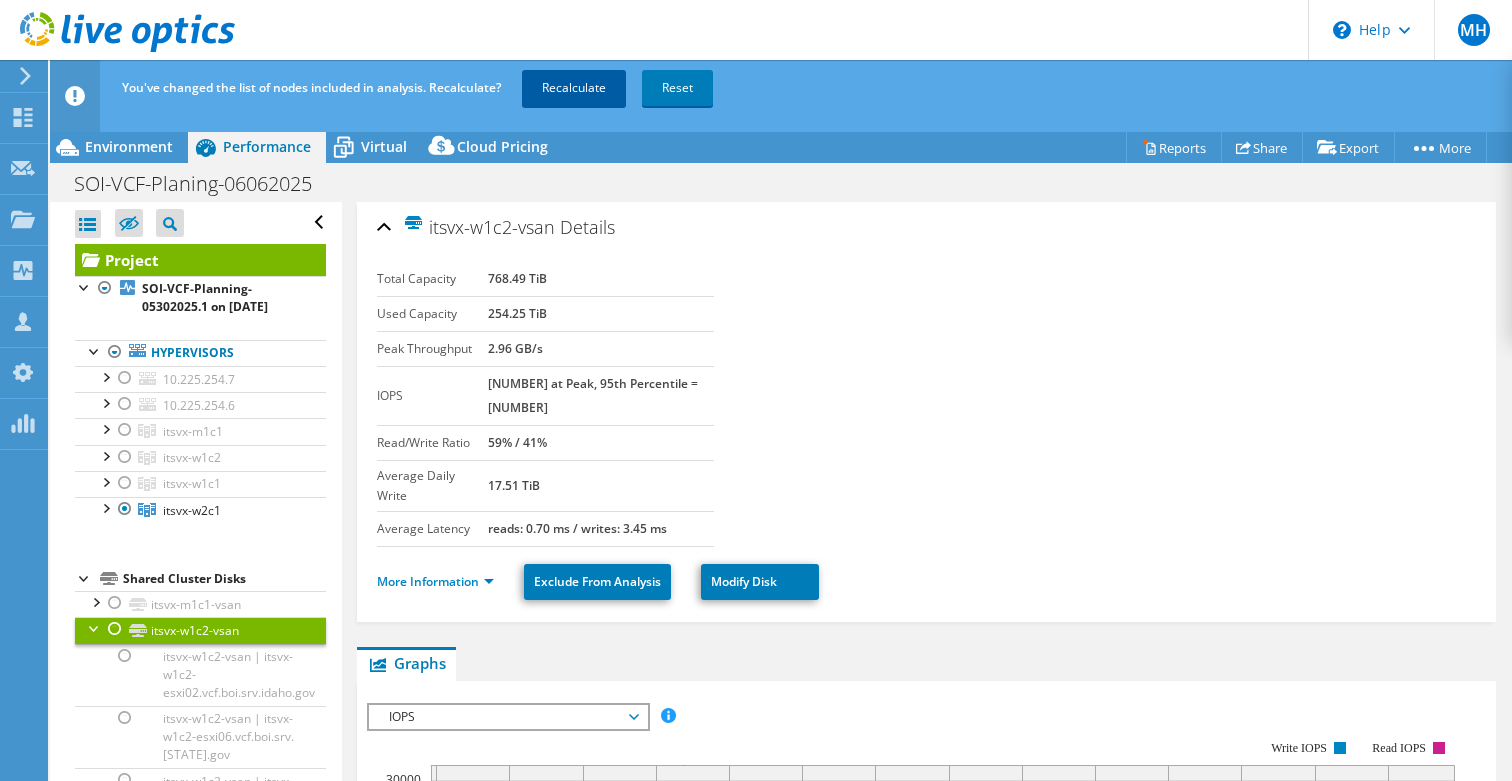 click on "Recalculate" at bounding box center [574, 88] 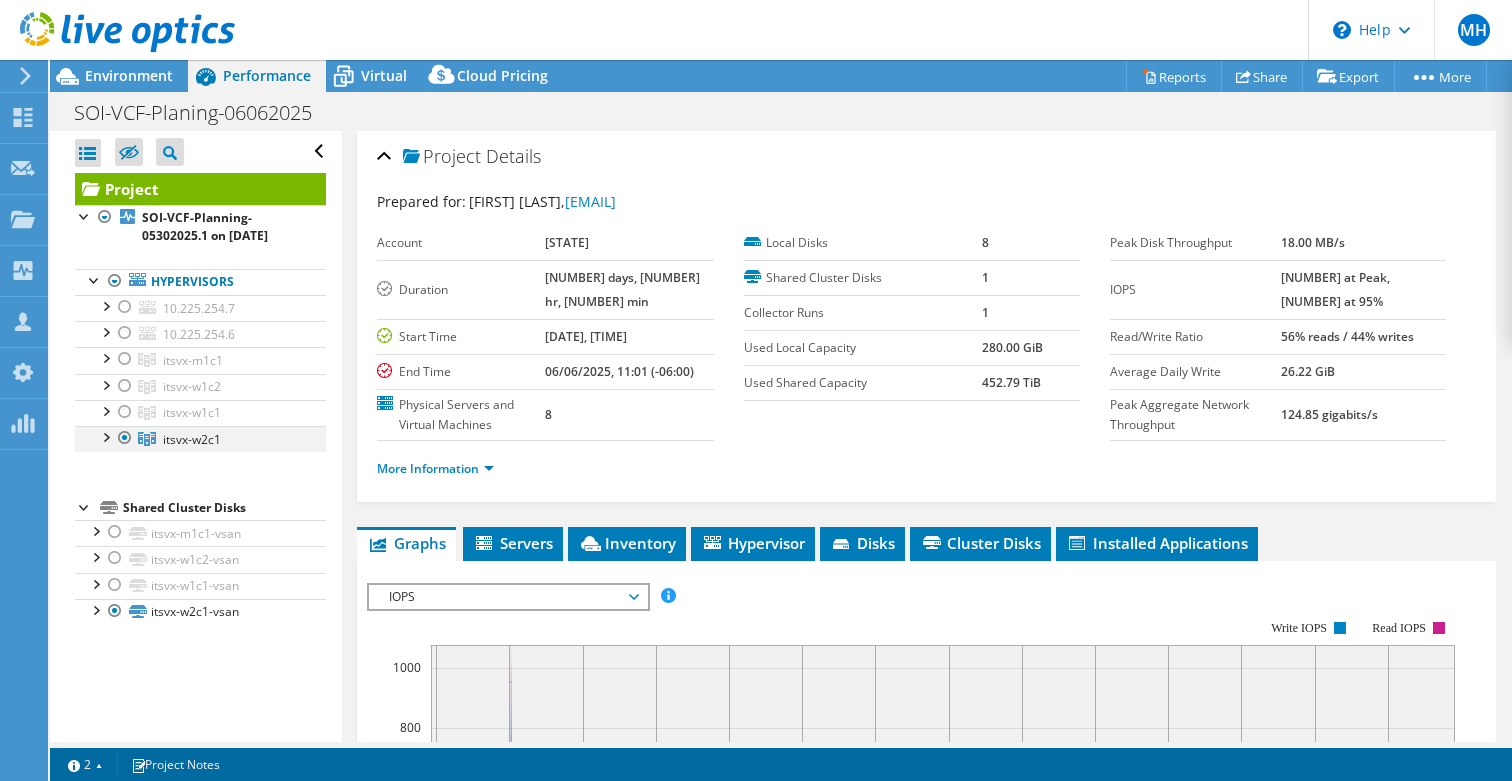 click at bounding box center (105, 436) 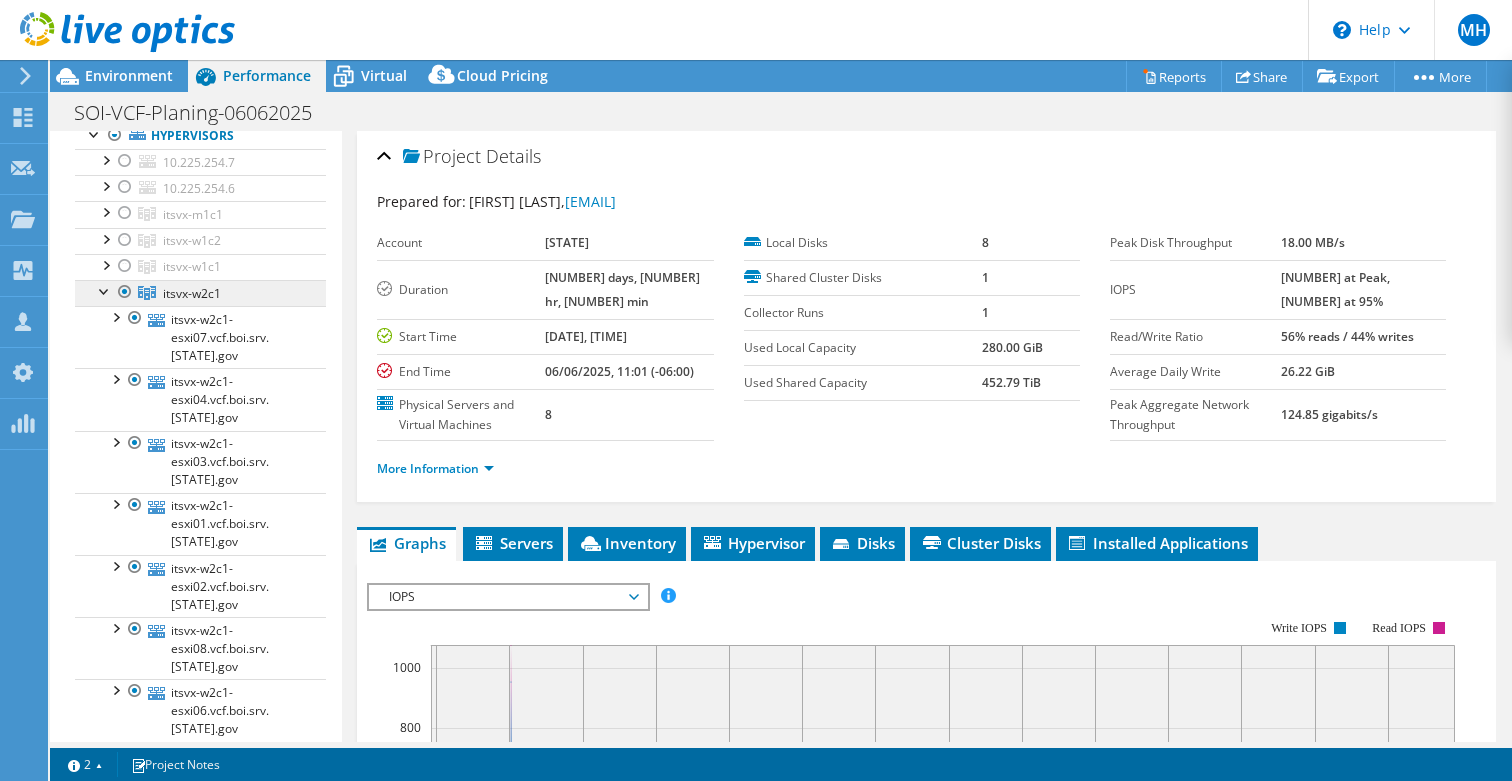 scroll, scrollTop: 160, scrollLeft: 0, axis: vertical 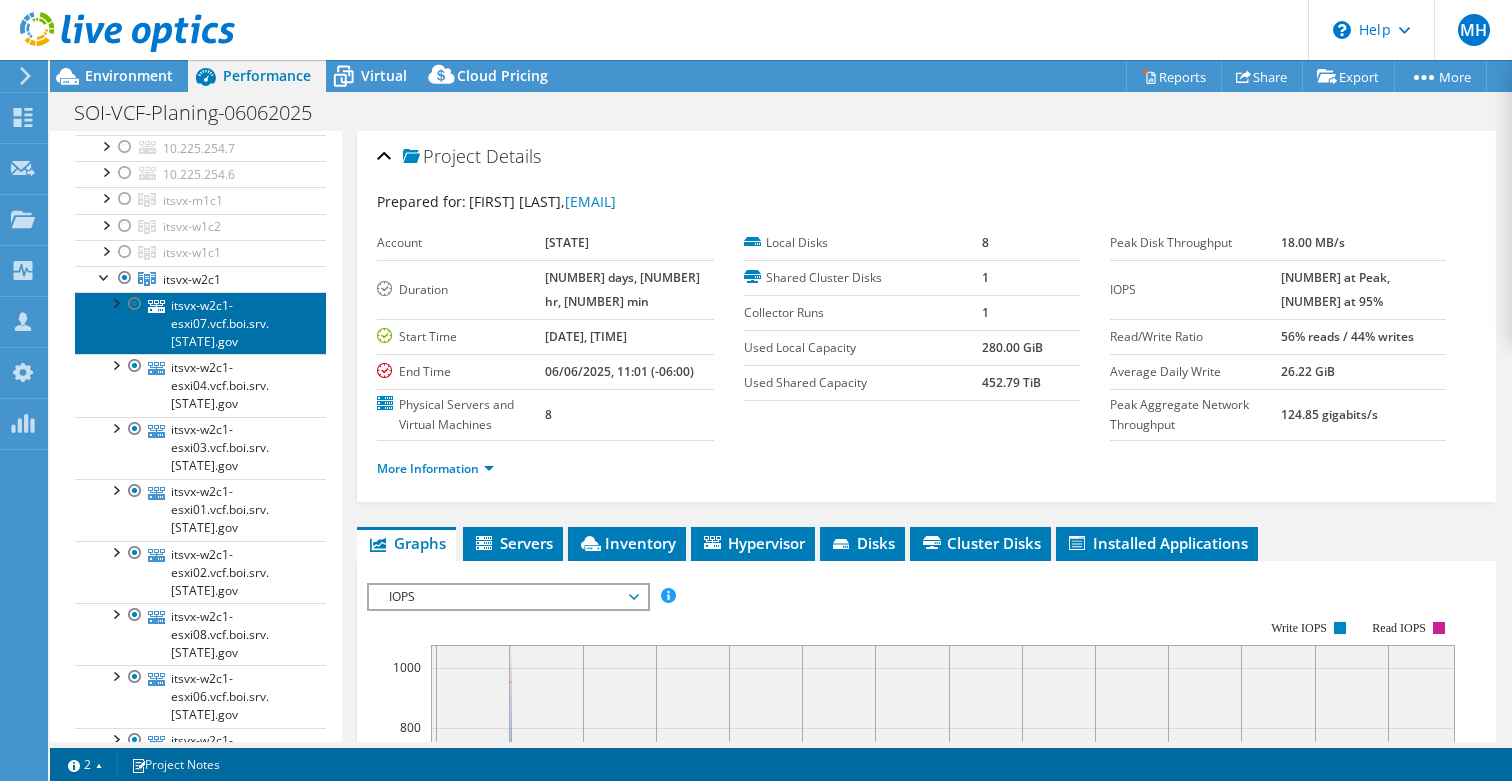 click on "itsvx-w2c1-esxi07.vcf.boi.srv.[STATE].gov" at bounding box center [200, 323] 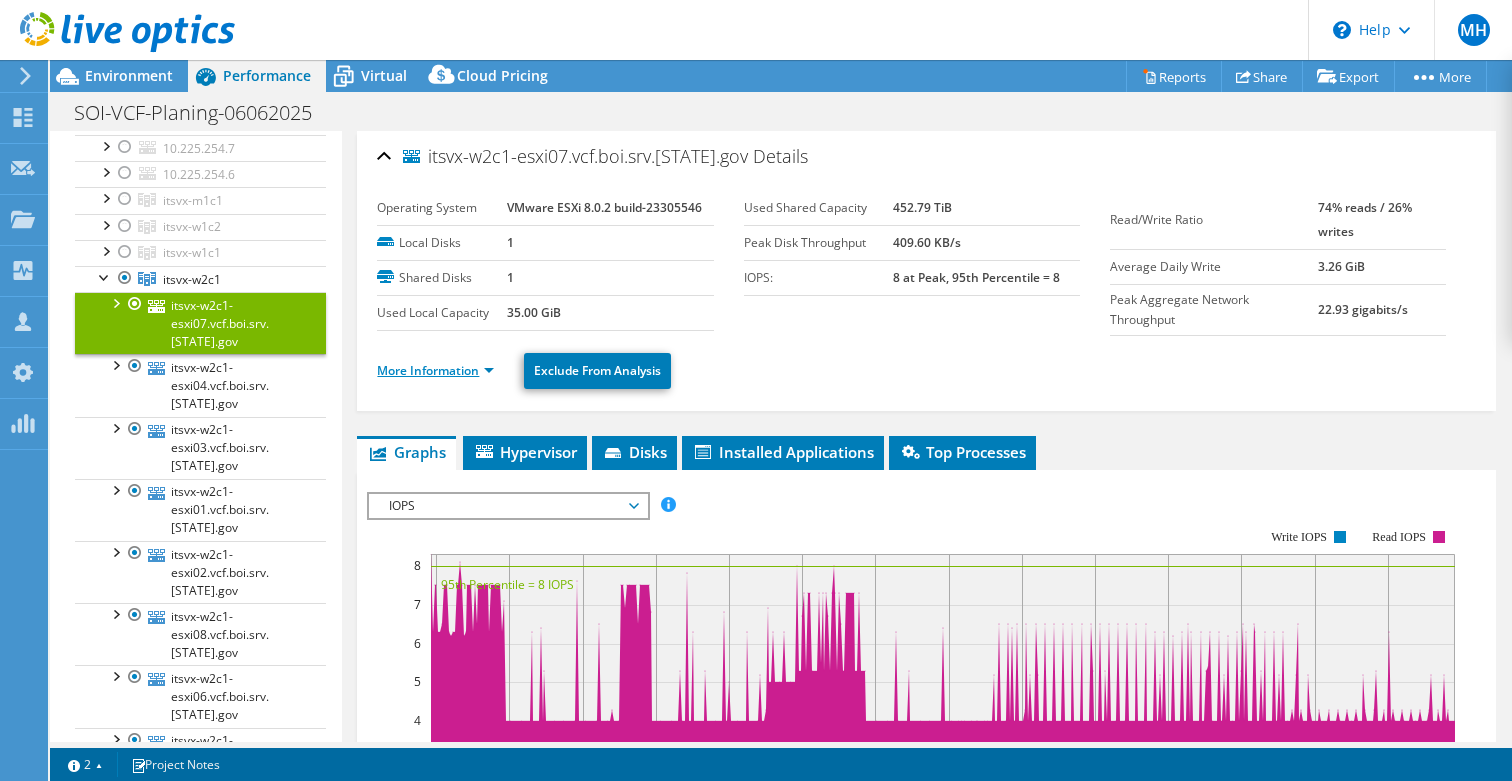 click on "More Information" at bounding box center (435, 370) 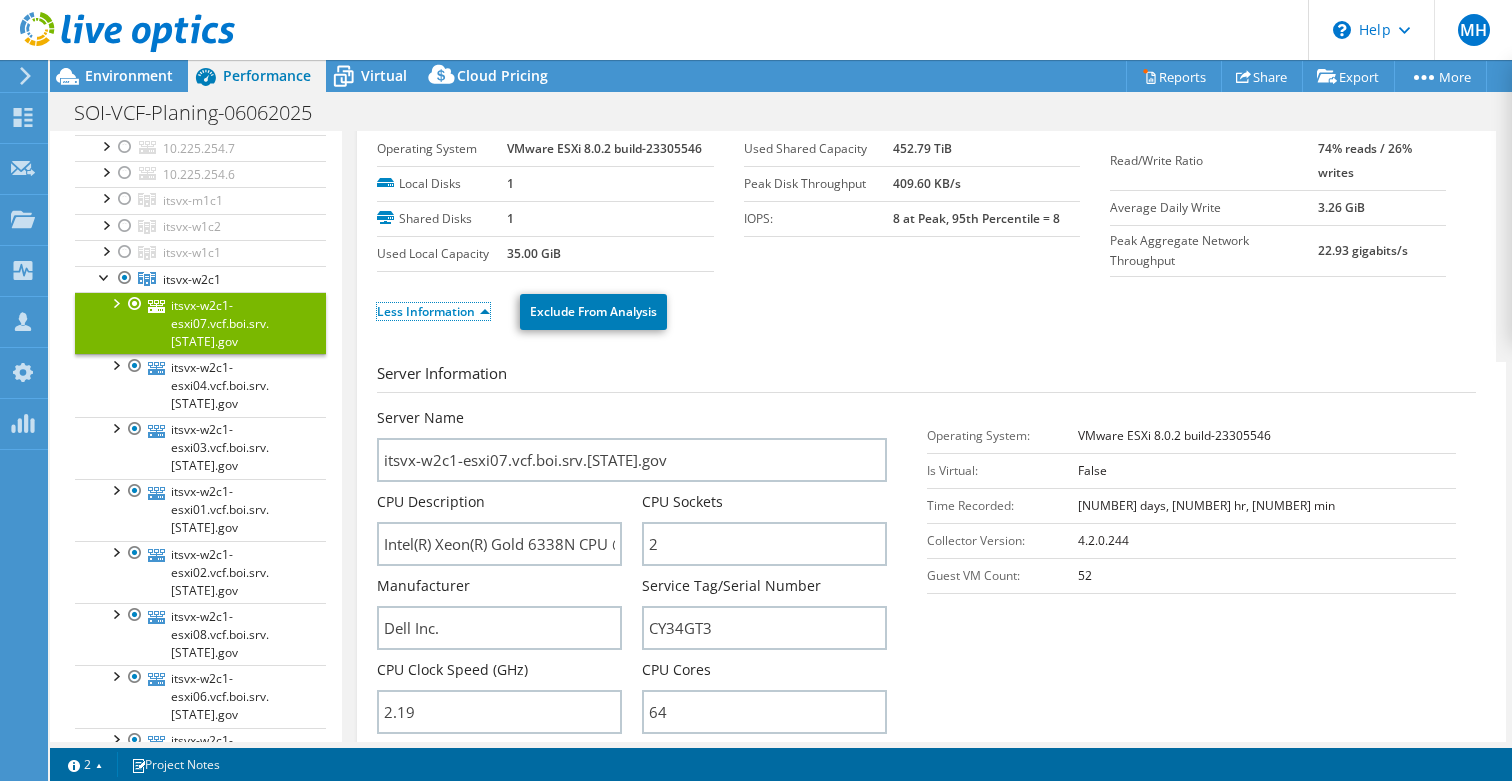 scroll, scrollTop: 0, scrollLeft: 0, axis: both 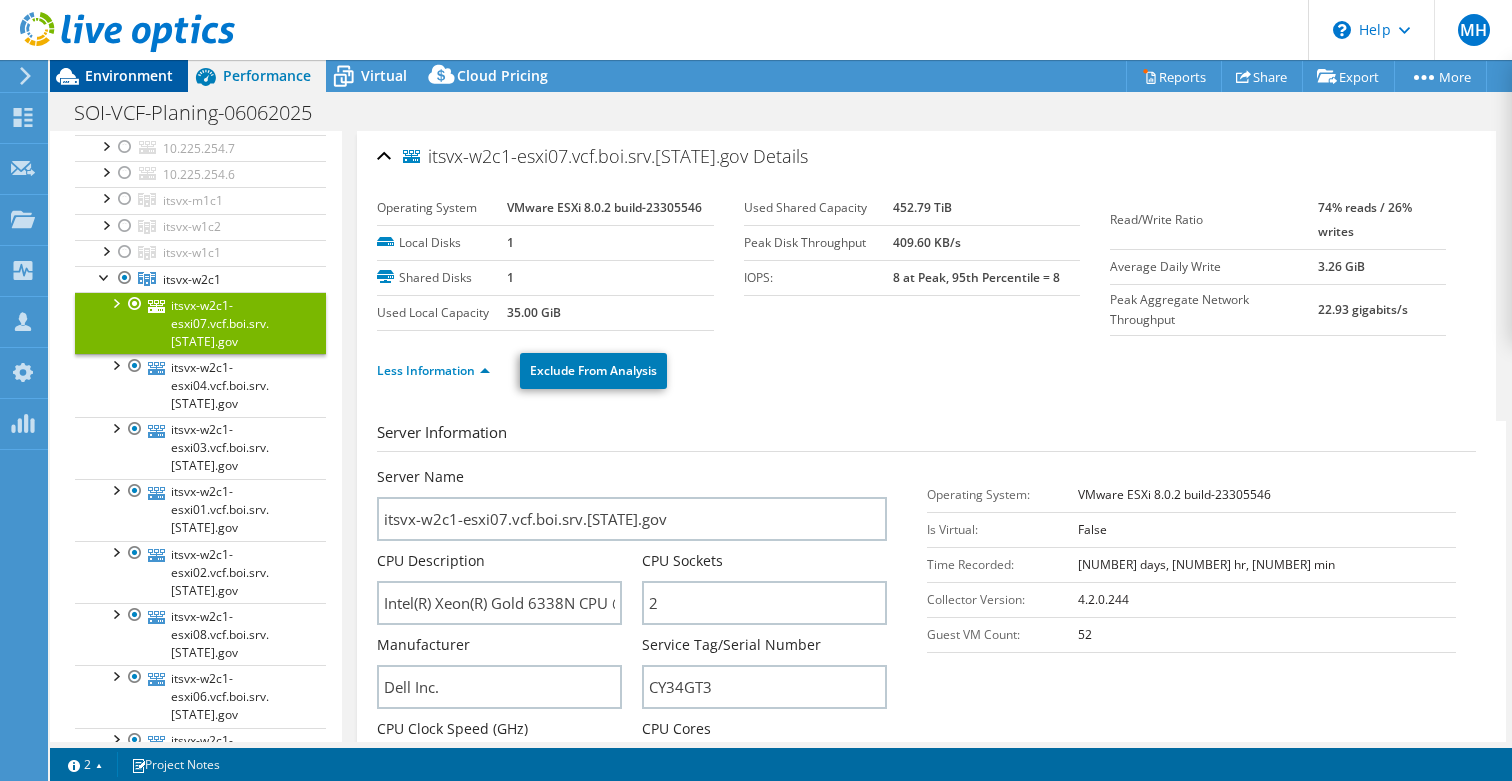 click on "Environment" at bounding box center (129, 75) 